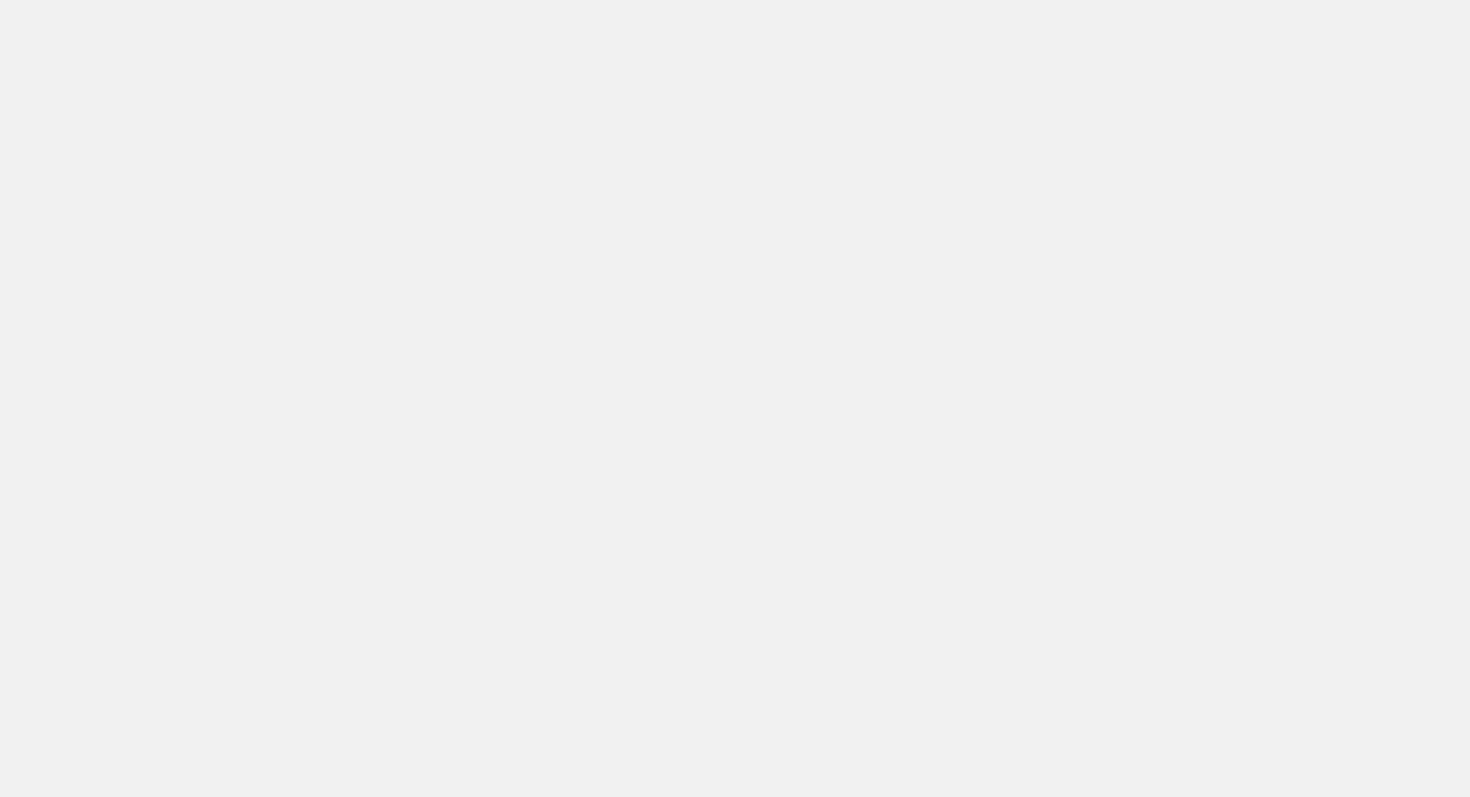 scroll, scrollTop: 0, scrollLeft: 0, axis: both 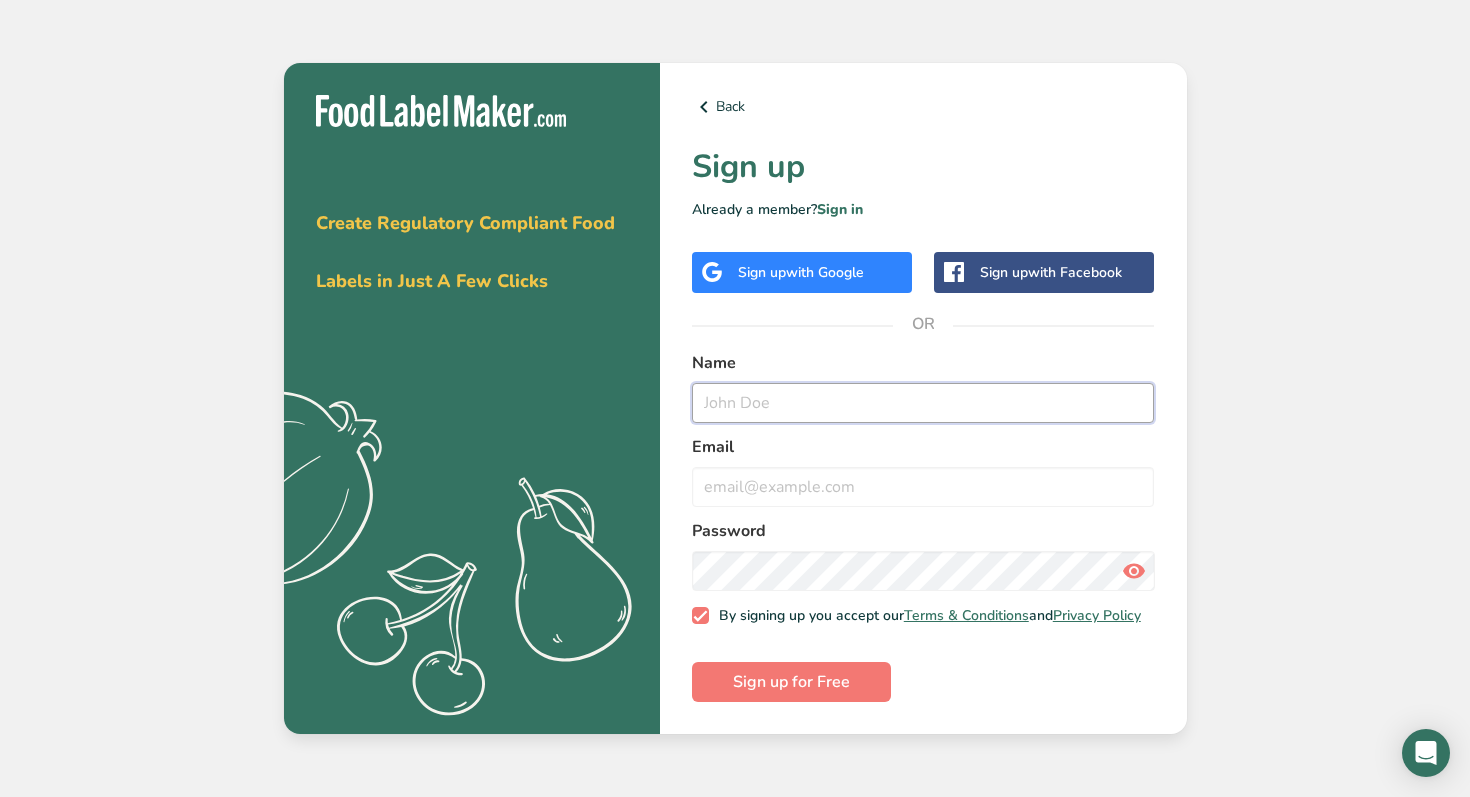 click at bounding box center (923, 403) 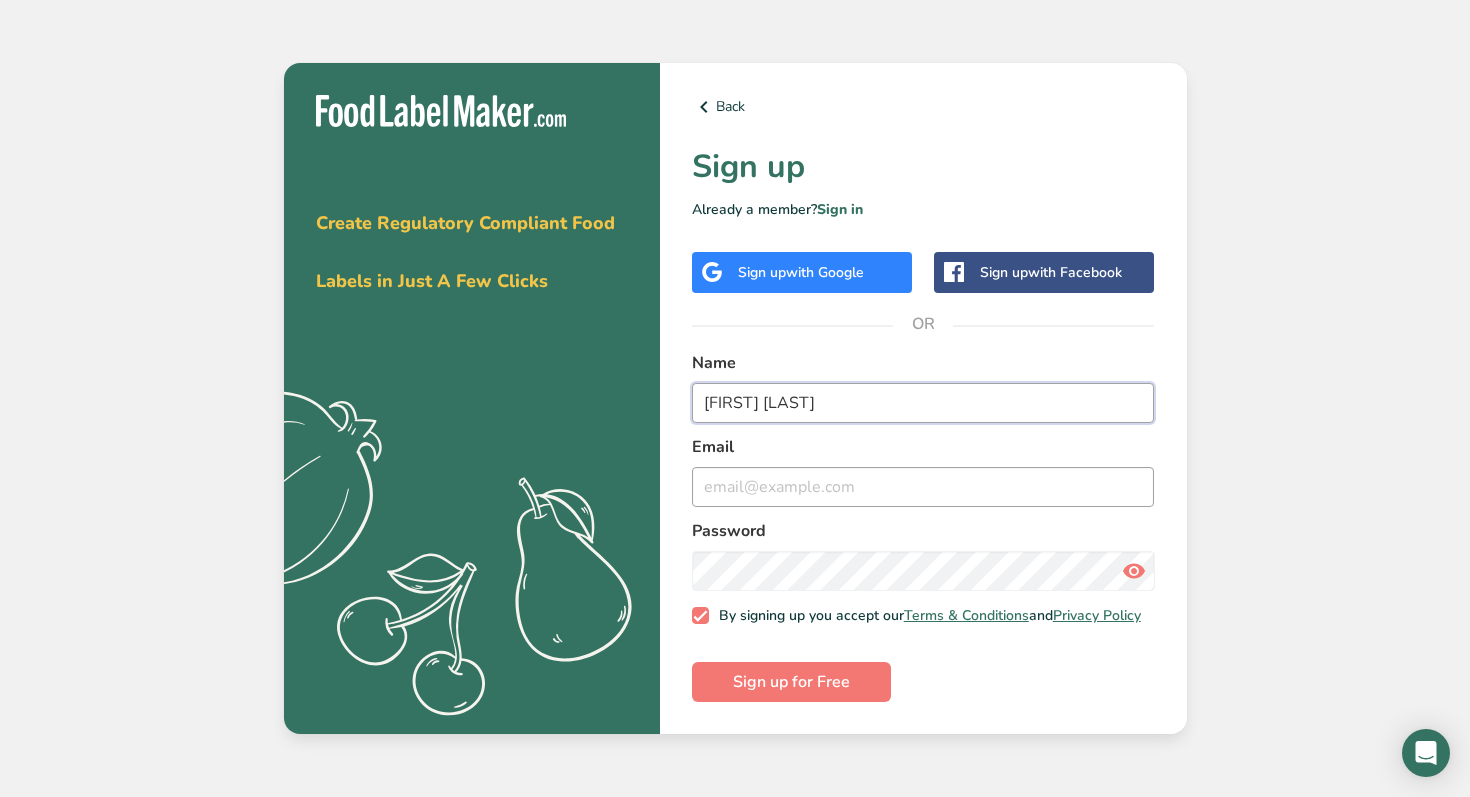 type on "[FIRST] [LAST]" 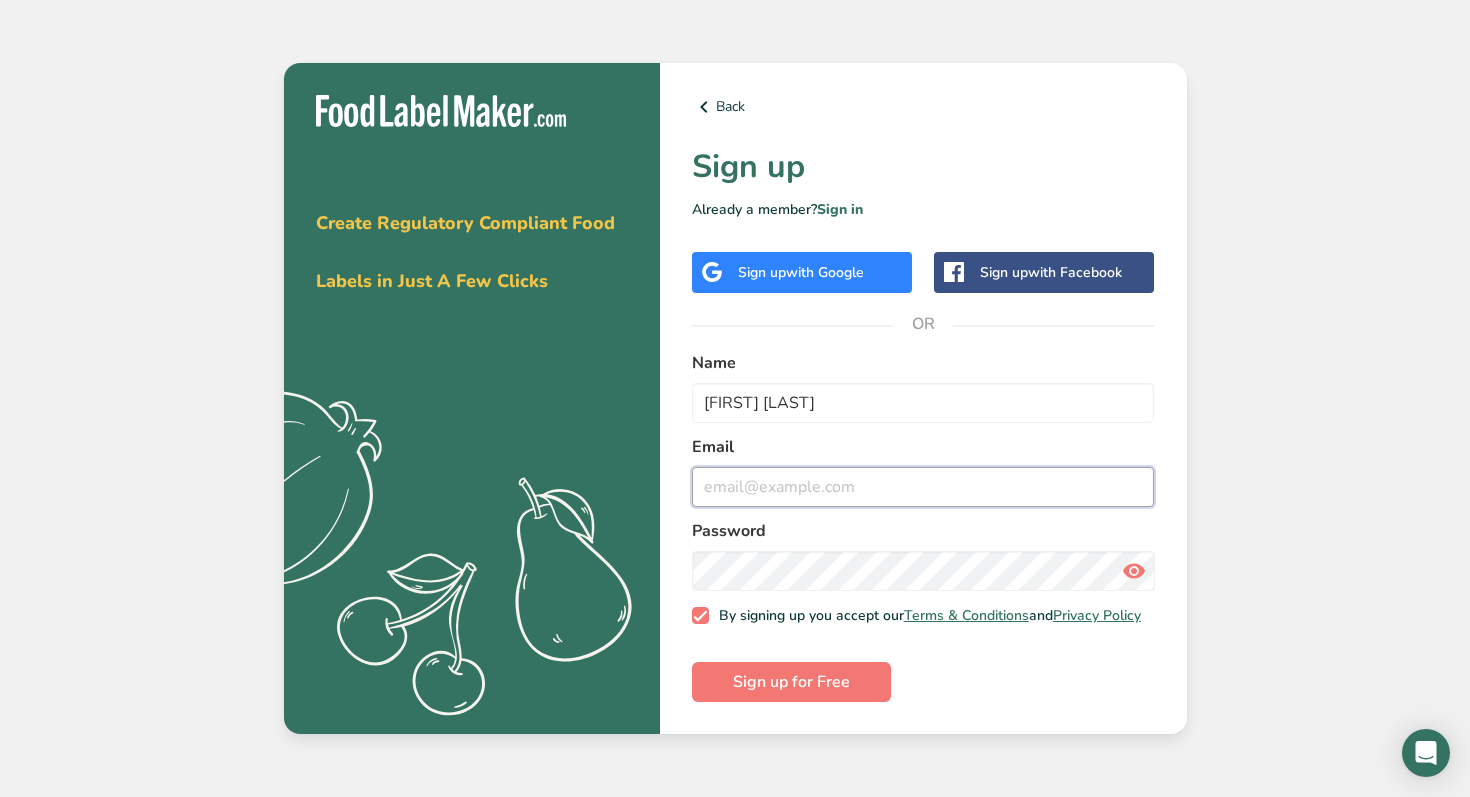 click at bounding box center [923, 487] 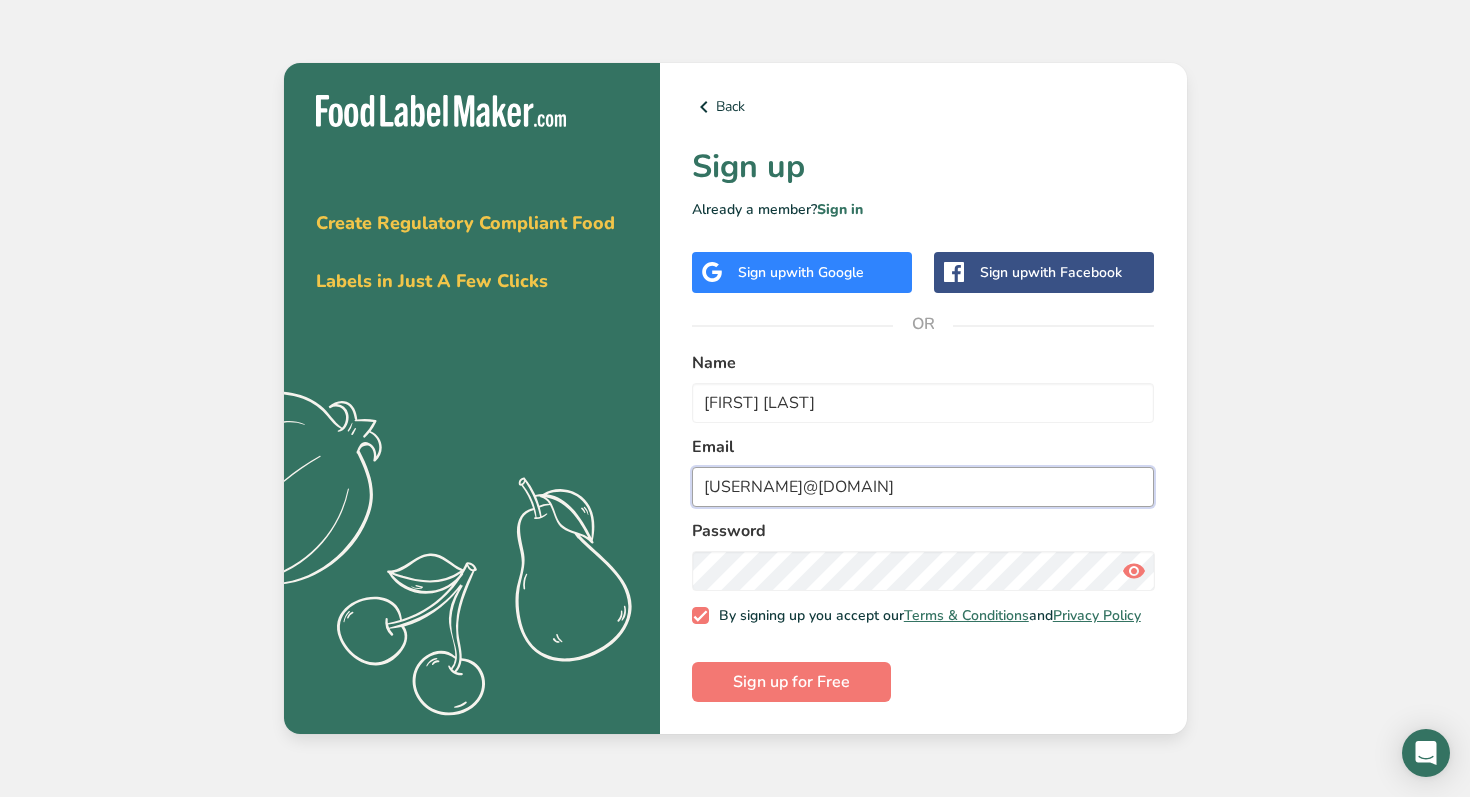 type on "[USERNAME]@[DOMAIN]" 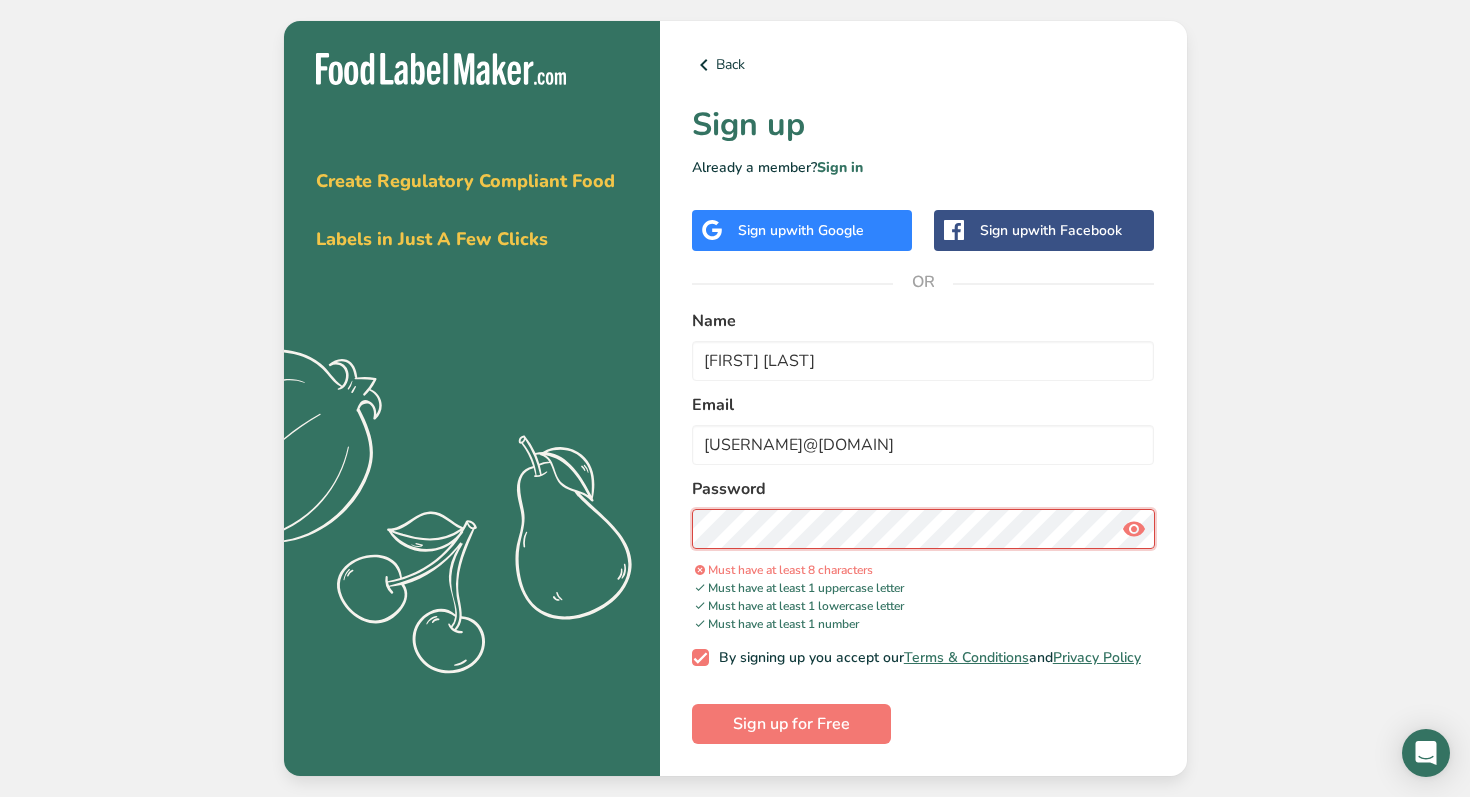 click on "Sign up for Free" at bounding box center [791, 724] 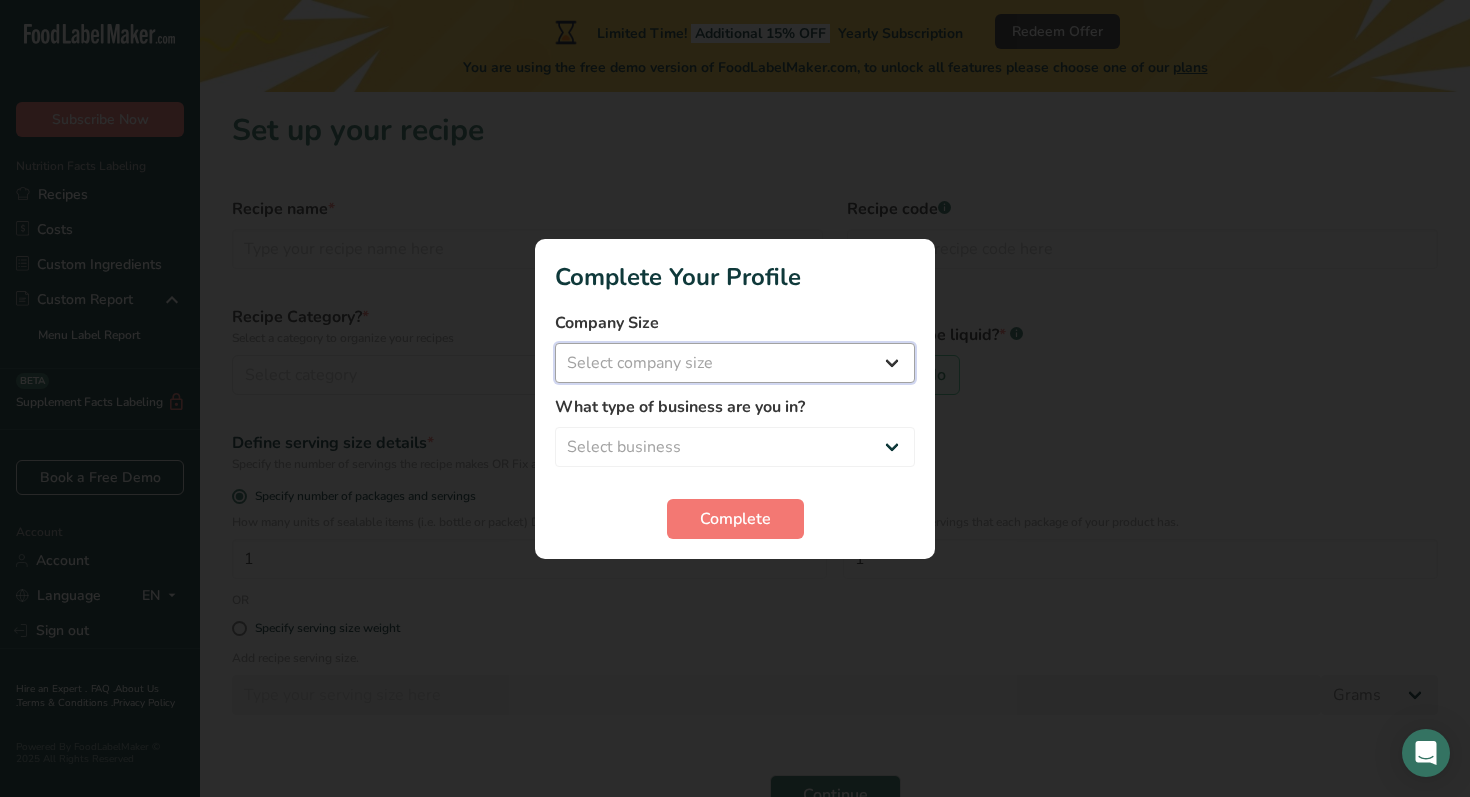click on "Select company size
Fewer than 10 Employees
10 to 50 Employees
51 to 500 Employees
Over 500 Employees" at bounding box center (735, 363) 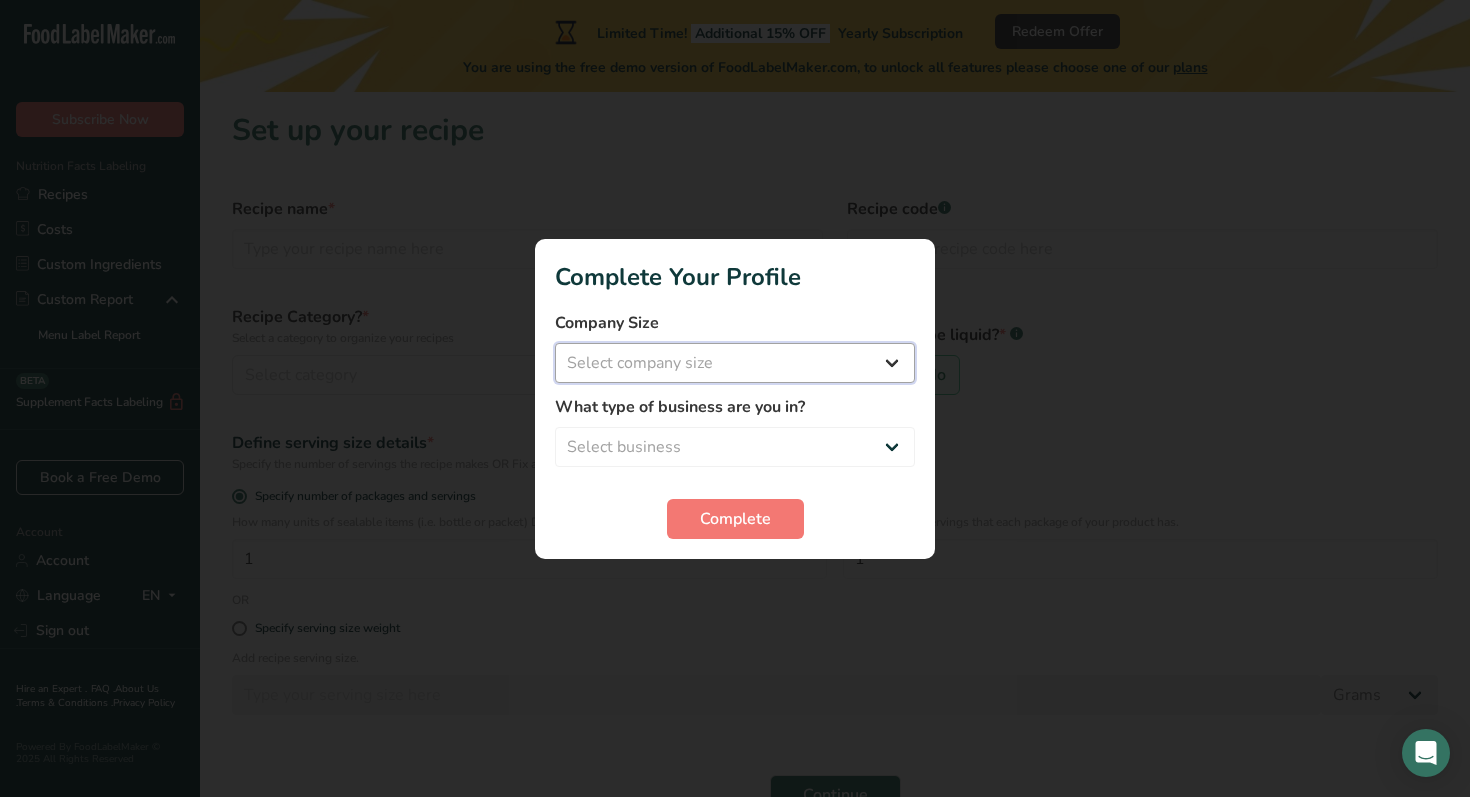 select on "1" 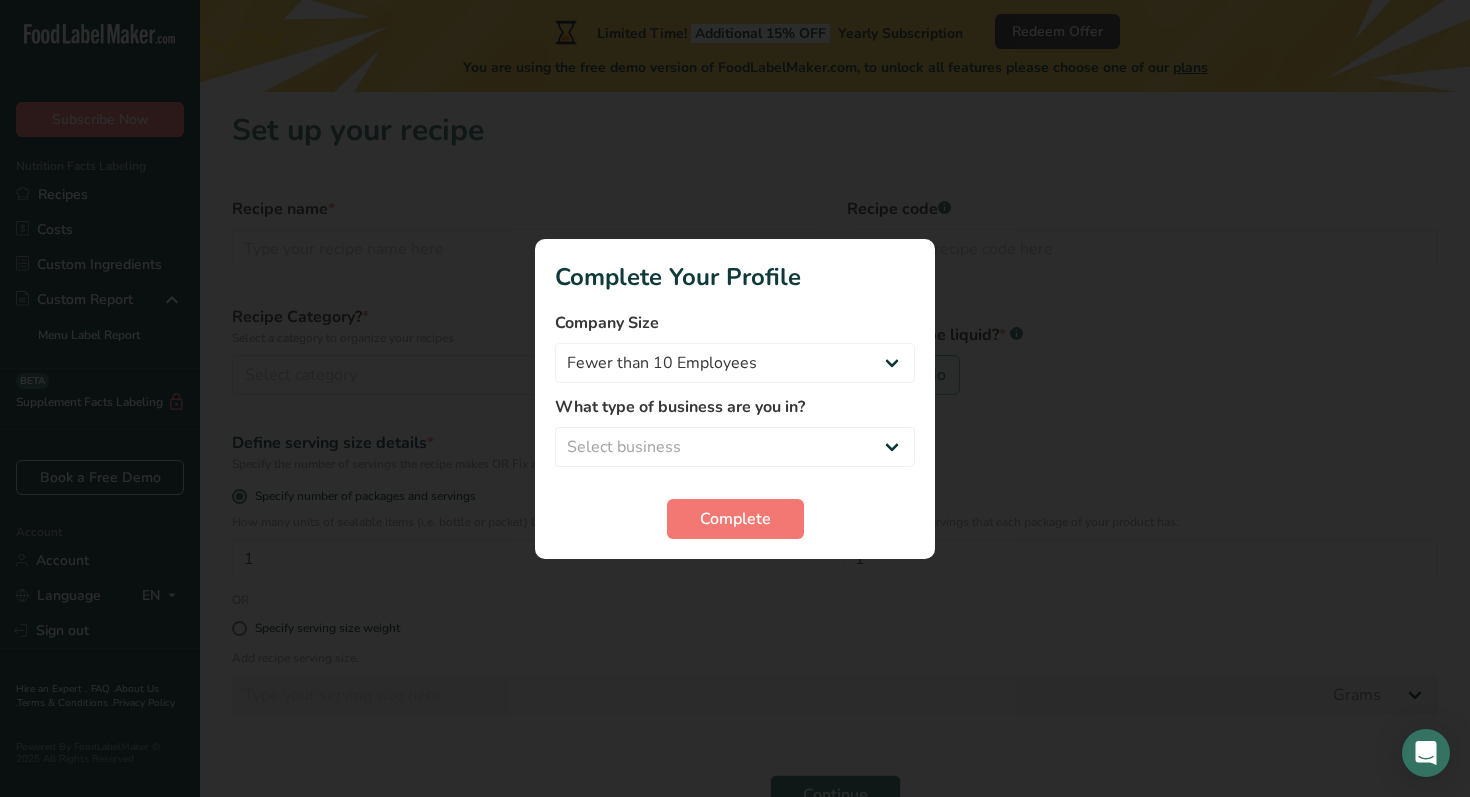click on "What type of business are you in?  Select business
Packaged Food Manufacturer
Restaurant & Cafe
Bakery
Meal Plans & Catering Company
Nutritionist
Food Blogger
Personal Trainer
Other" at bounding box center [735, 431] 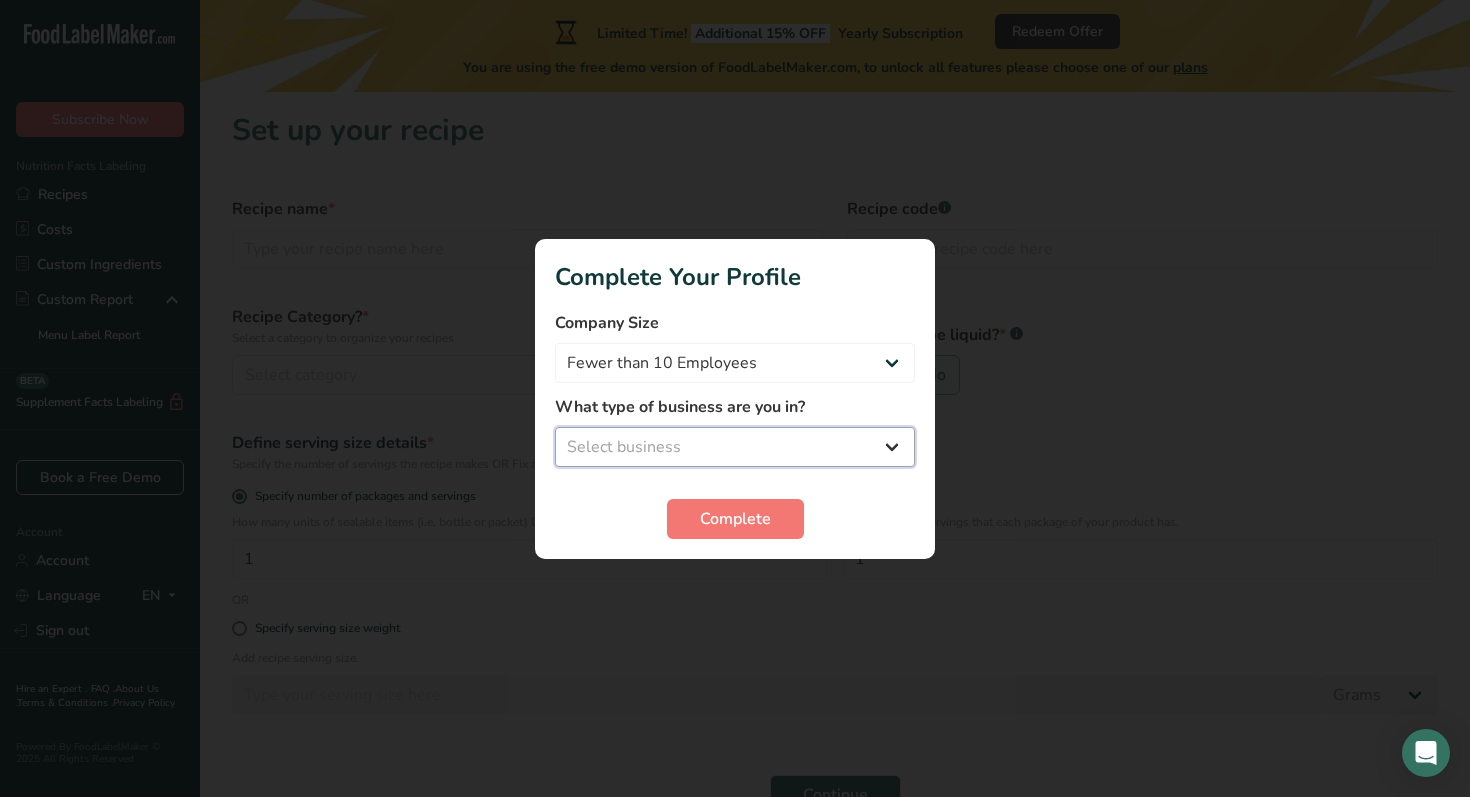 click on "Select business
Packaged Food Manufacturer
Restaurant & Cafe
Bakery
Meal Plans & Catering Company
Nutritionist
Food Blogger
Personal Trainer
Other" at bounding box center (735, 447) 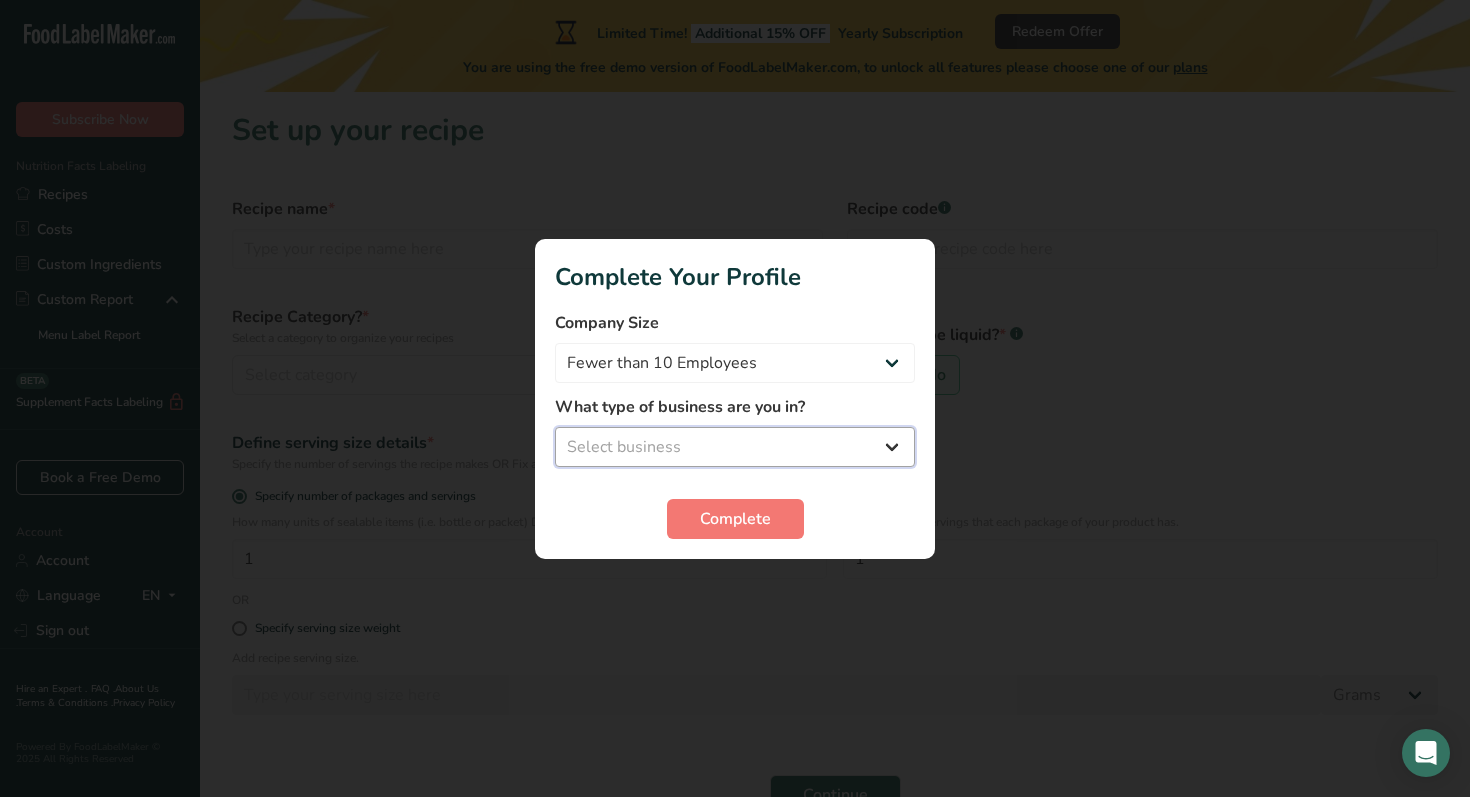 select on "3" 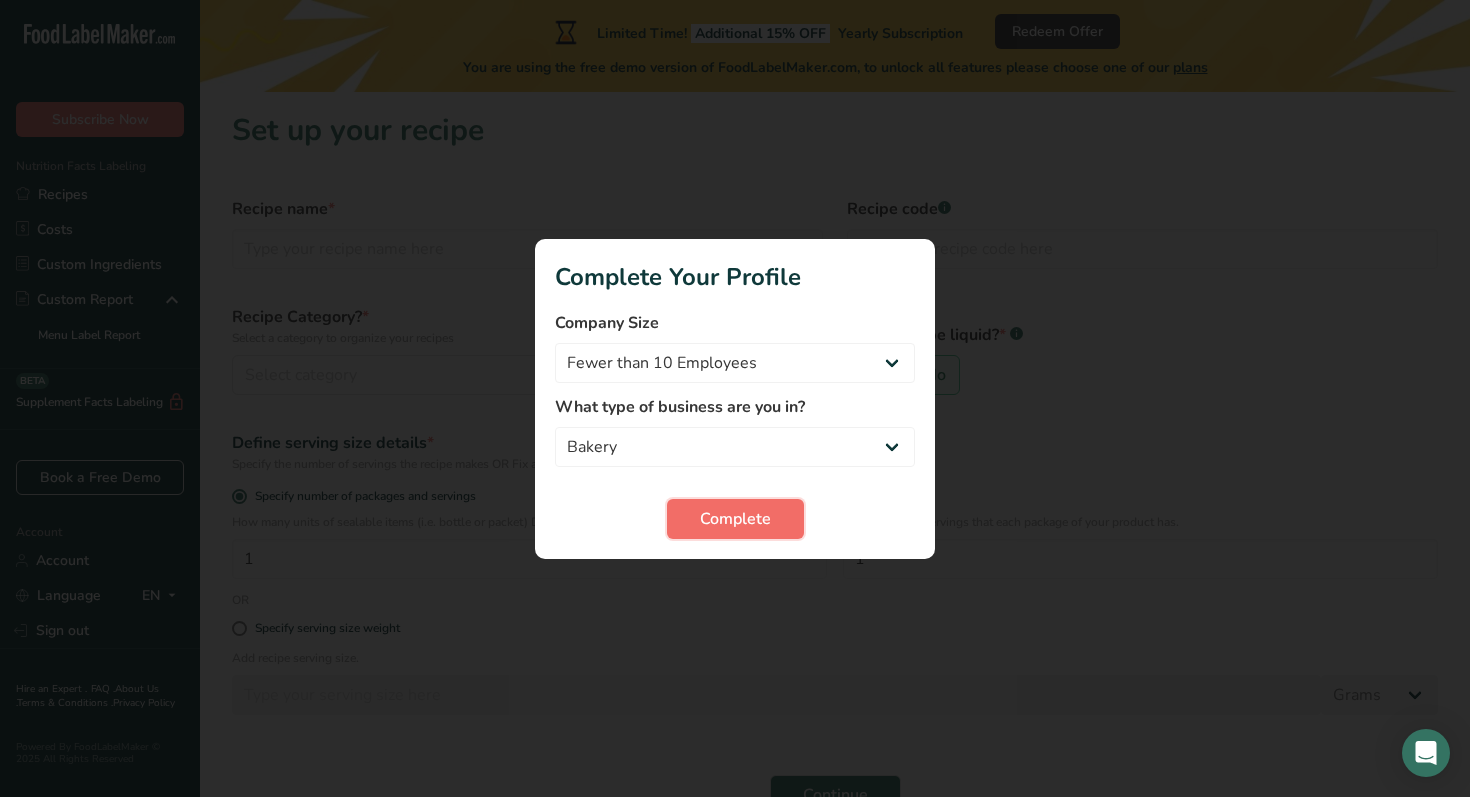 click on "Complete" at bounding box center [735, 519] 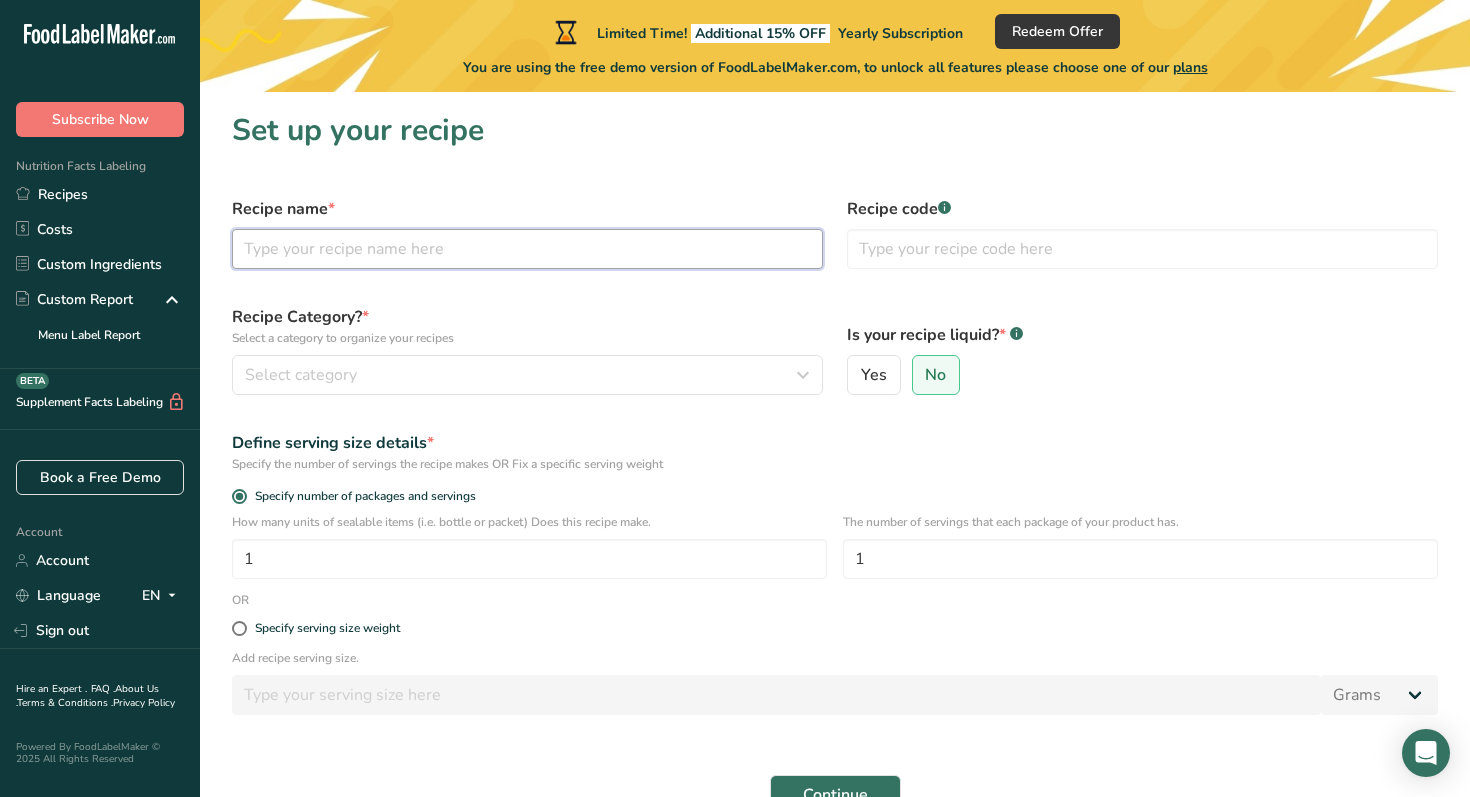 click at bounding box center [527, 249] 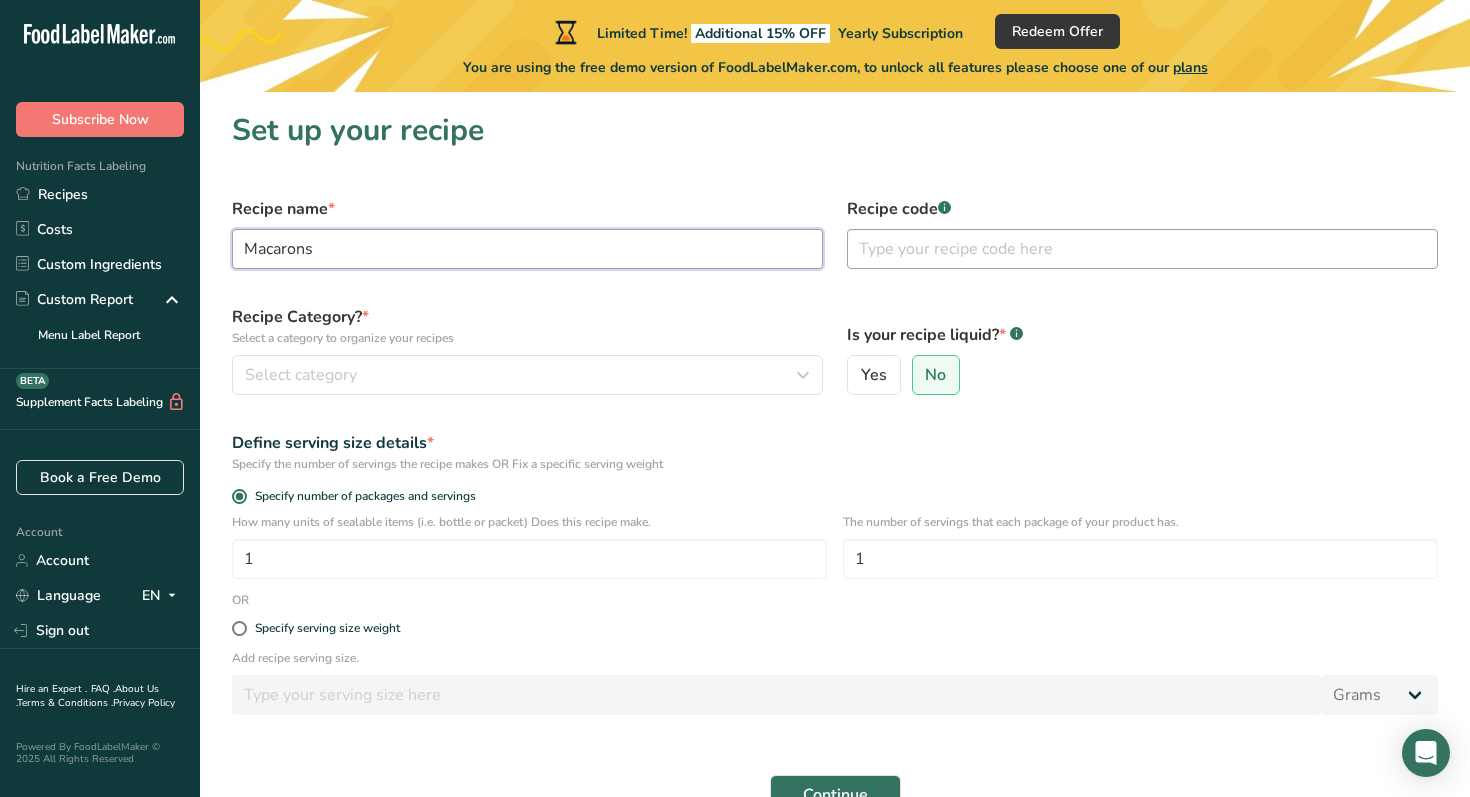 type on "Macarons" 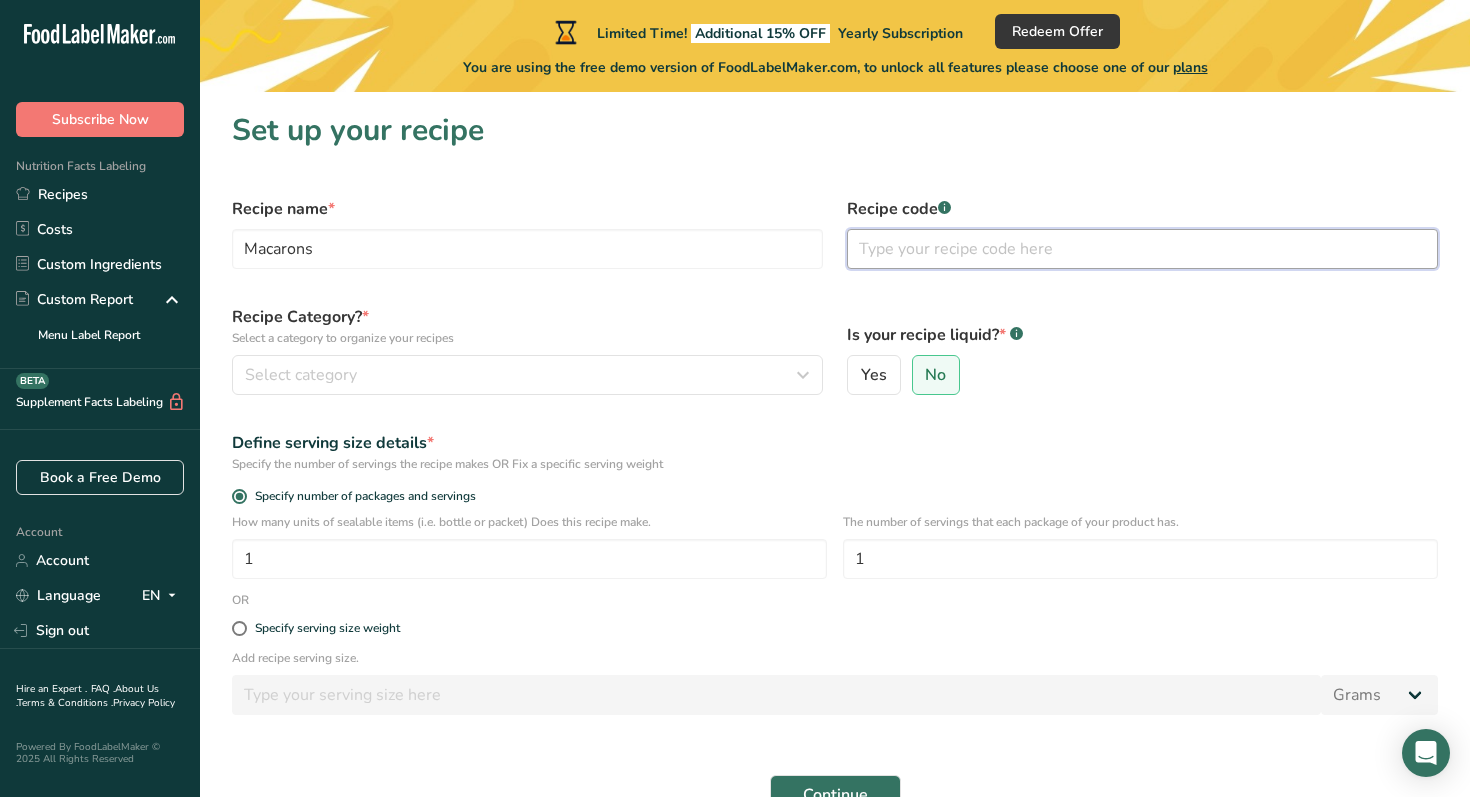 click at bounding box center (1142, 249) 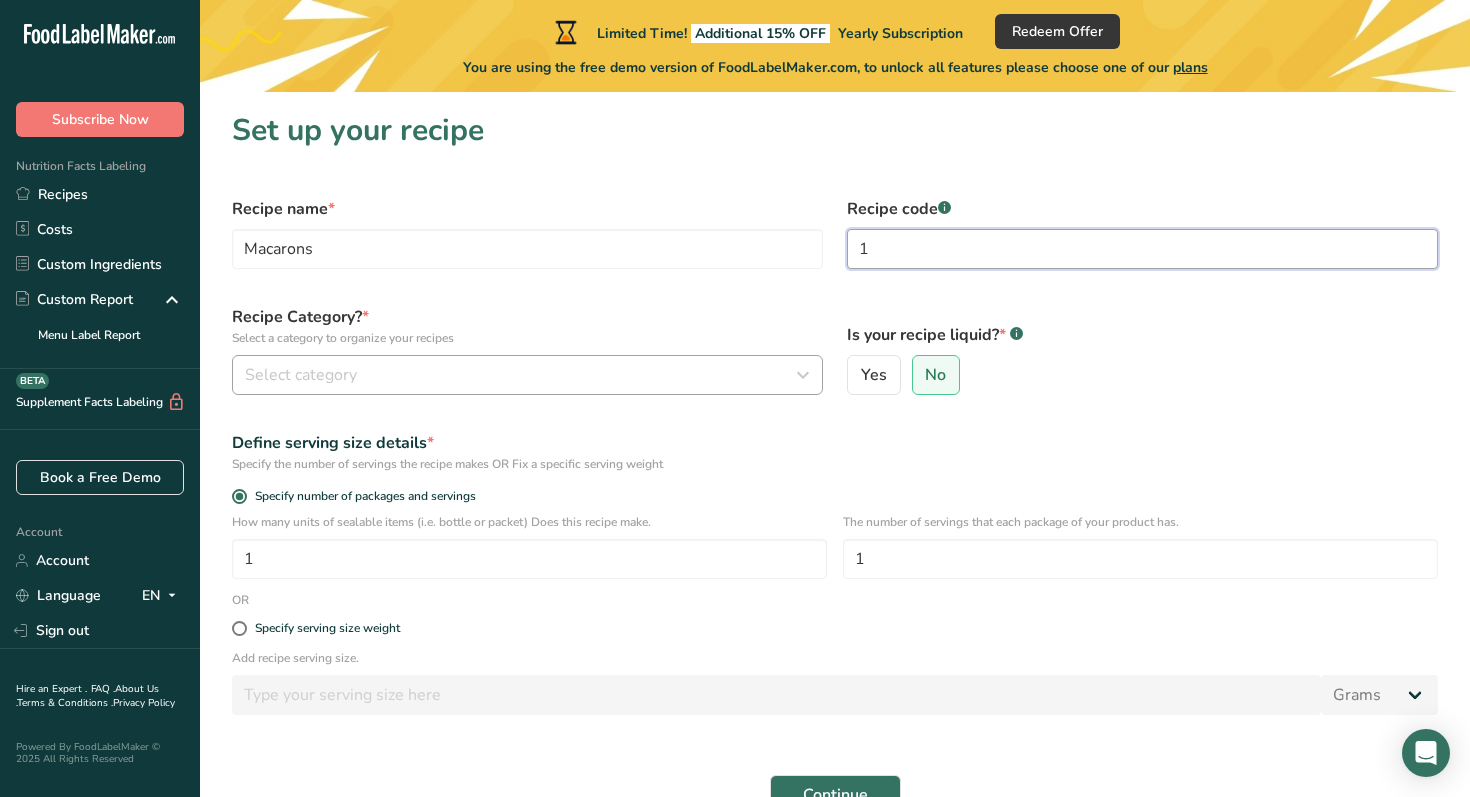 type on "1" 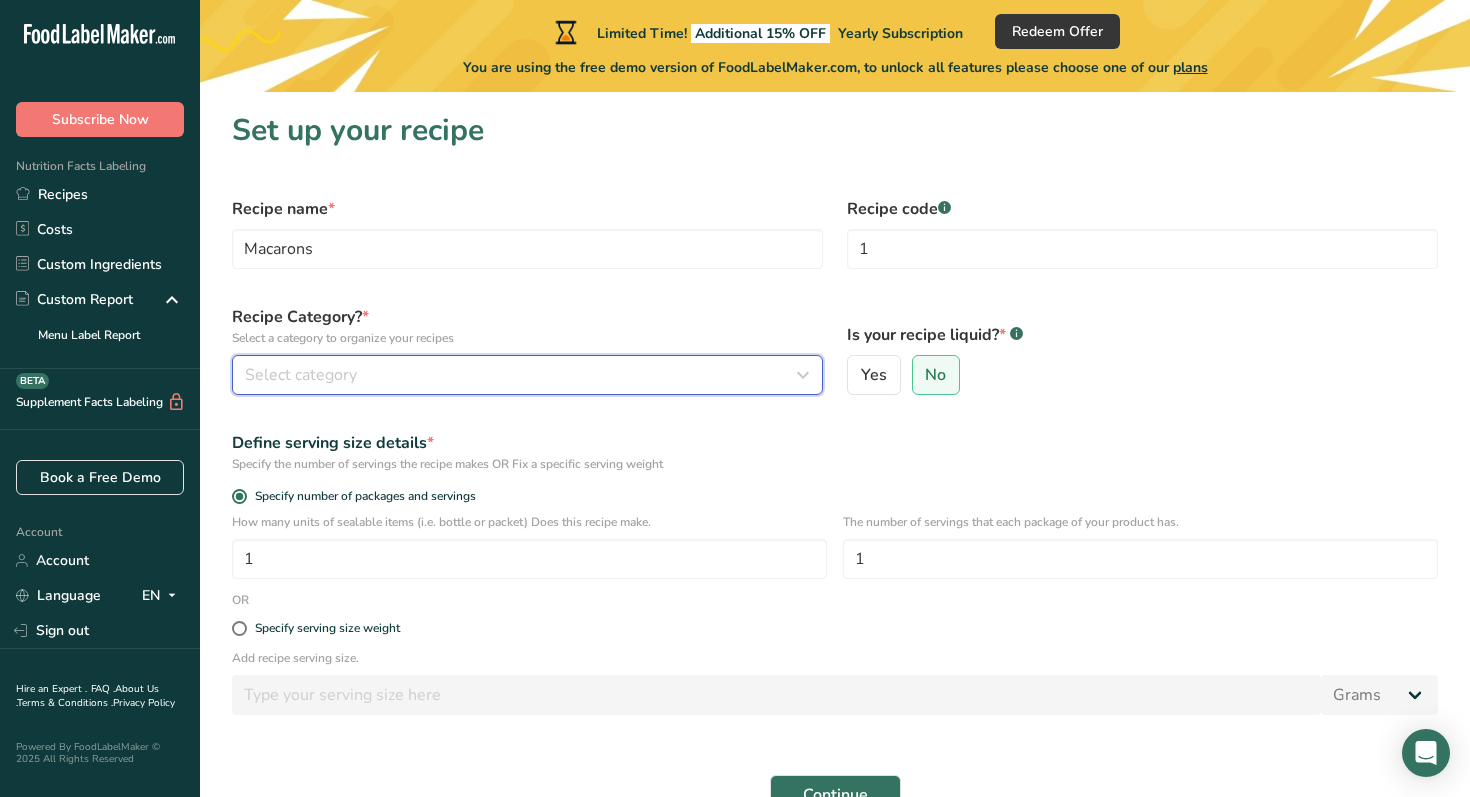 click on "Select category" at bounding box center (521, 375) 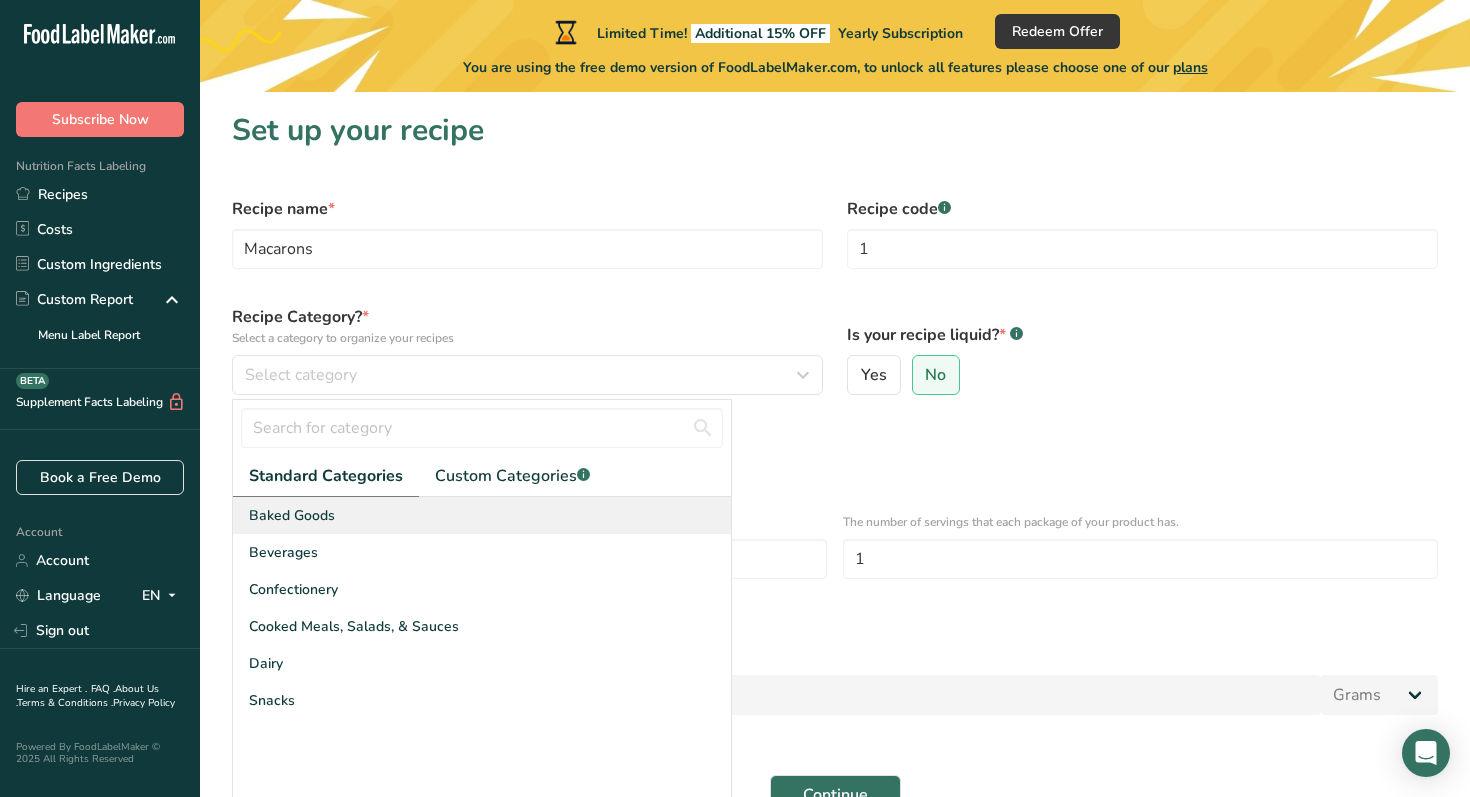 click on "Baked Goods" at bounding box center (482, 515) 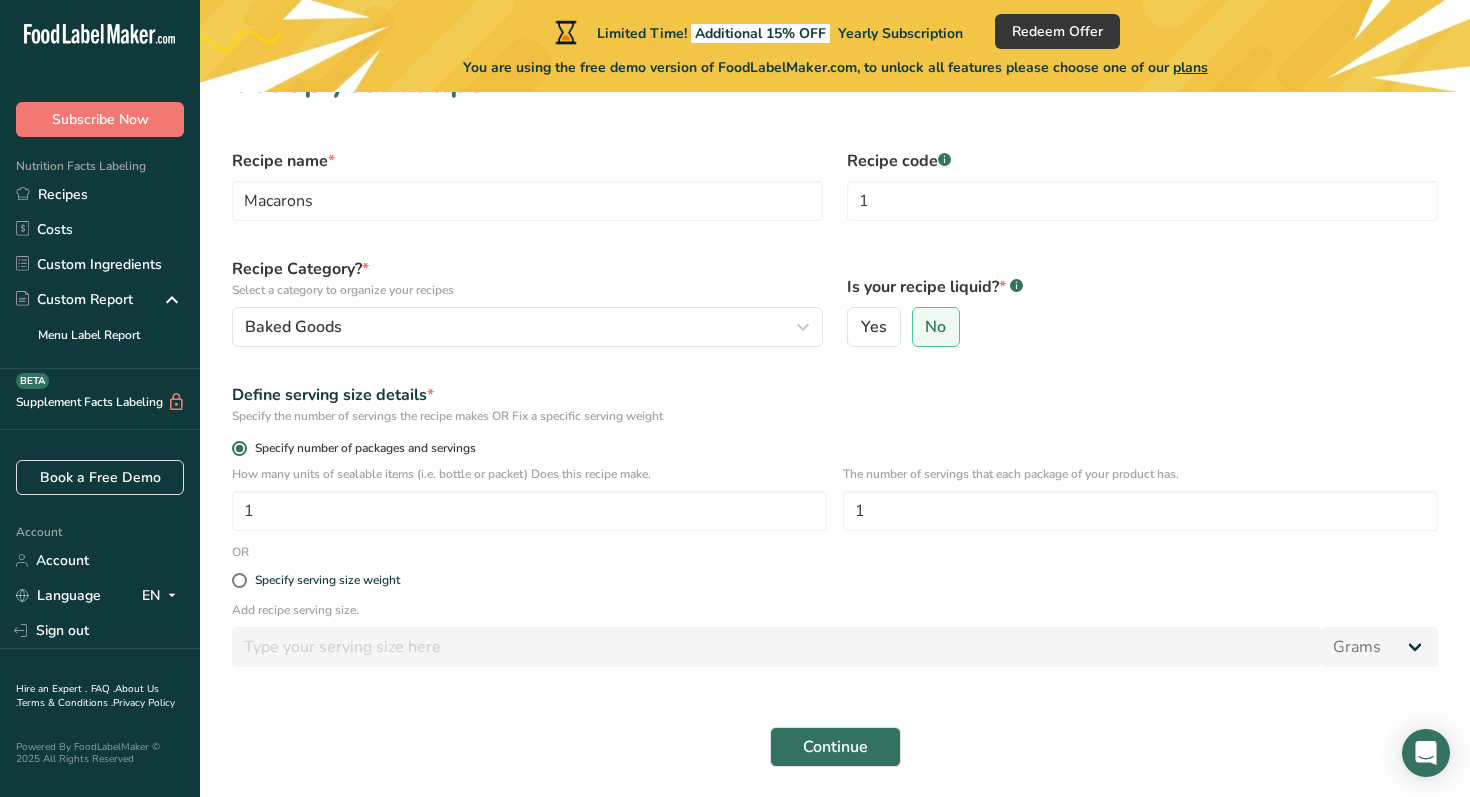 scroll, scrollTop: 51, scrollLeft: 0, axis: vertical 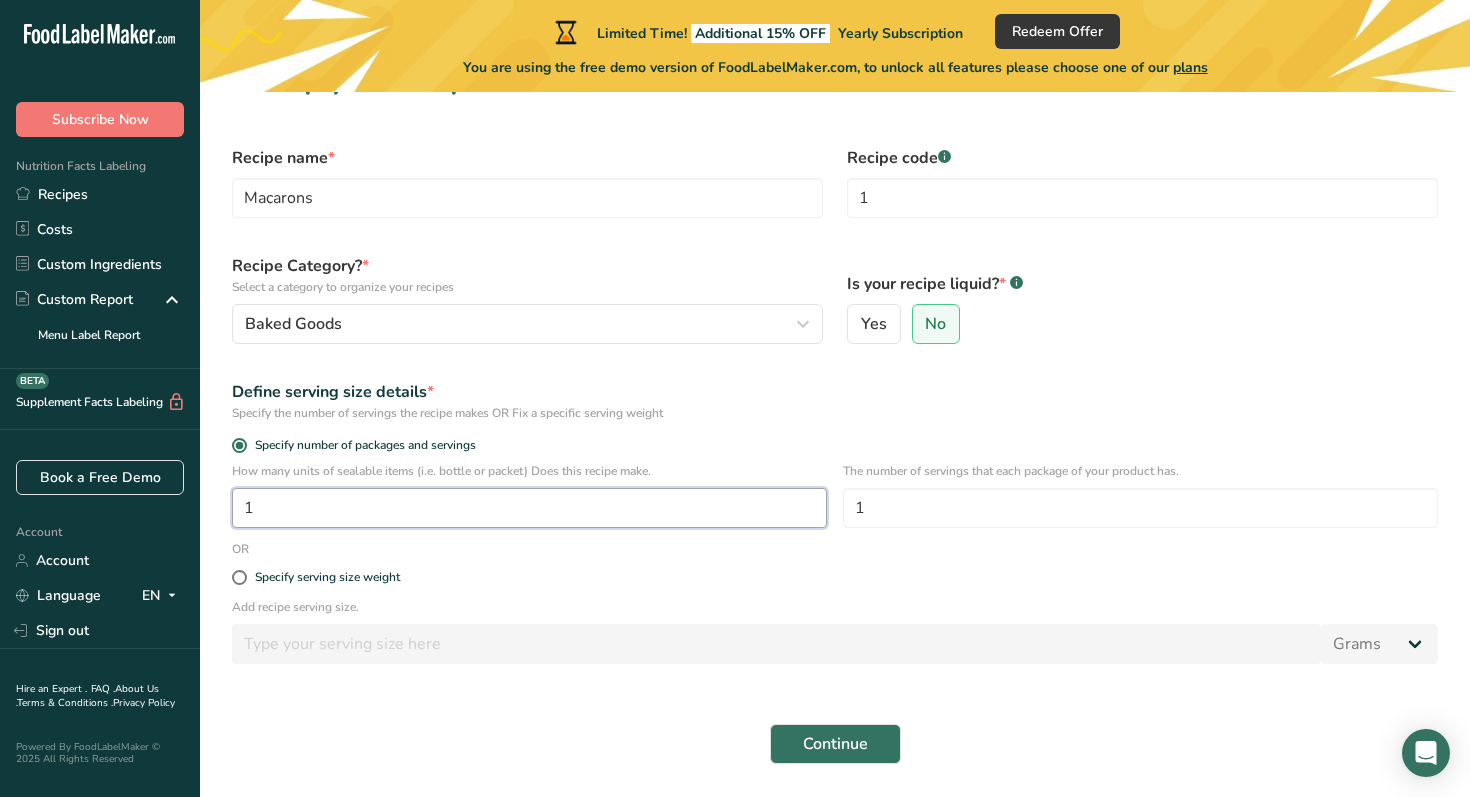 click on "1" at bounding box center (529, 508) 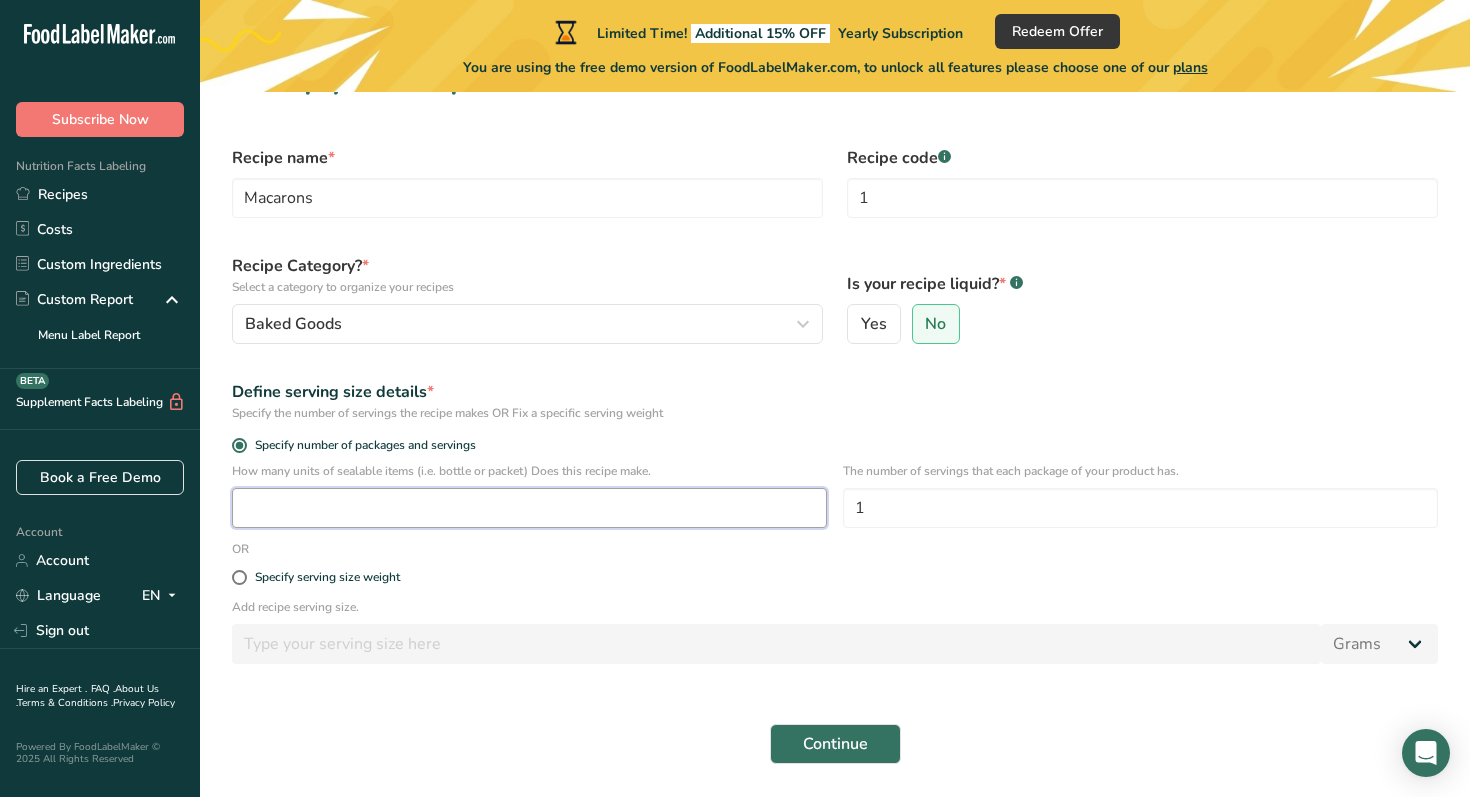 type on "1" 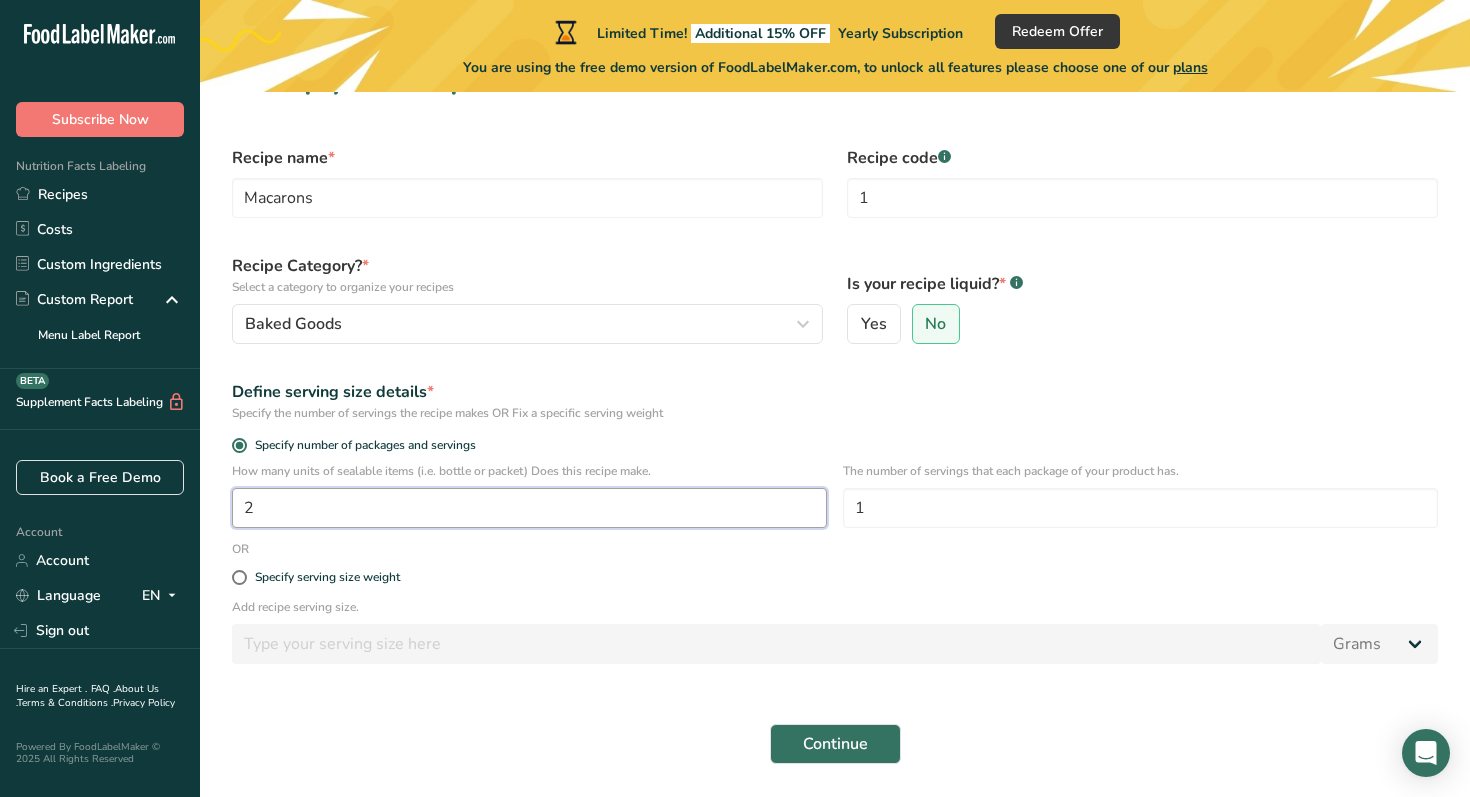 type on "1" 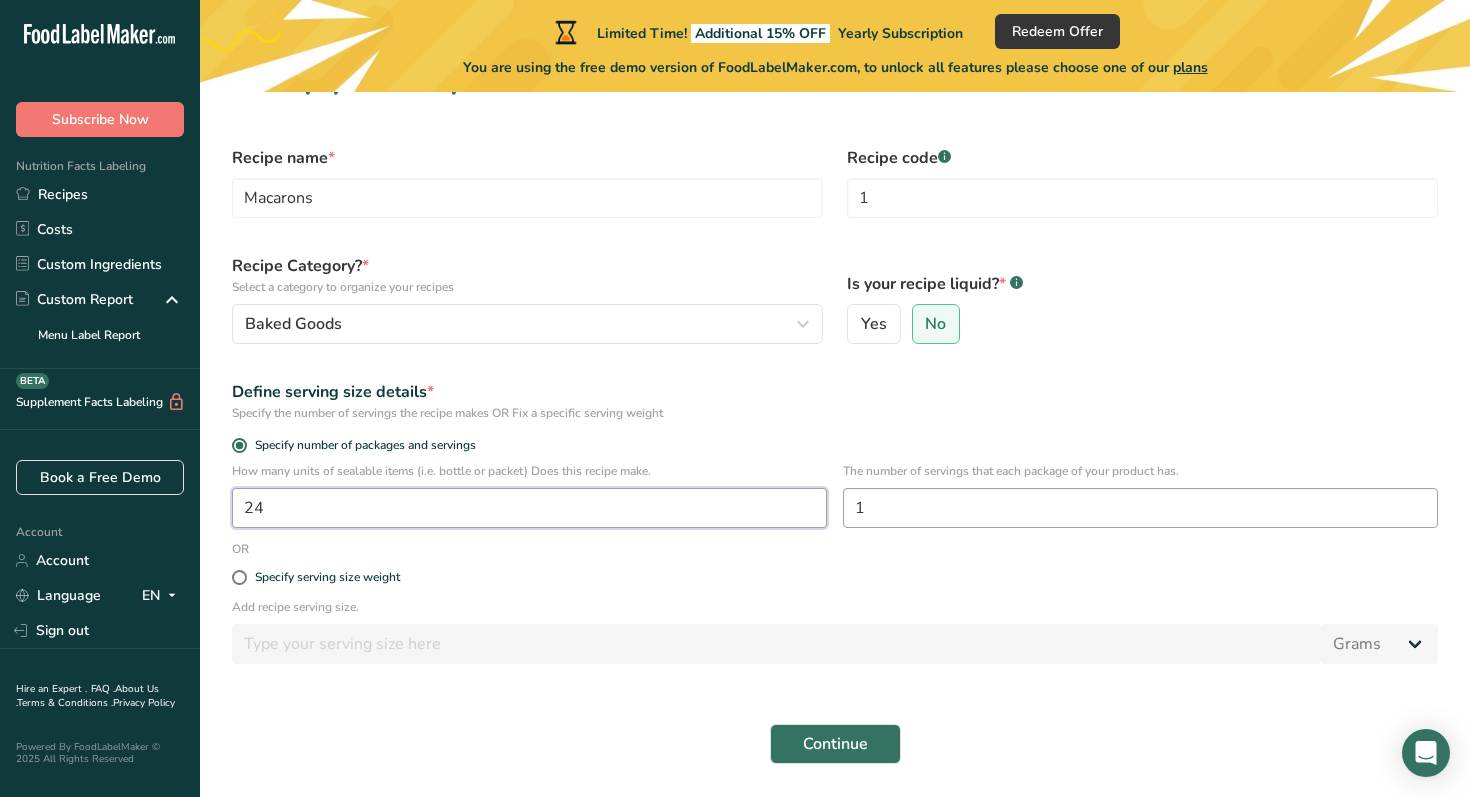 type on "24" 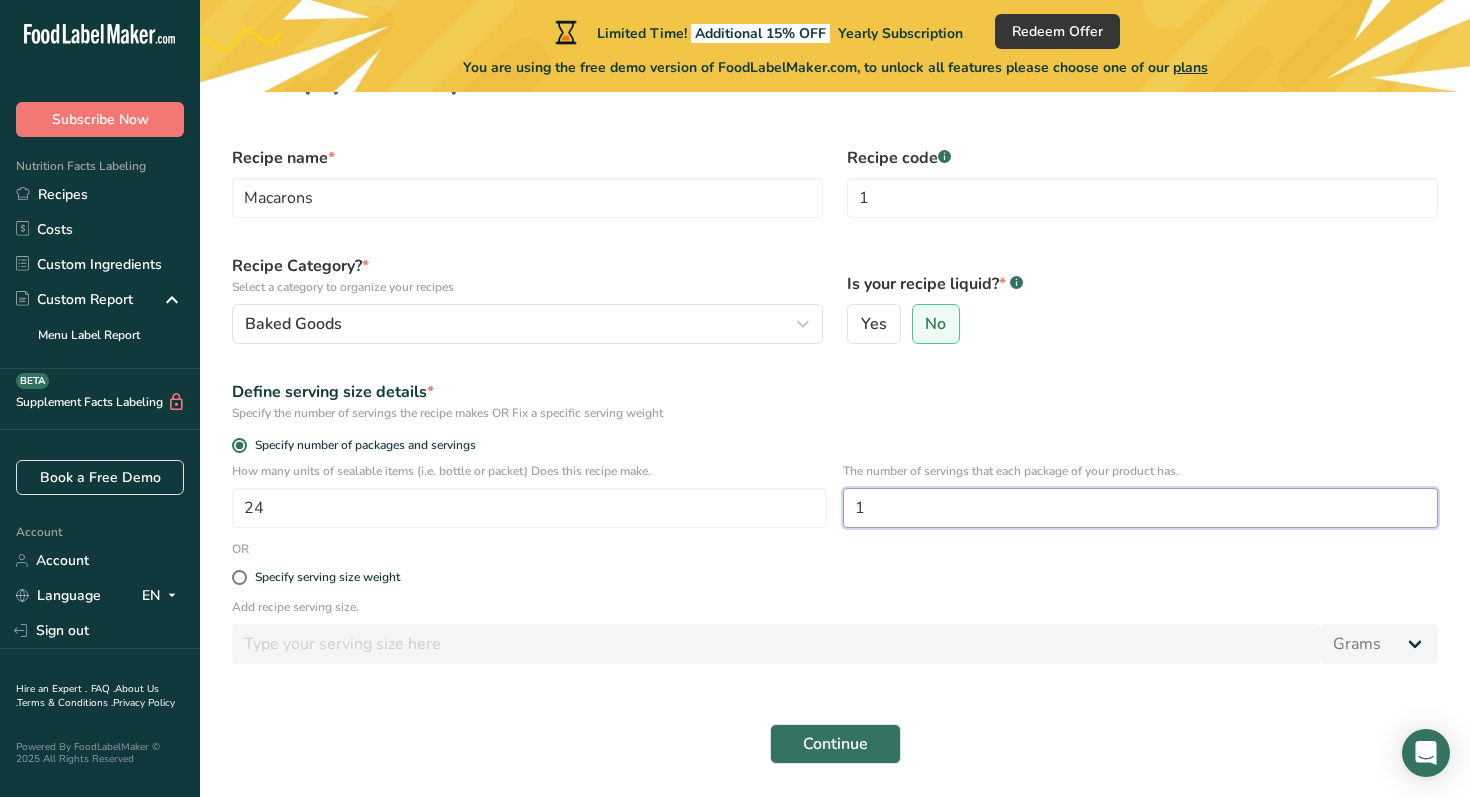 click on "1" at bounding box center [1140, 508] 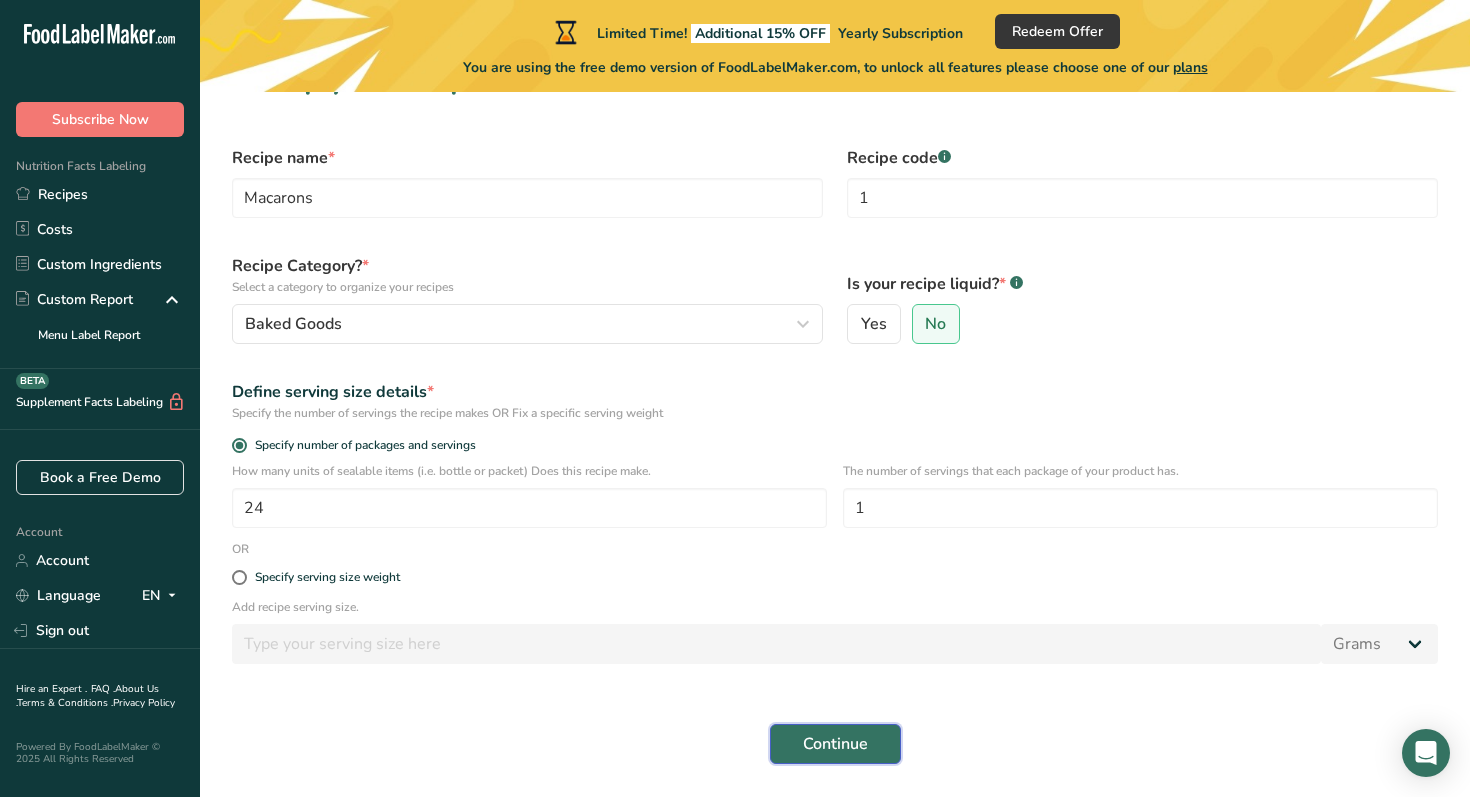 click on "Continue" at bounding box center [835, 744] 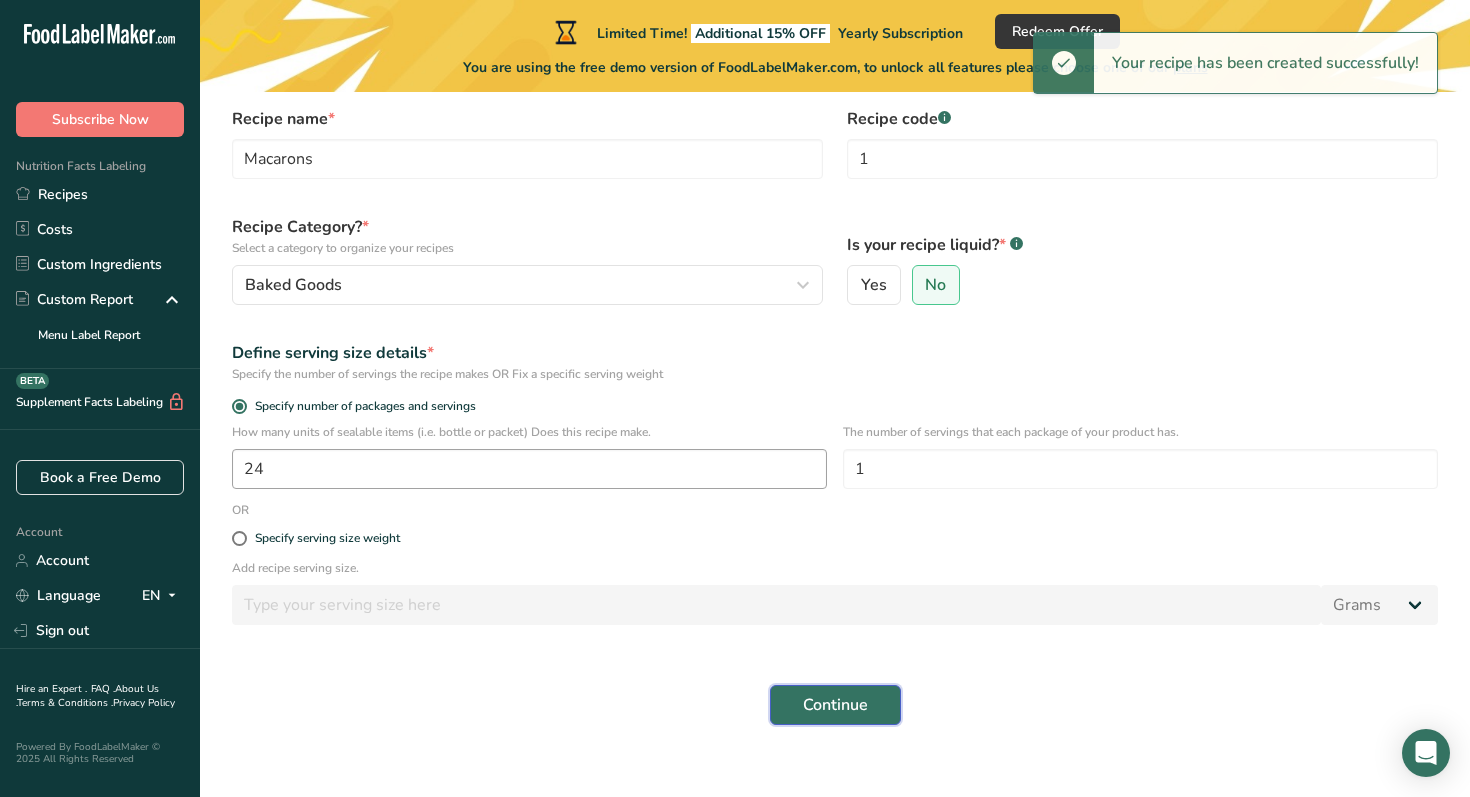scroll, scrollTop: 114, scrollLeft: 0, axis: vertical 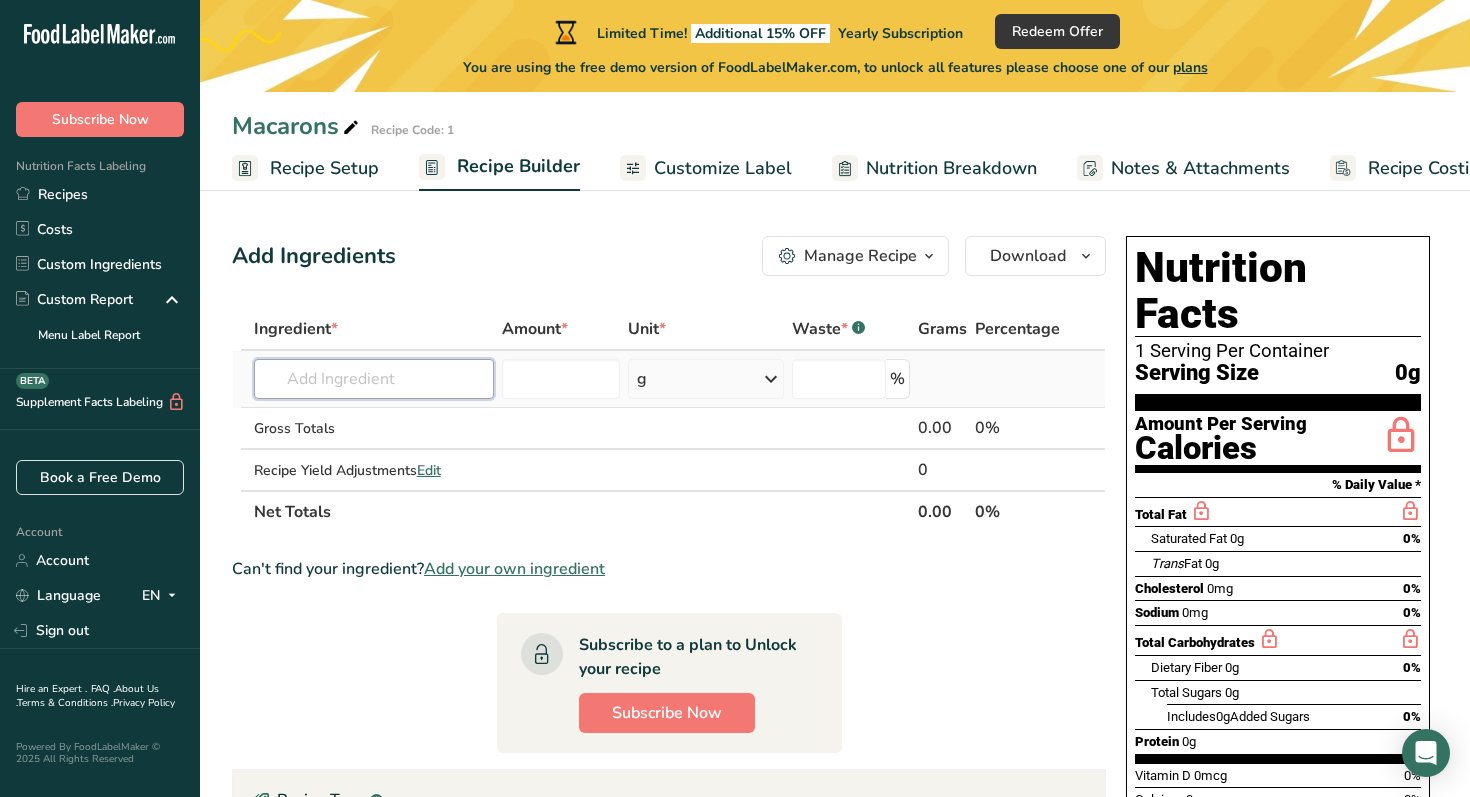 click at bounding box center [374, 379] 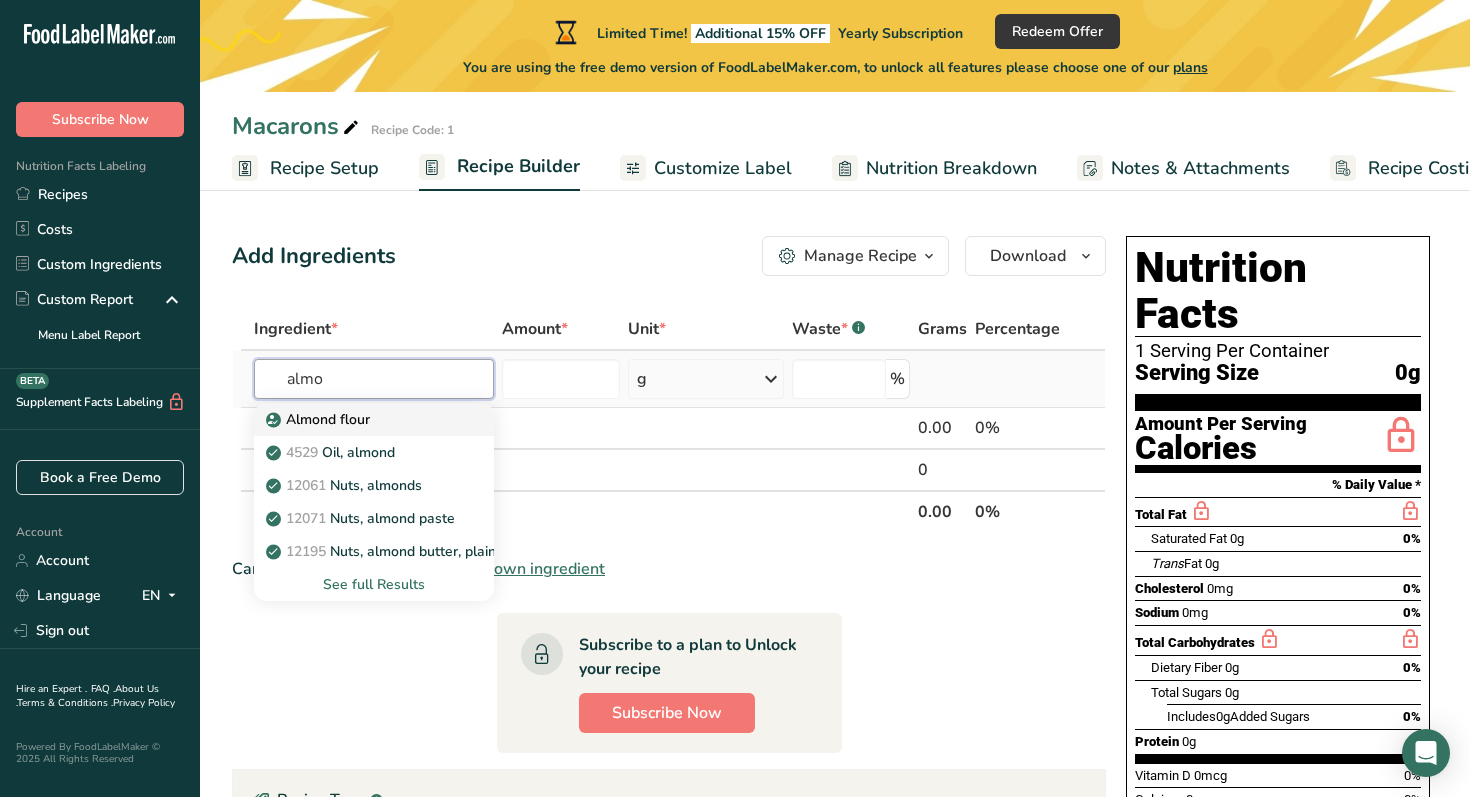 type on "almo" 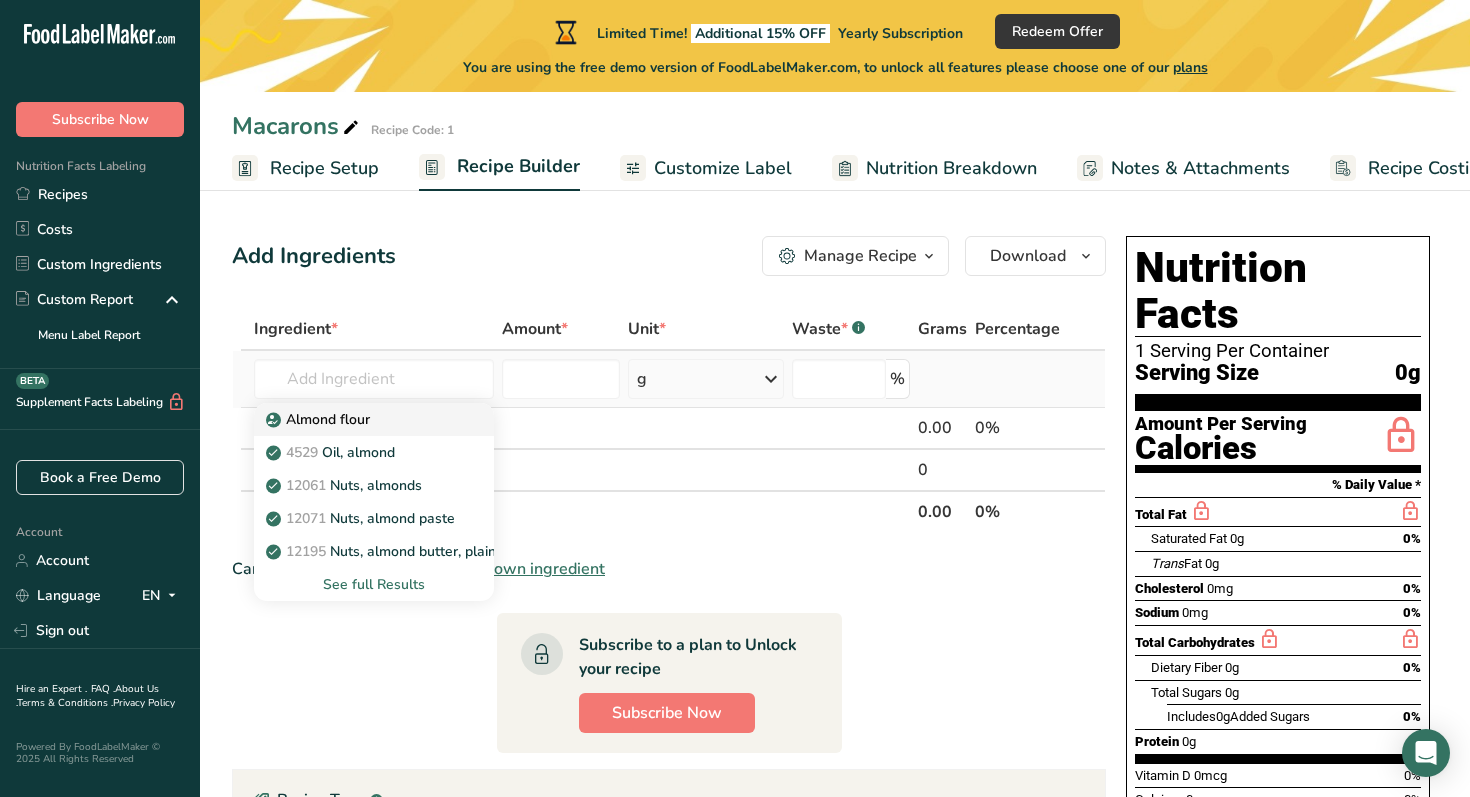 click on "Almond flour" at bounding box center [320, 419] 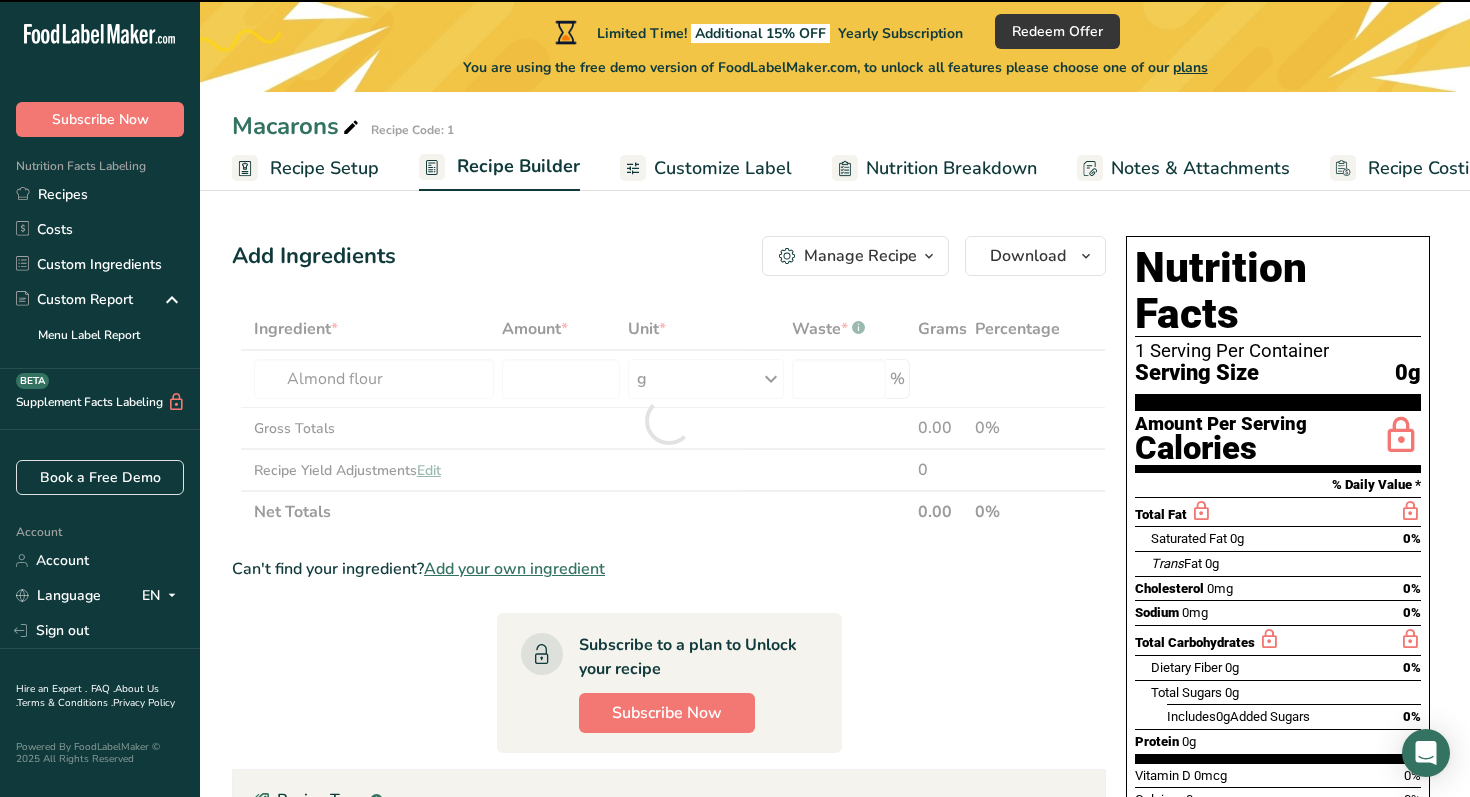 type on "0" 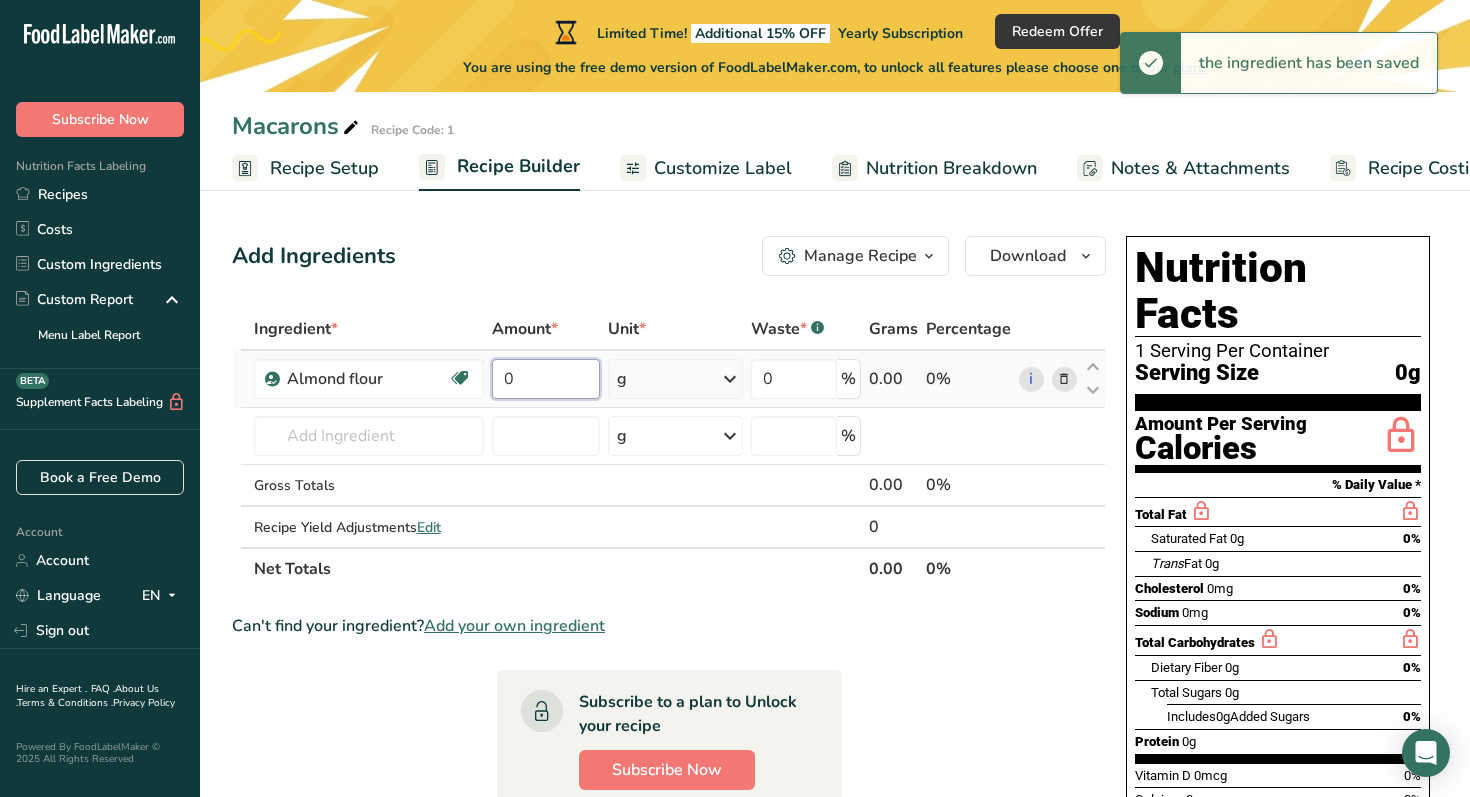 click on "0" at bounding box center (546, 379) 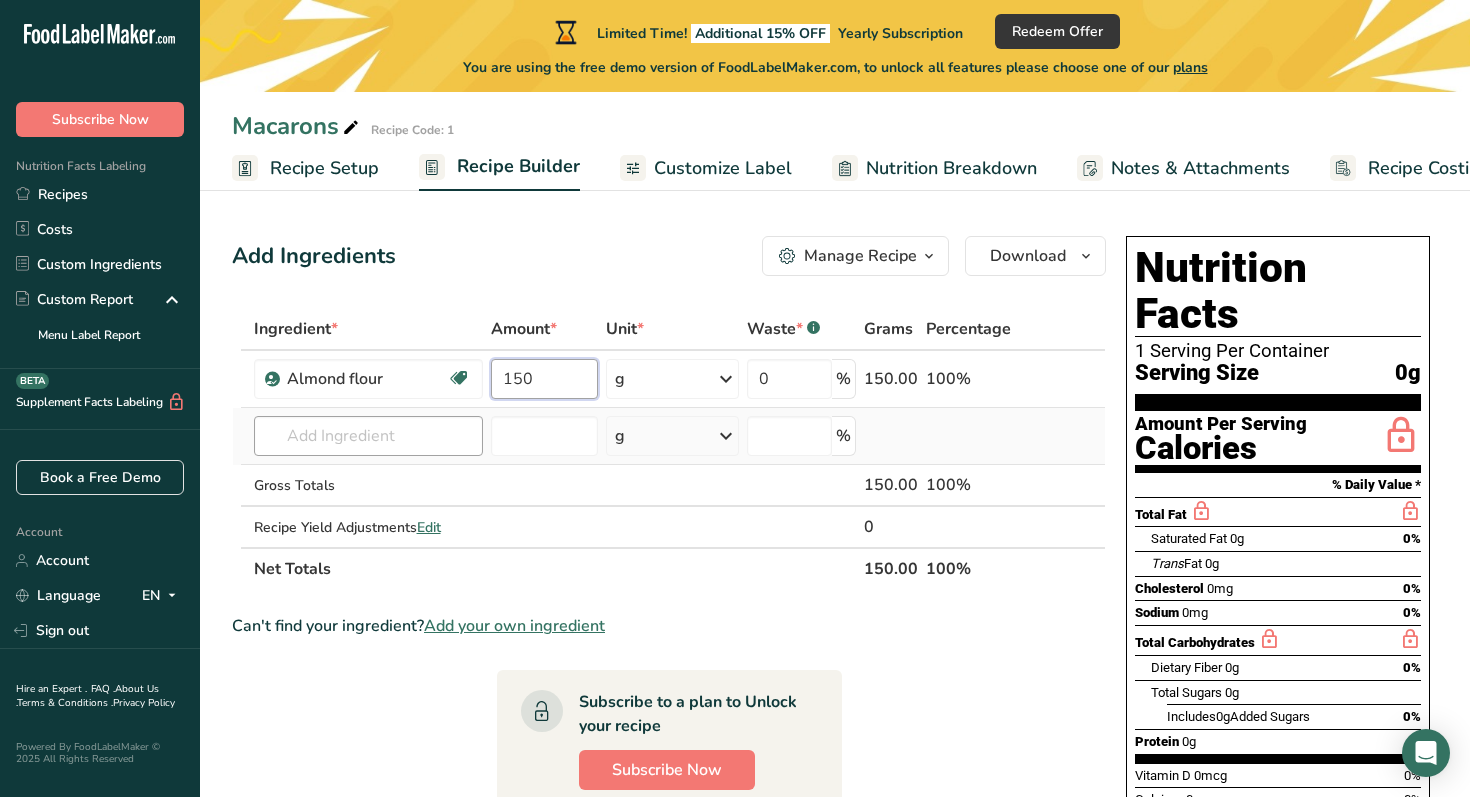 type on "150" 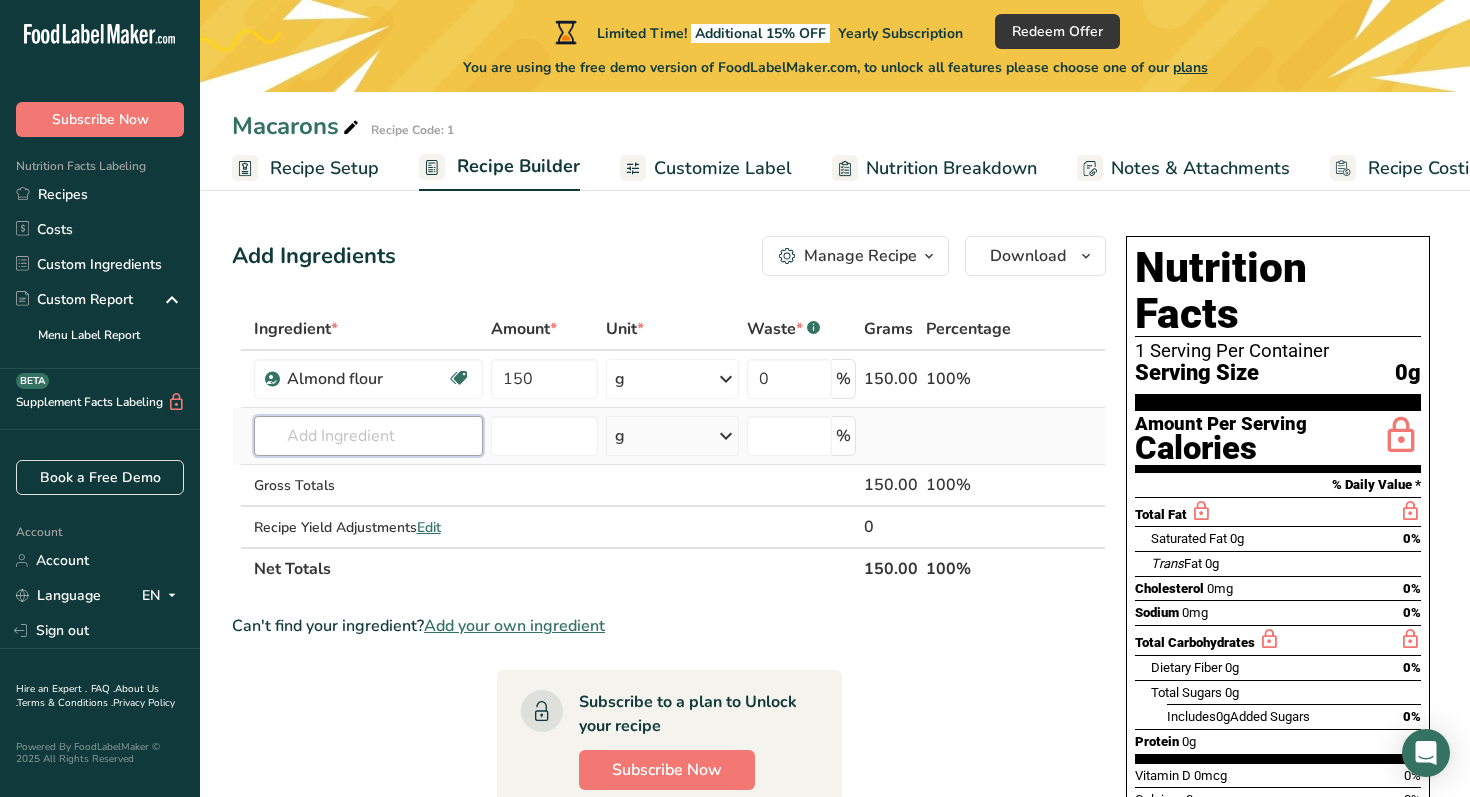 click on "Ingredient *
Amount *
Unit *
Waste *   .a-a{fill:#347362;}.b-a{fill:#fff;}          Grams
Percentage
Almond flour
Vegan
Vegetarian
Organic
Organic Certified
Non-GMO
Kosher Pareve
Kosher Dairy
Halal
Clean Label
Bio-Engineered
Keto Friendly
150
g
Weight Units
g
kg
mg
See more
Volume Units
l
Volume units require a density conversion. If you know your ingredient's density enter it below. Otherwise, click on "RIA" our AI Regulatory bot - she will be able to help you
lb/ft3
g/cm3
mL" at bounding box center [669, 449] 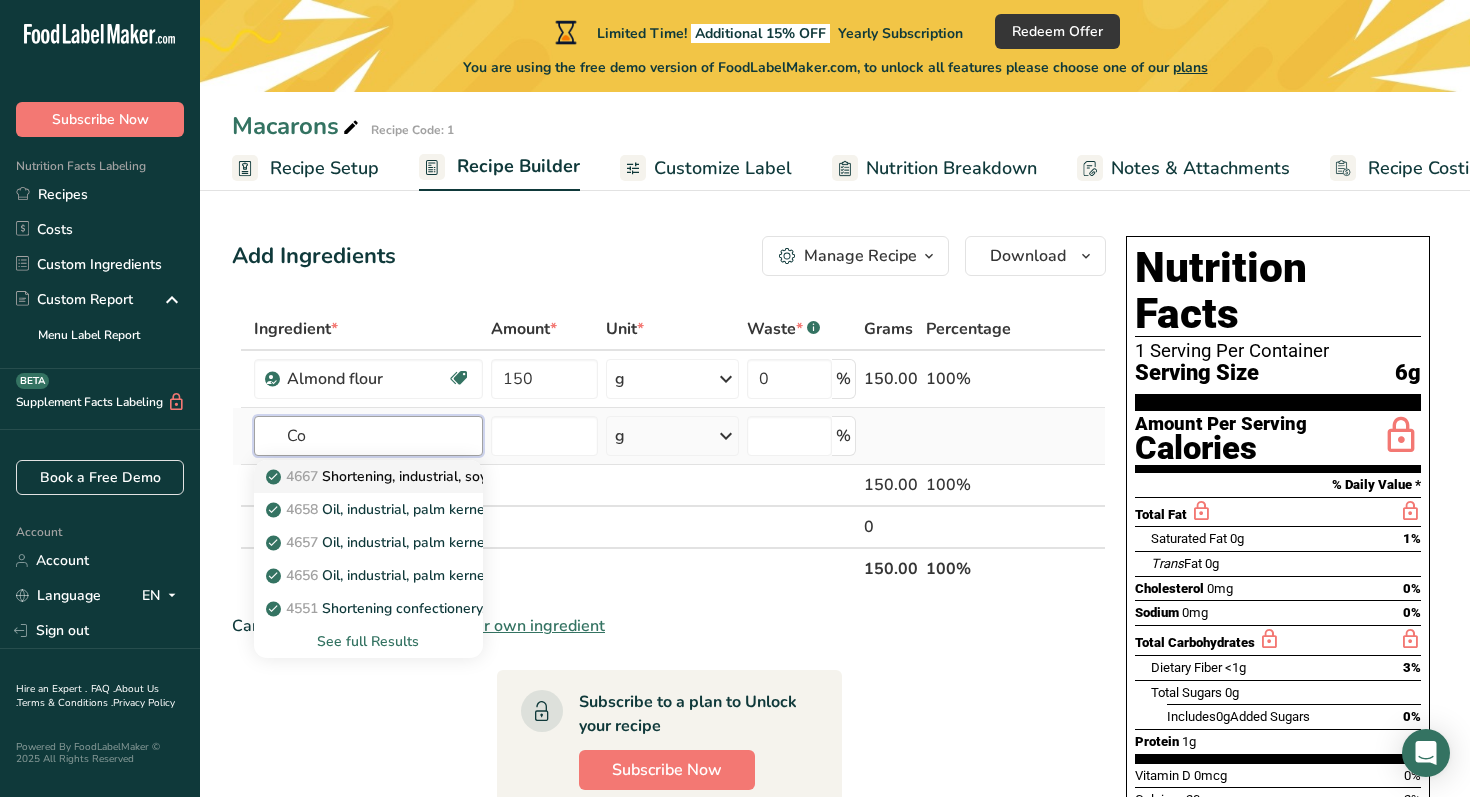 type on "C" 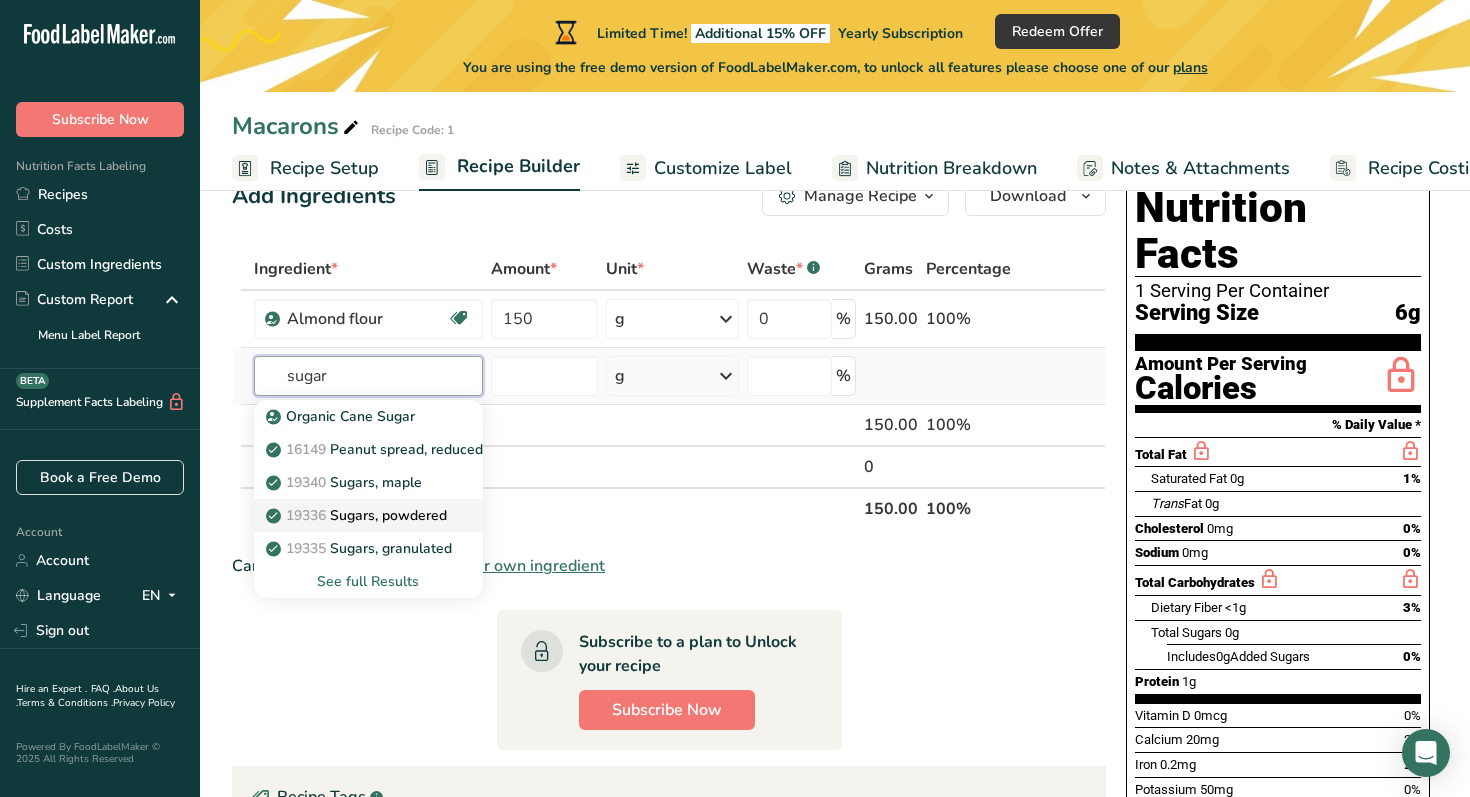 scroll, scrollTop: 63, scrollLeft: 0, axis: vertical 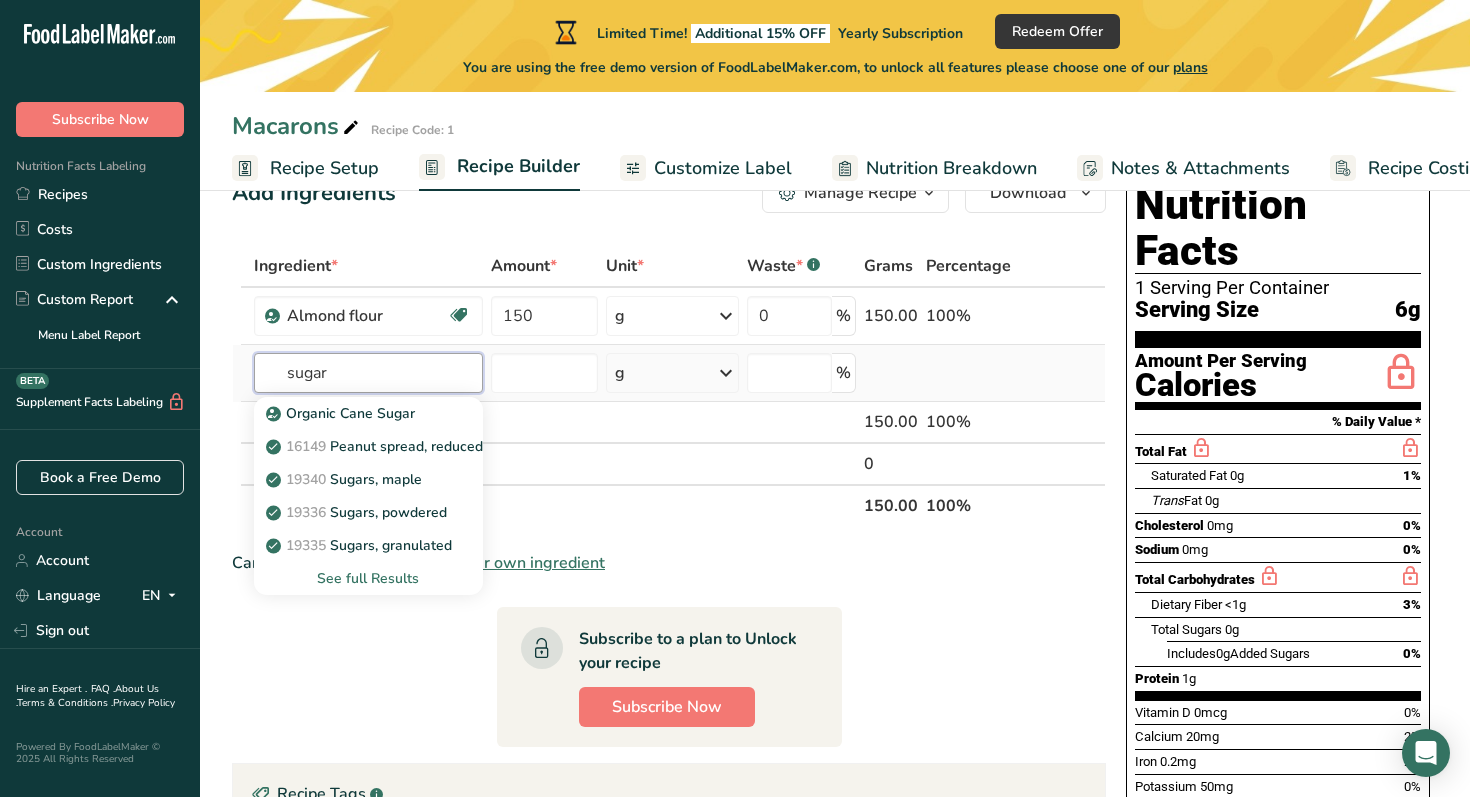 type on "sugar" 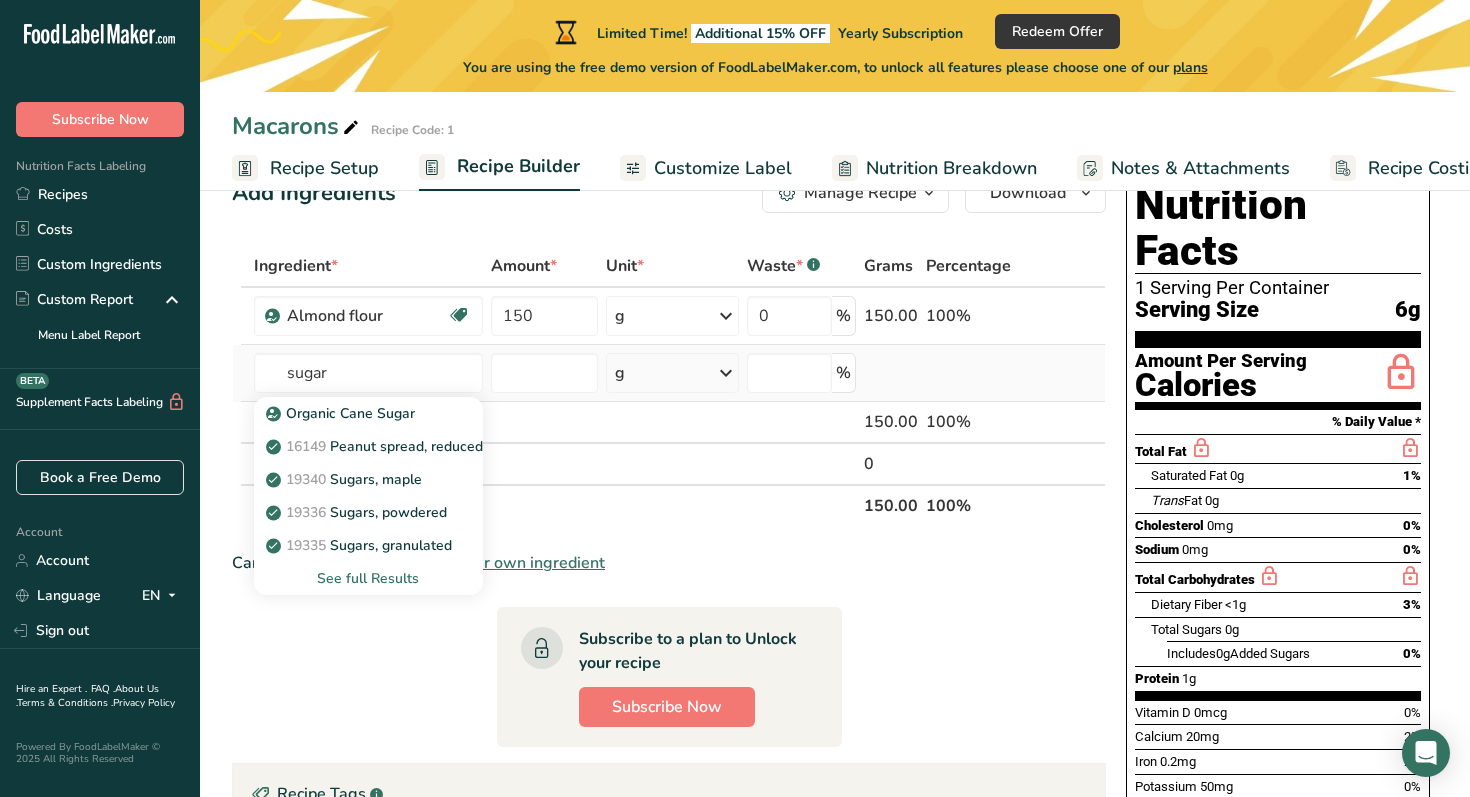 type 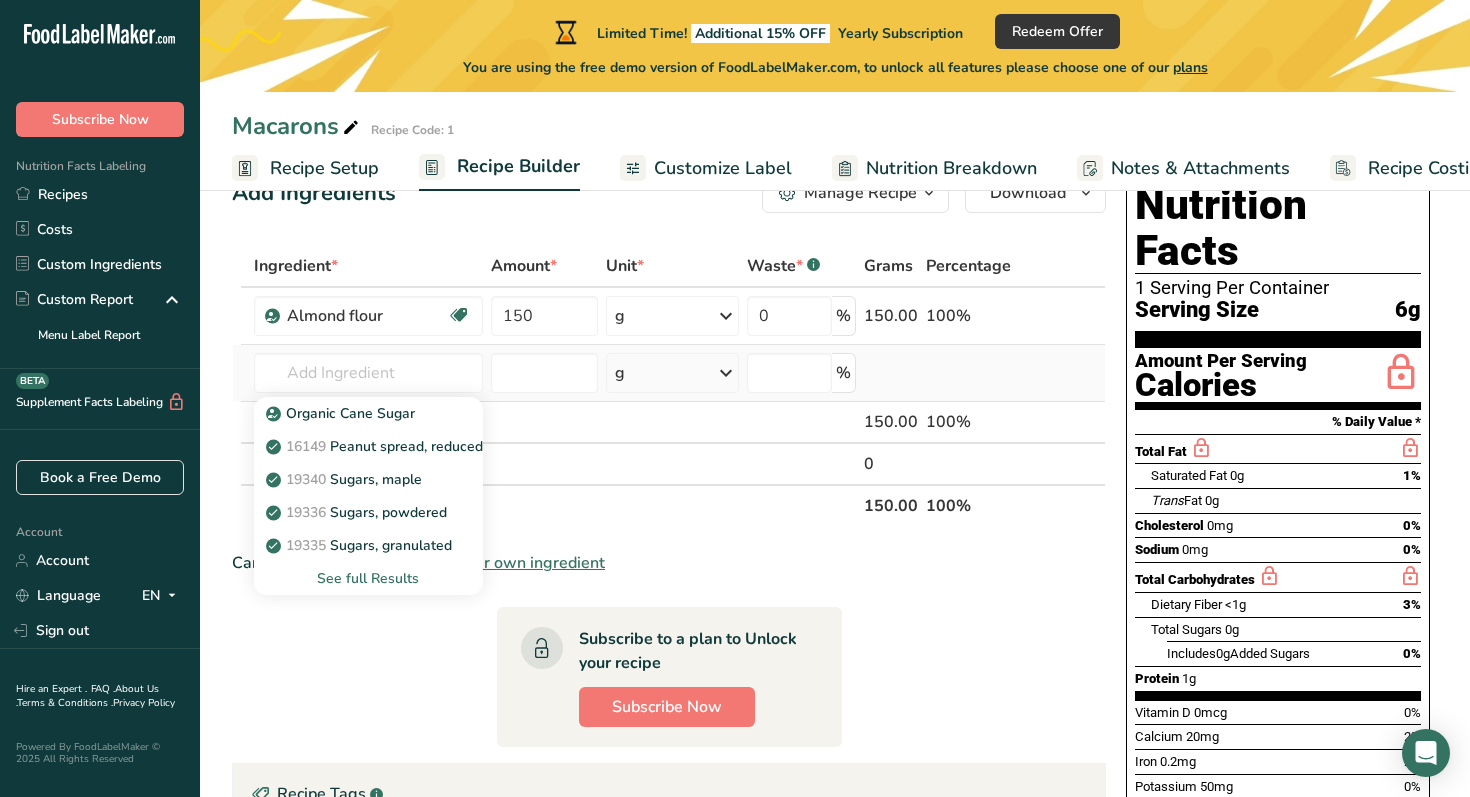 click on "See full Results" at bounding box center (368, 578) 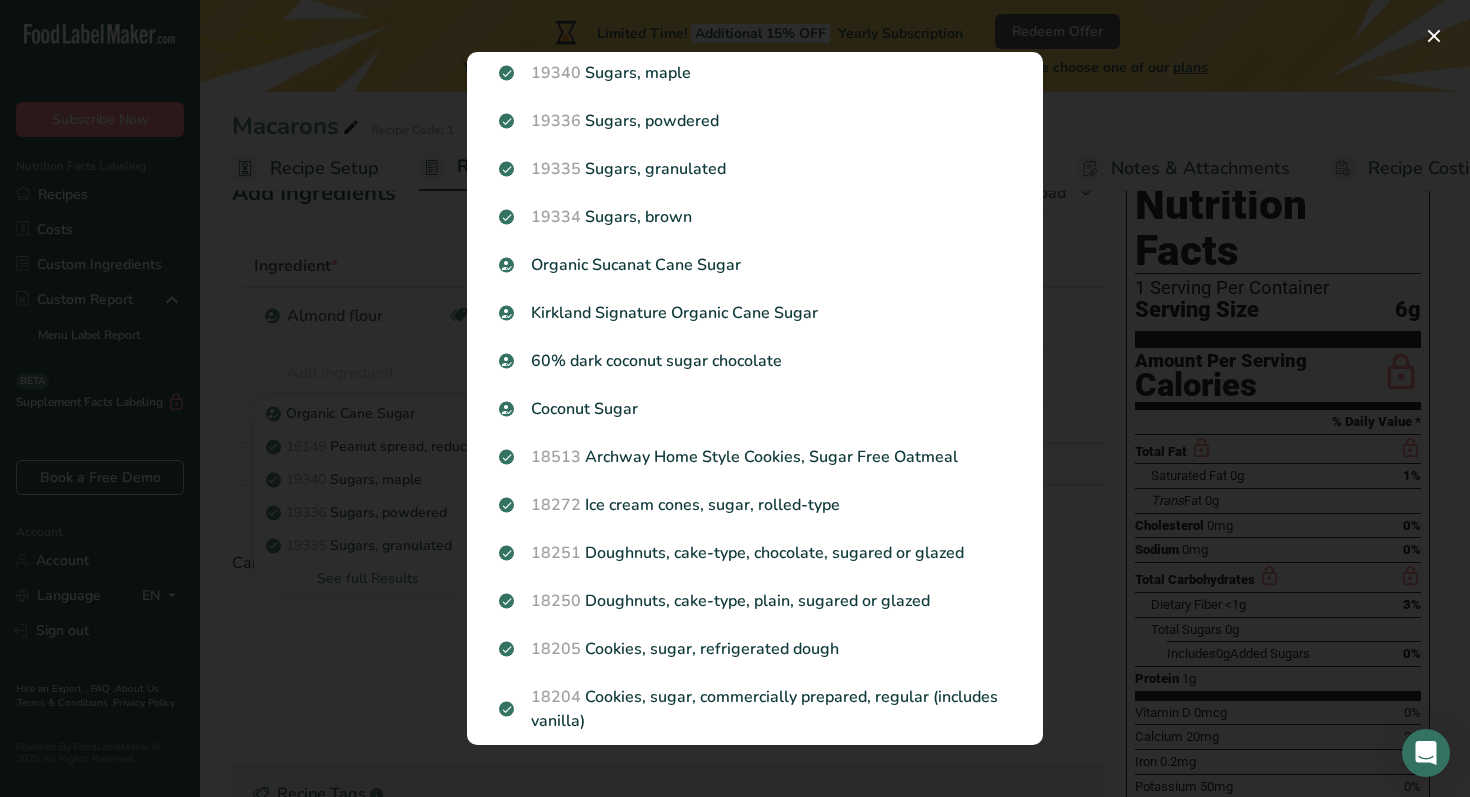 scroll, scrollTop: 0, scrollLeft: 0, axis: both 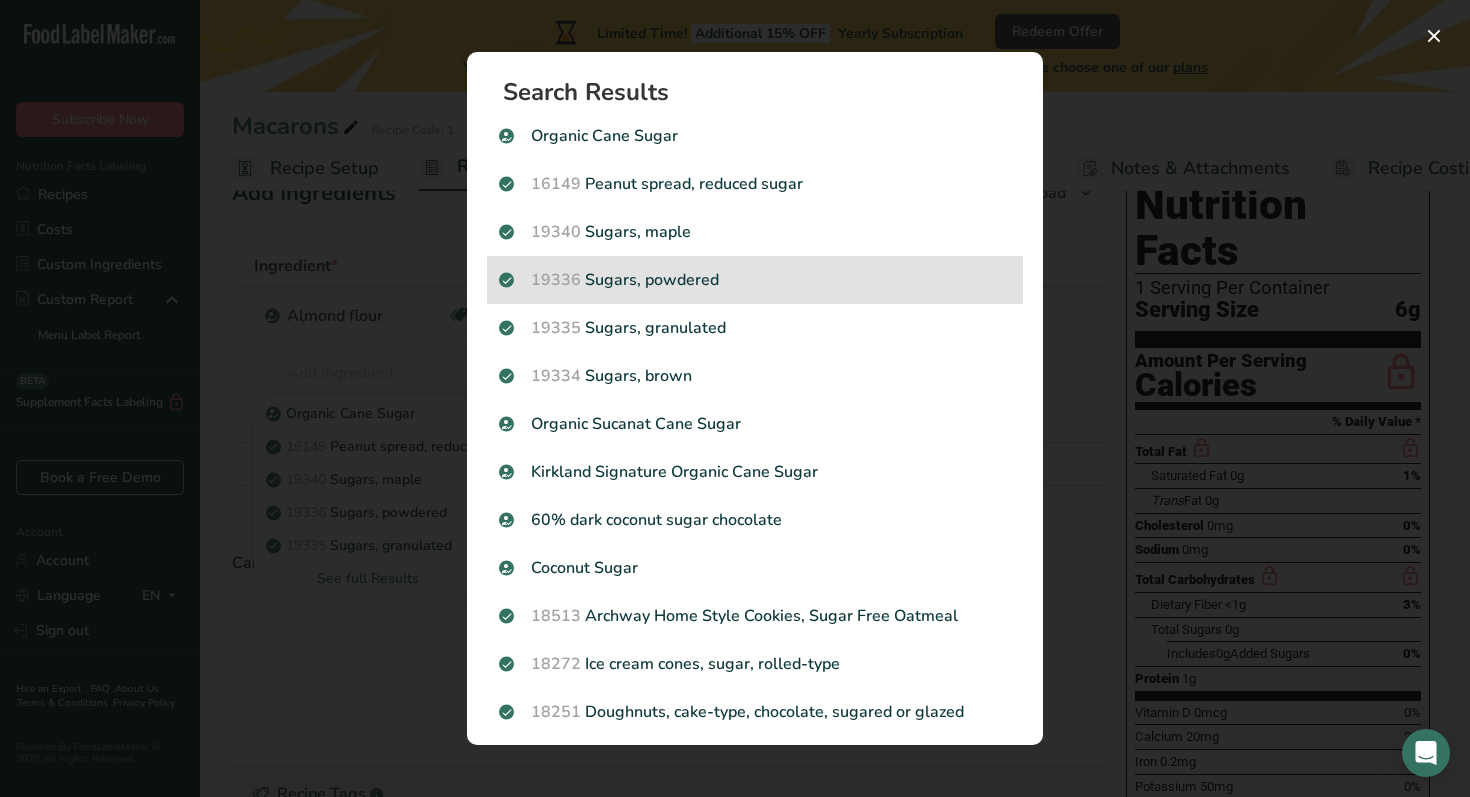 click on "19336
Sugars, powdered" at bounding box center (755, 280) 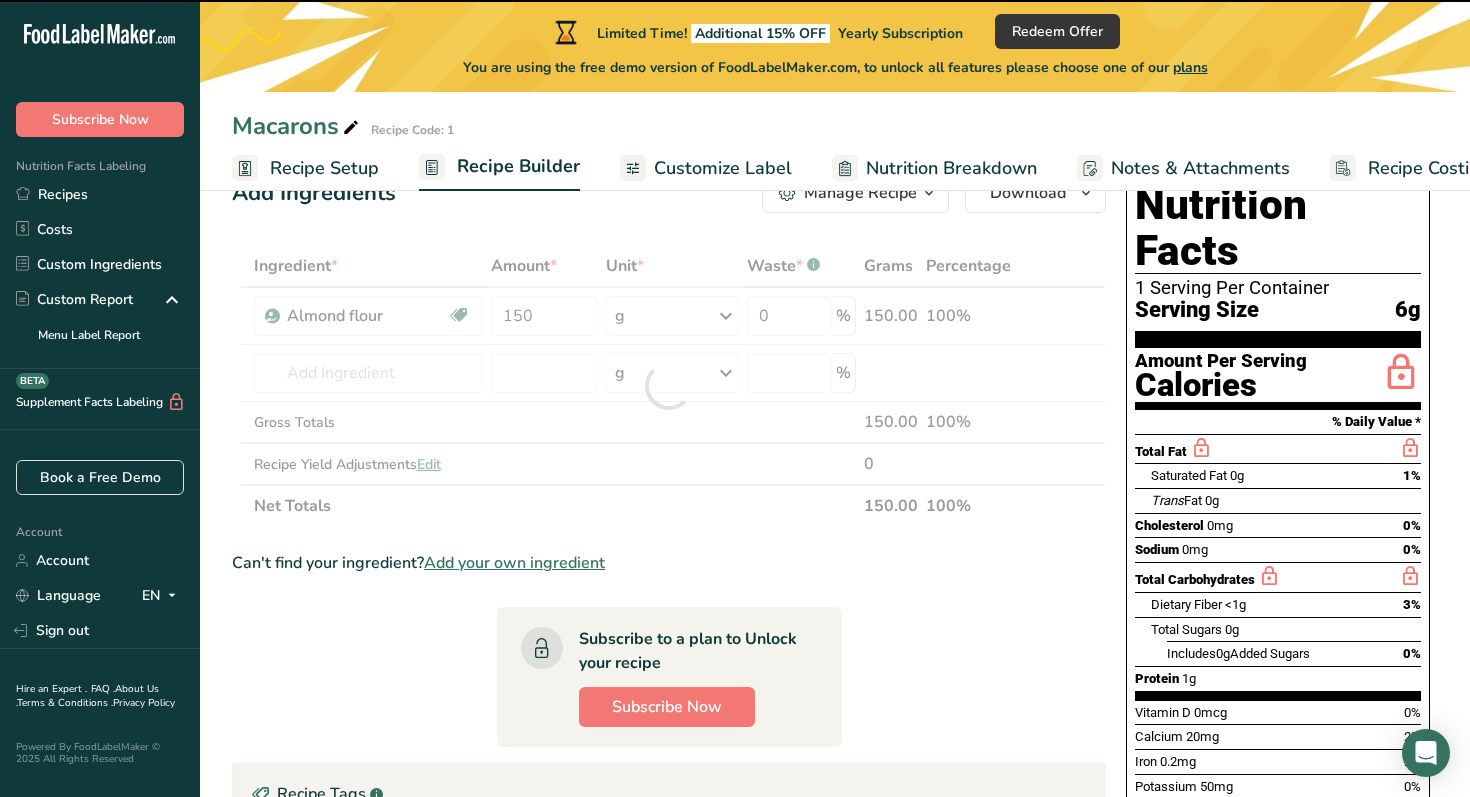 type on "0" 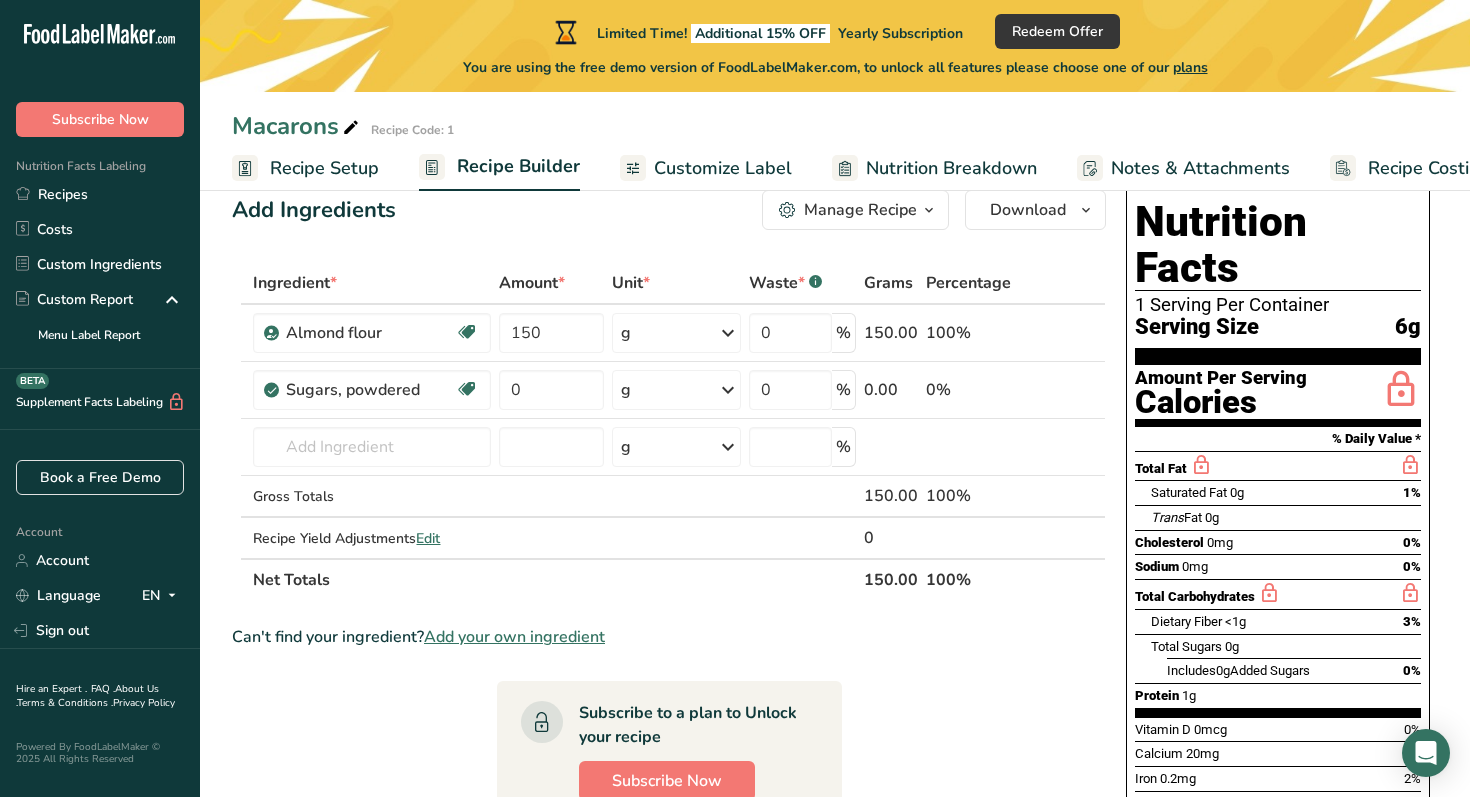 scroll, scrollTop: 44, scrollLeft: 0, axis: vertical 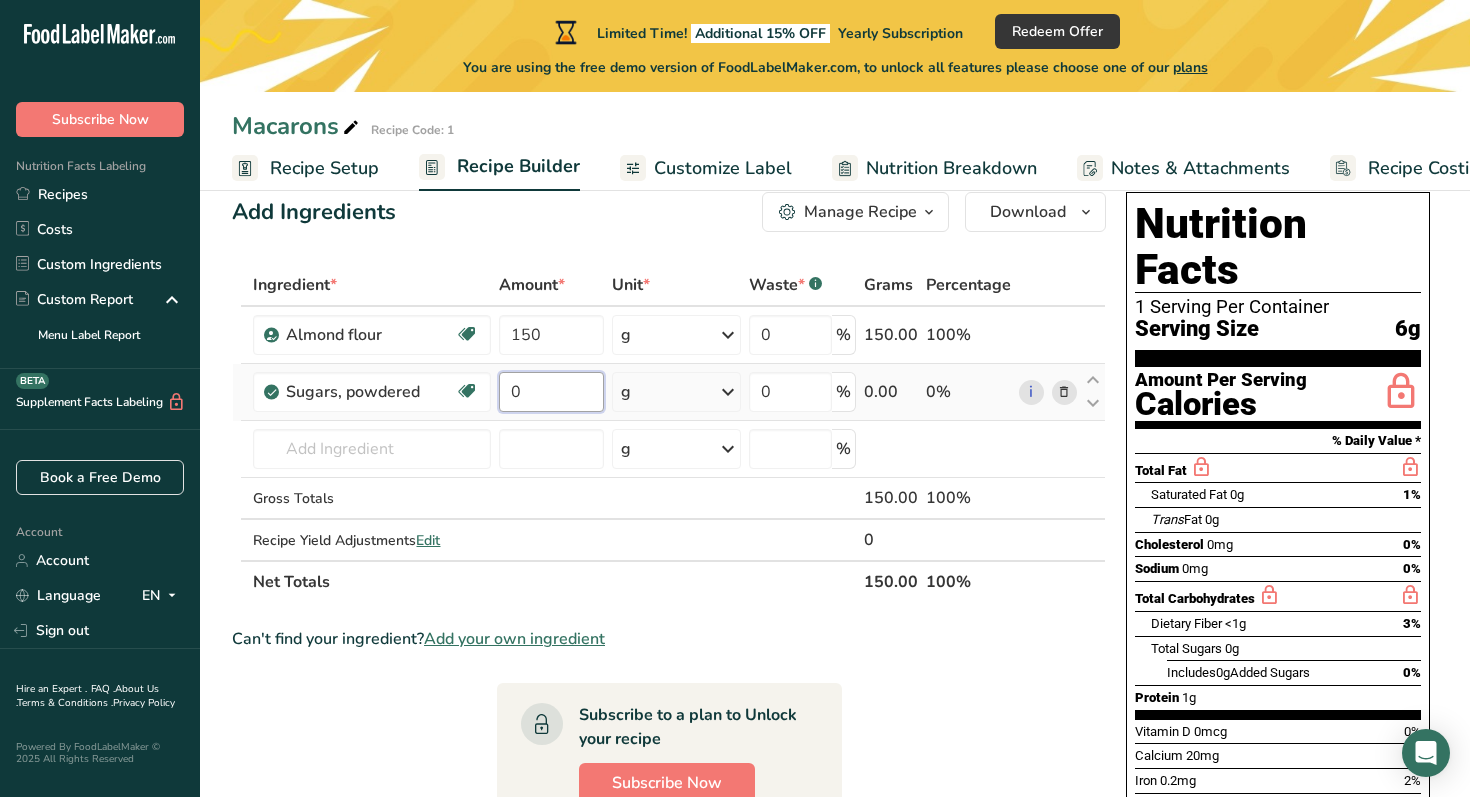 click on "0" at bounding box center (551, 392) 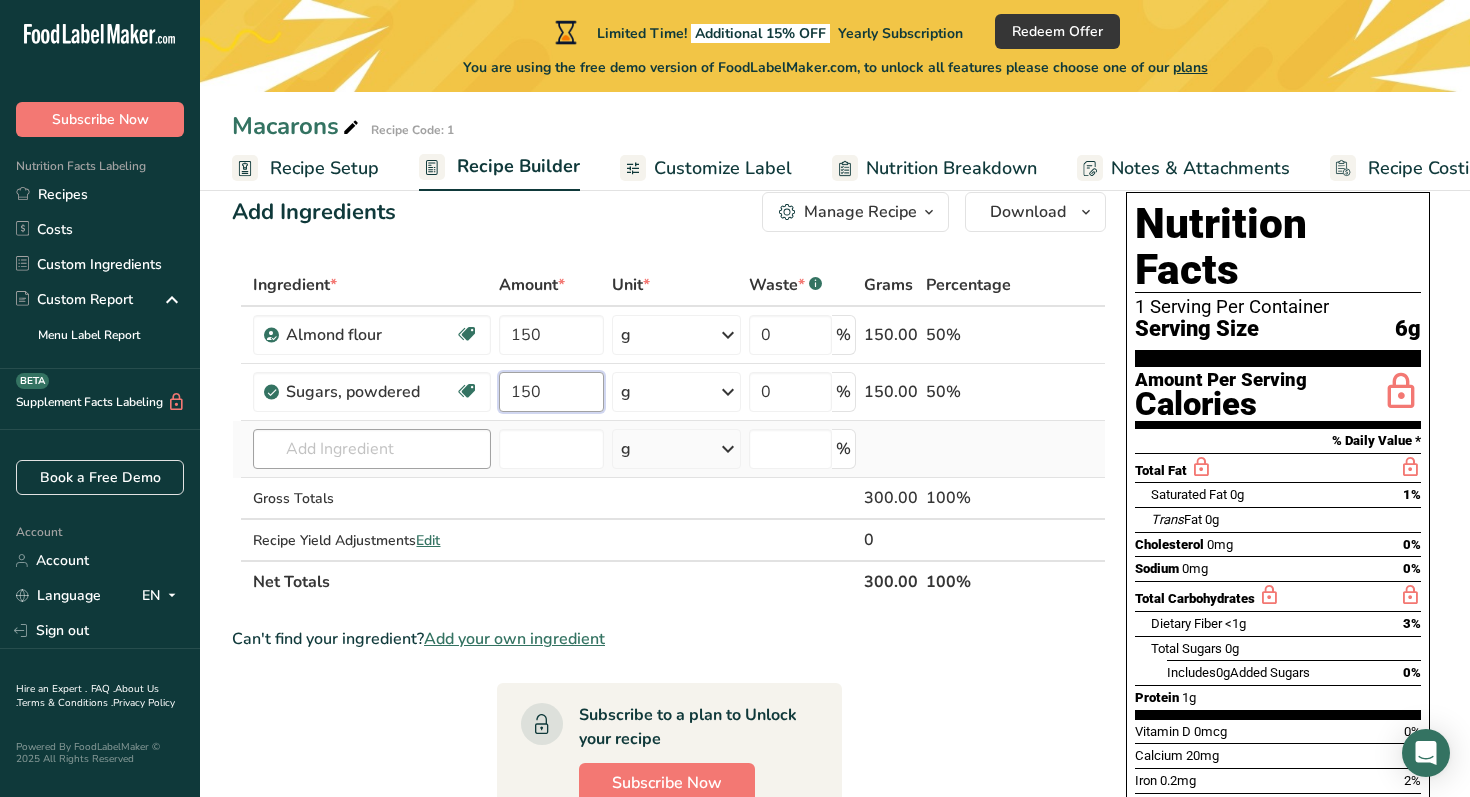 type on "150" 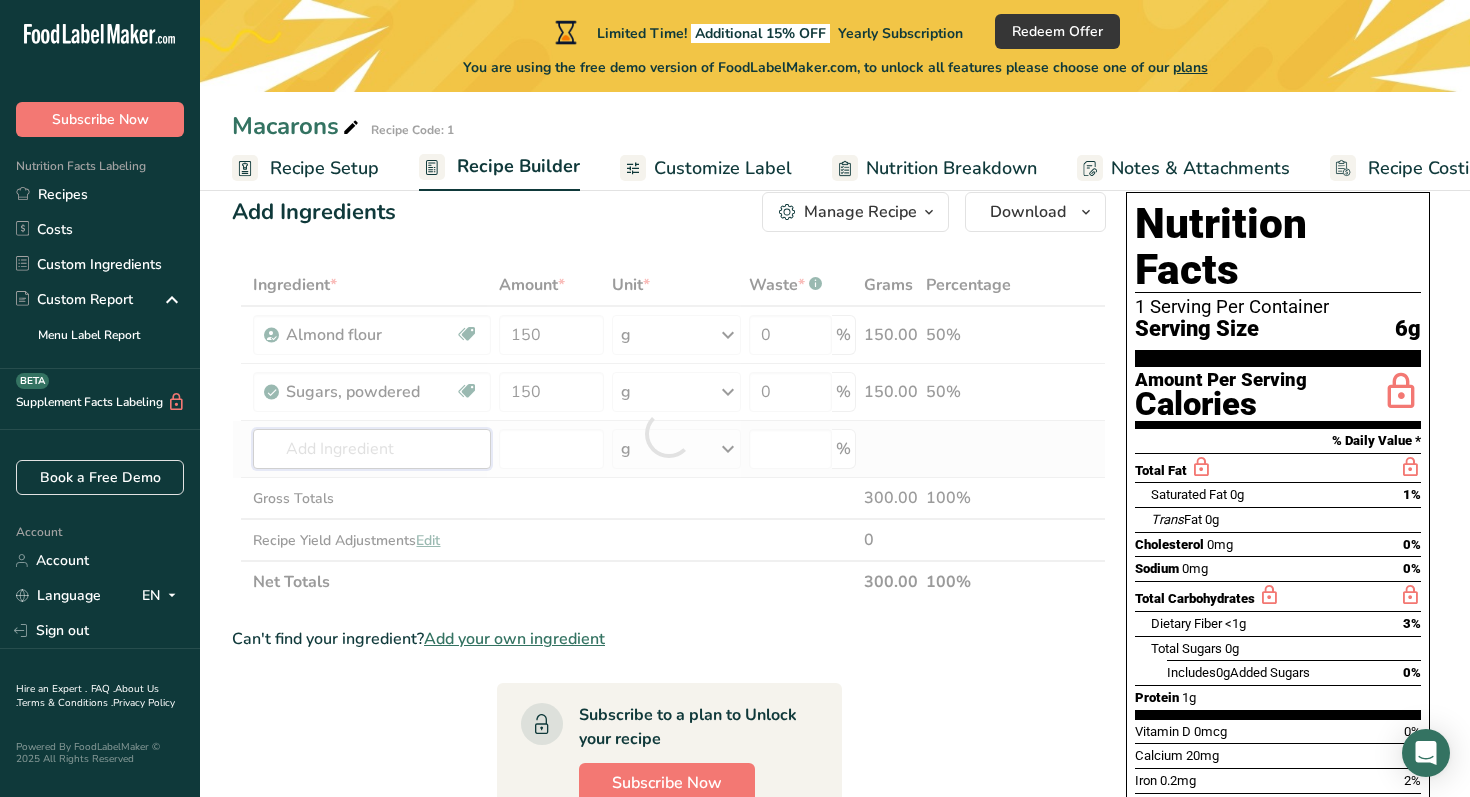 click on "Ingredient *
Amount *
Unit *
Waste *   .a-a{fill:#347362;}.b-a{fill:#fff;}          Grams
Percentage
Almond flour
Vegan
Vegetarian
Organic
Organic Certified
Non-GMO
Kosher Pareve
Kosher Dairy
Halal
Clean Label
Bio-Engineered
Keto Friendly
150
g
Weight Units
g
kg
mg
See more
Volume Units
l
Volume units require a density conversion. If you know your ingredient's density enter it below. Otherwise, click on "RIA" our AI Regulatory bot - she will be able to help you
lb/ft3
g/cm3
mL" at bounding box center [669, 433] 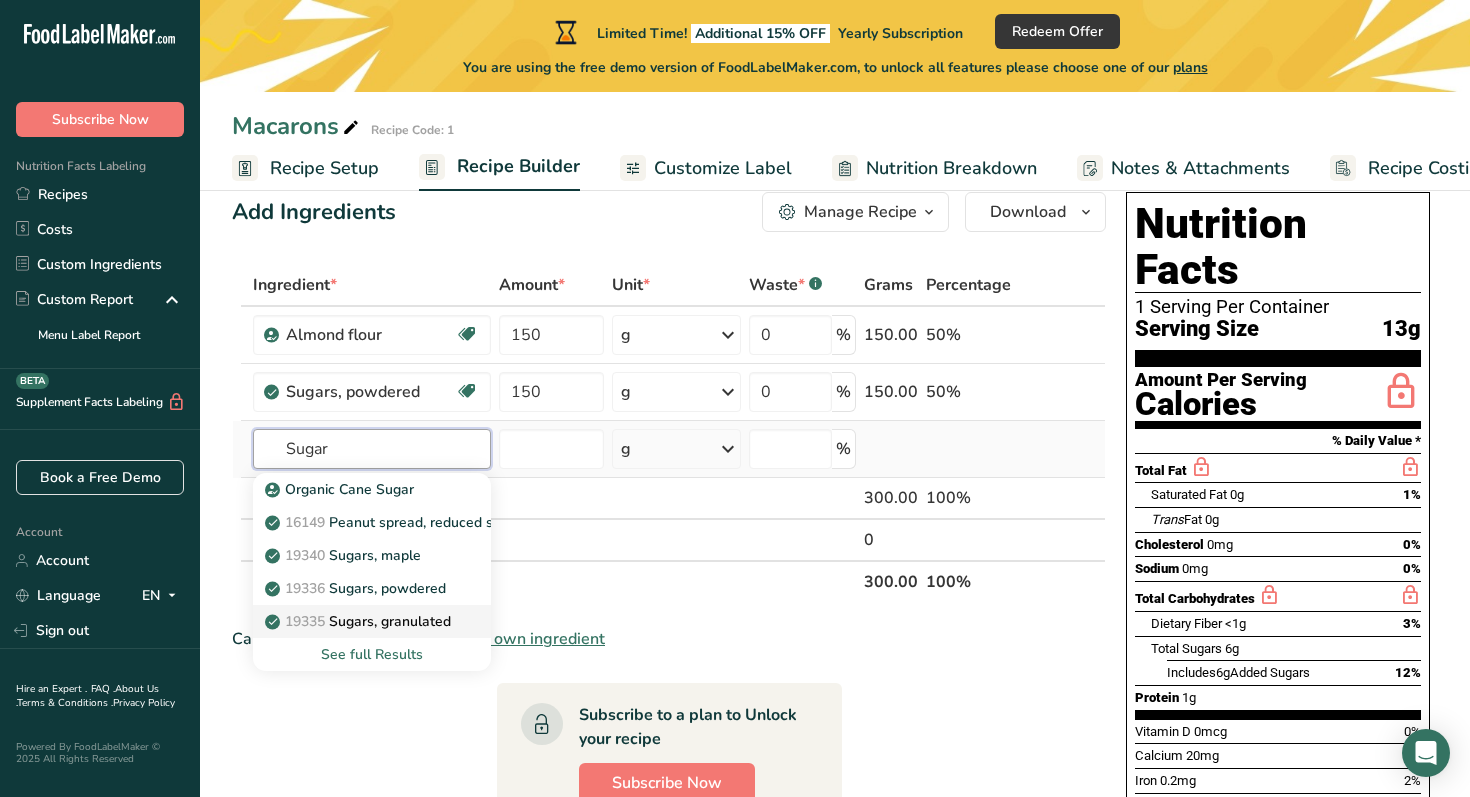 type on "Sugar" 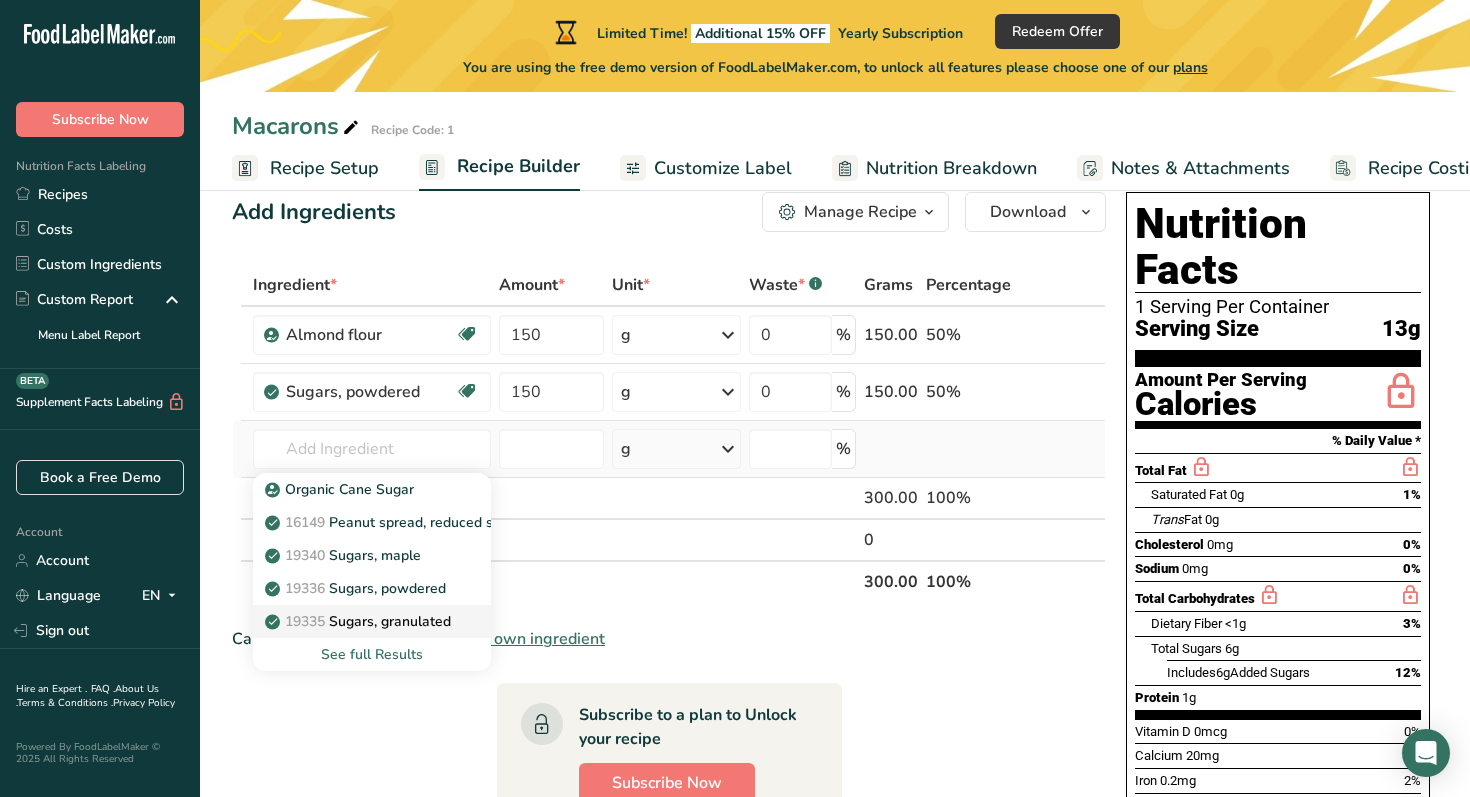 click on "19335
Sugars, granulated" at bounding box center [360, 621] 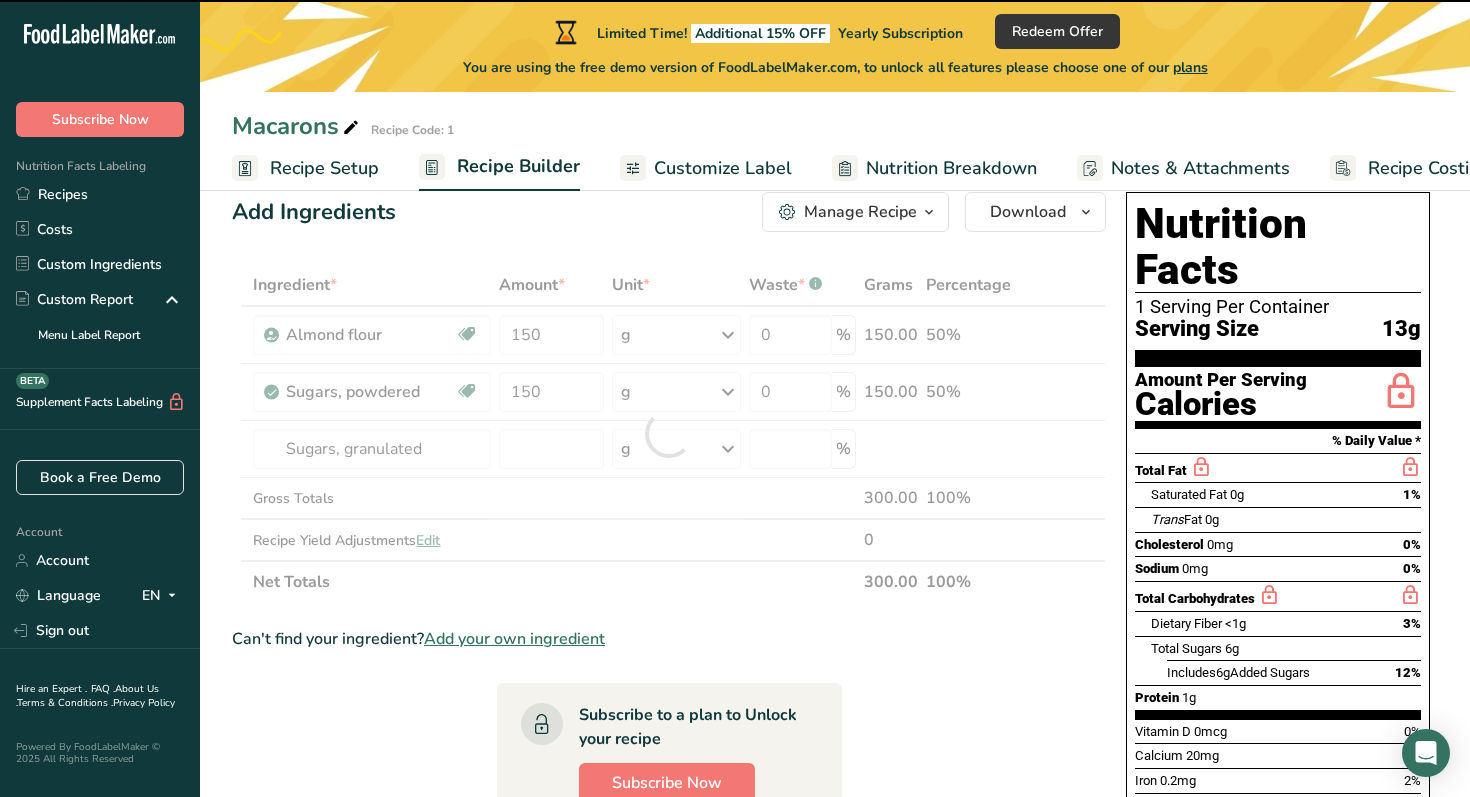 type on "0" 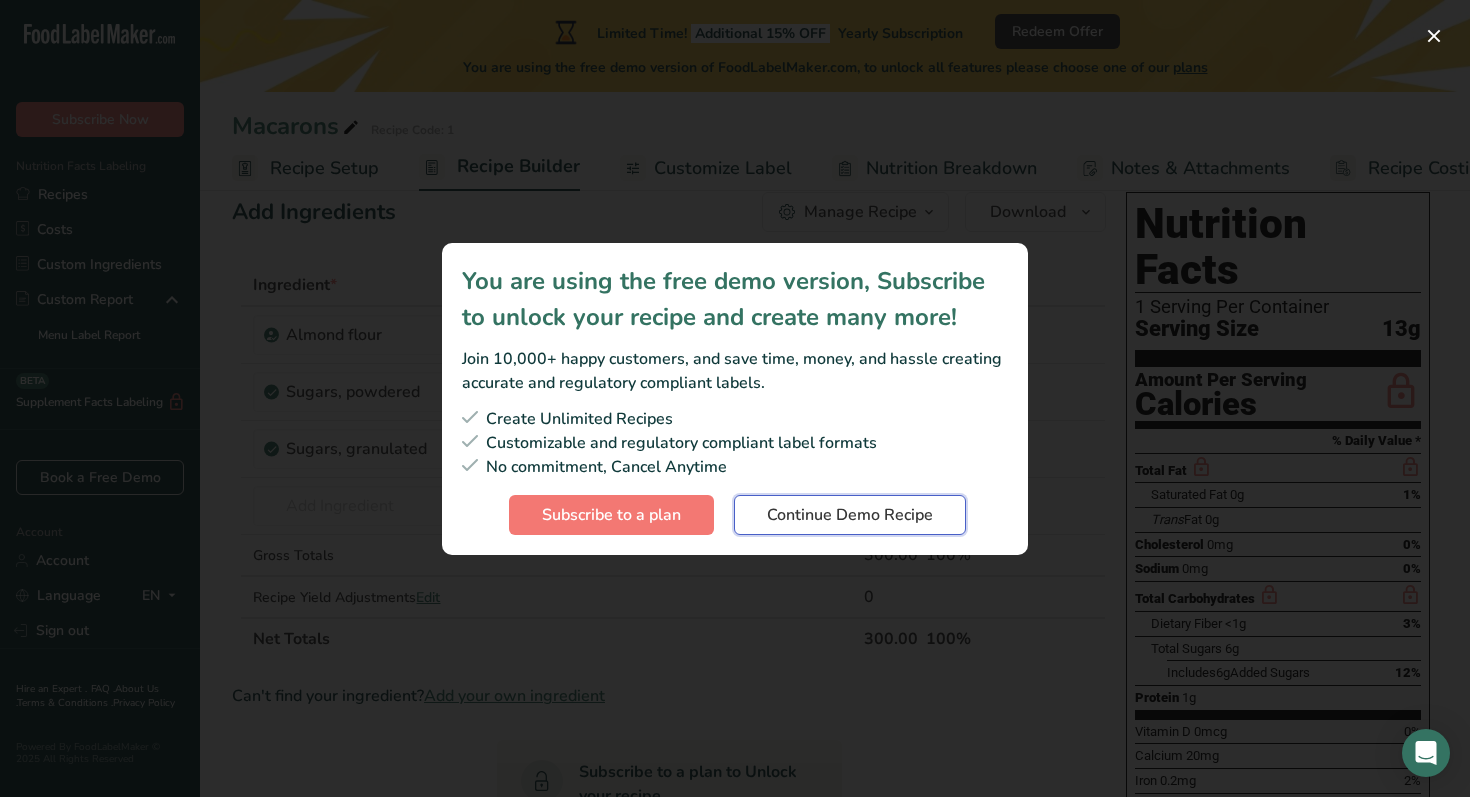 click on "Continue Demo Recipe" at bounding box center (850, 515) 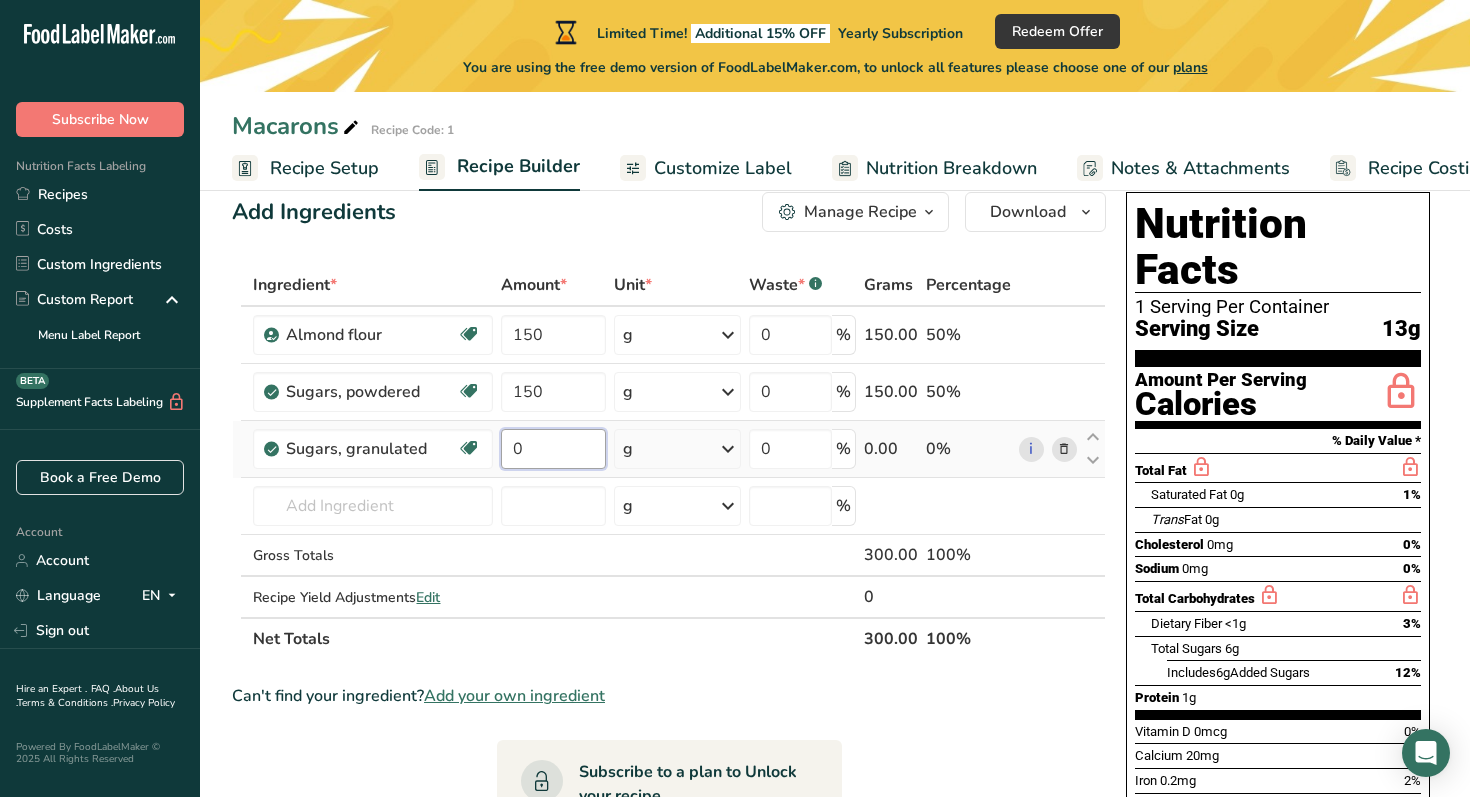 click on "0" at bounding box center [553, 449] 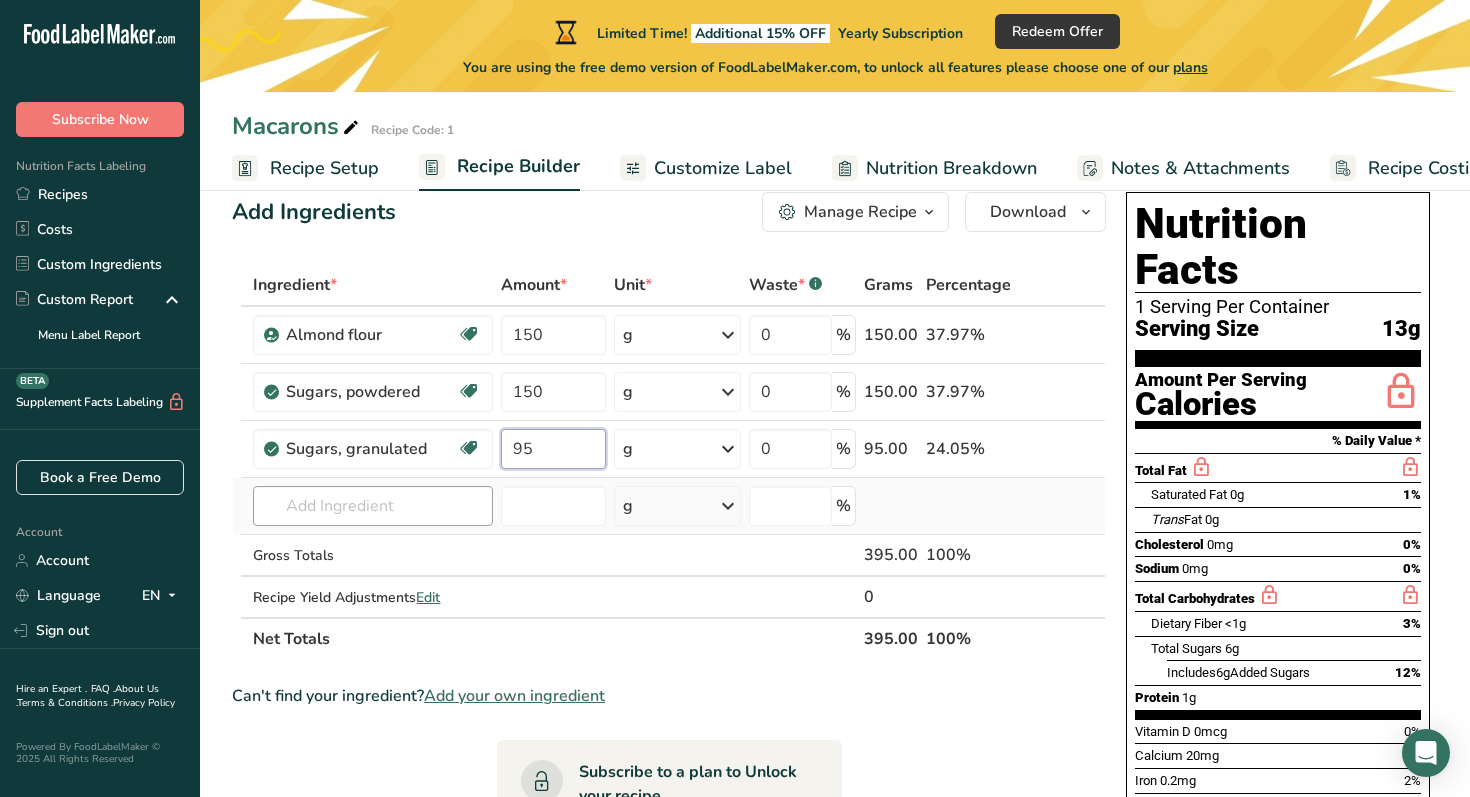 type on "95" 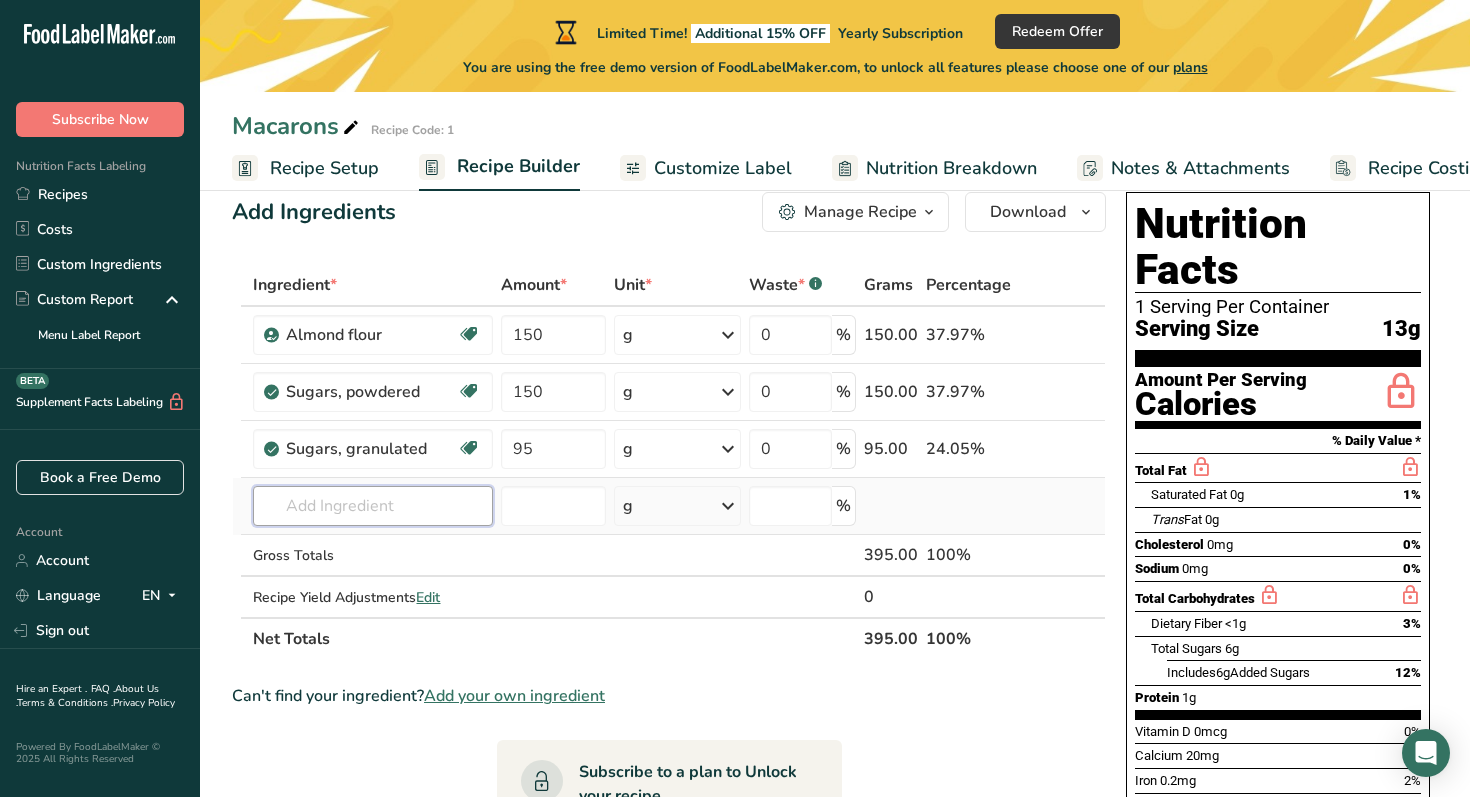 click on "Ingredient *
Amount *
Unit *
Waste *   .a-a{fill:#347362;}.b-a{fill:#fff;}          Grams
Percentage
Almond flour
Vegan
Vegetarian
Organic
Organic Certified
Non-GMO
Kosher Pareve
Kosher Dairy
Halal
Clean Label
Bio-Engineered
Keto Friendly
150
g
Weight Units
g
kg
mg
See more
Volume Units
l
Volume units require a density conversion. If you know your ingredient's density enter it below. Otherwise, click on "RIA" our AI Regulatory bot - she will be able to help you
lb/ft3
g/cm3
mL" at bounding box center (669, 462) 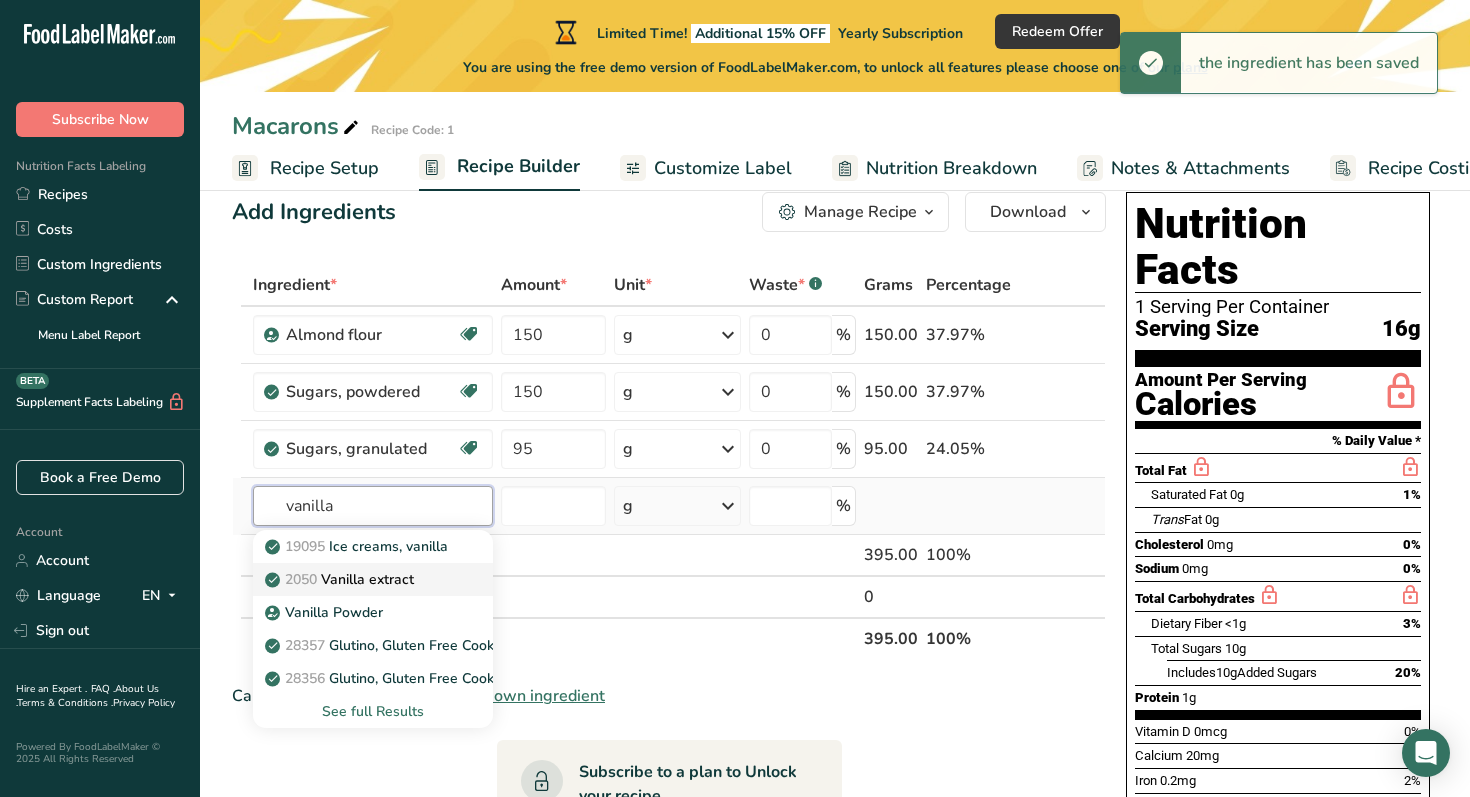 type on "vanilla" 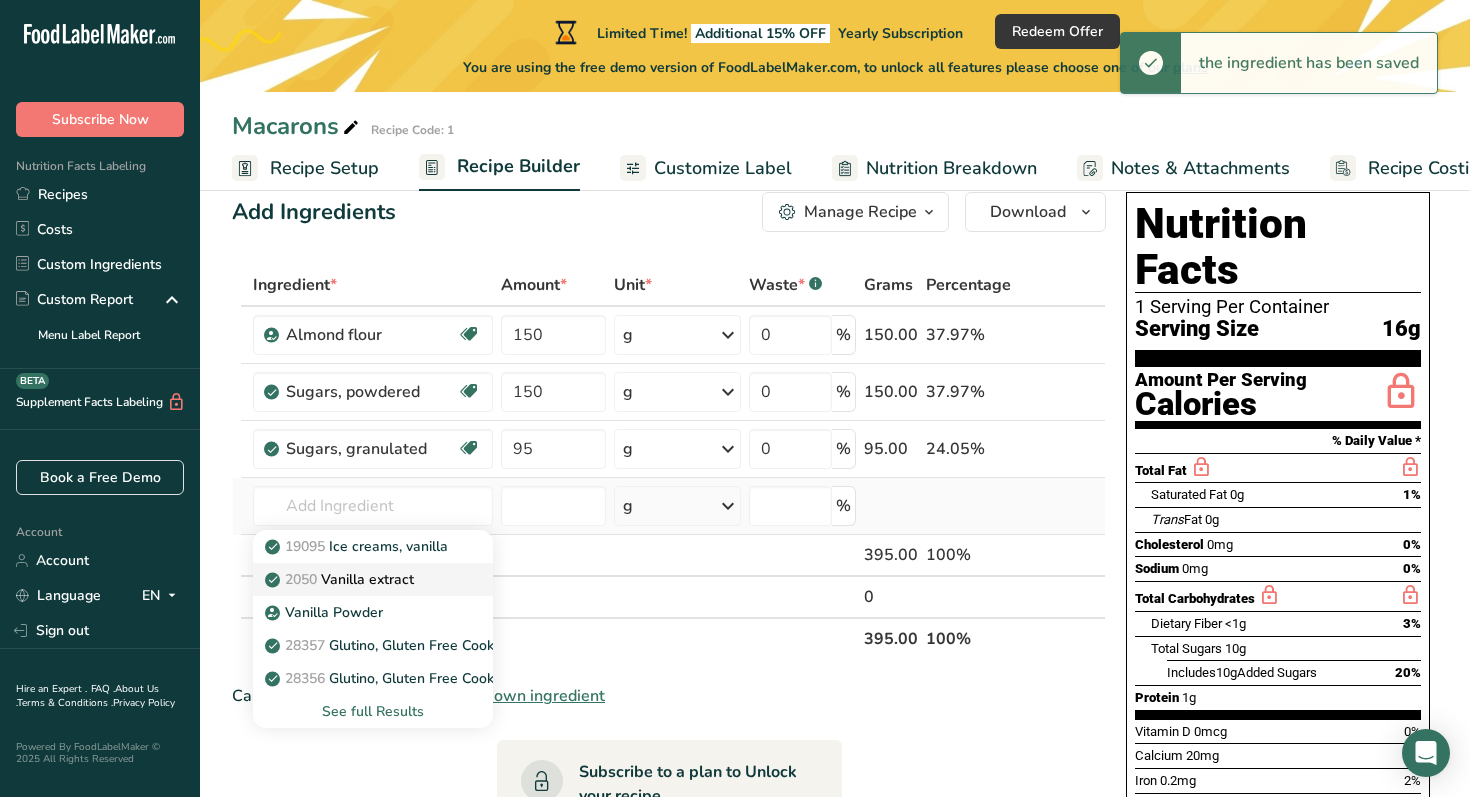 click on "2050
Vanilla extract" at bounding box center [341, 579] 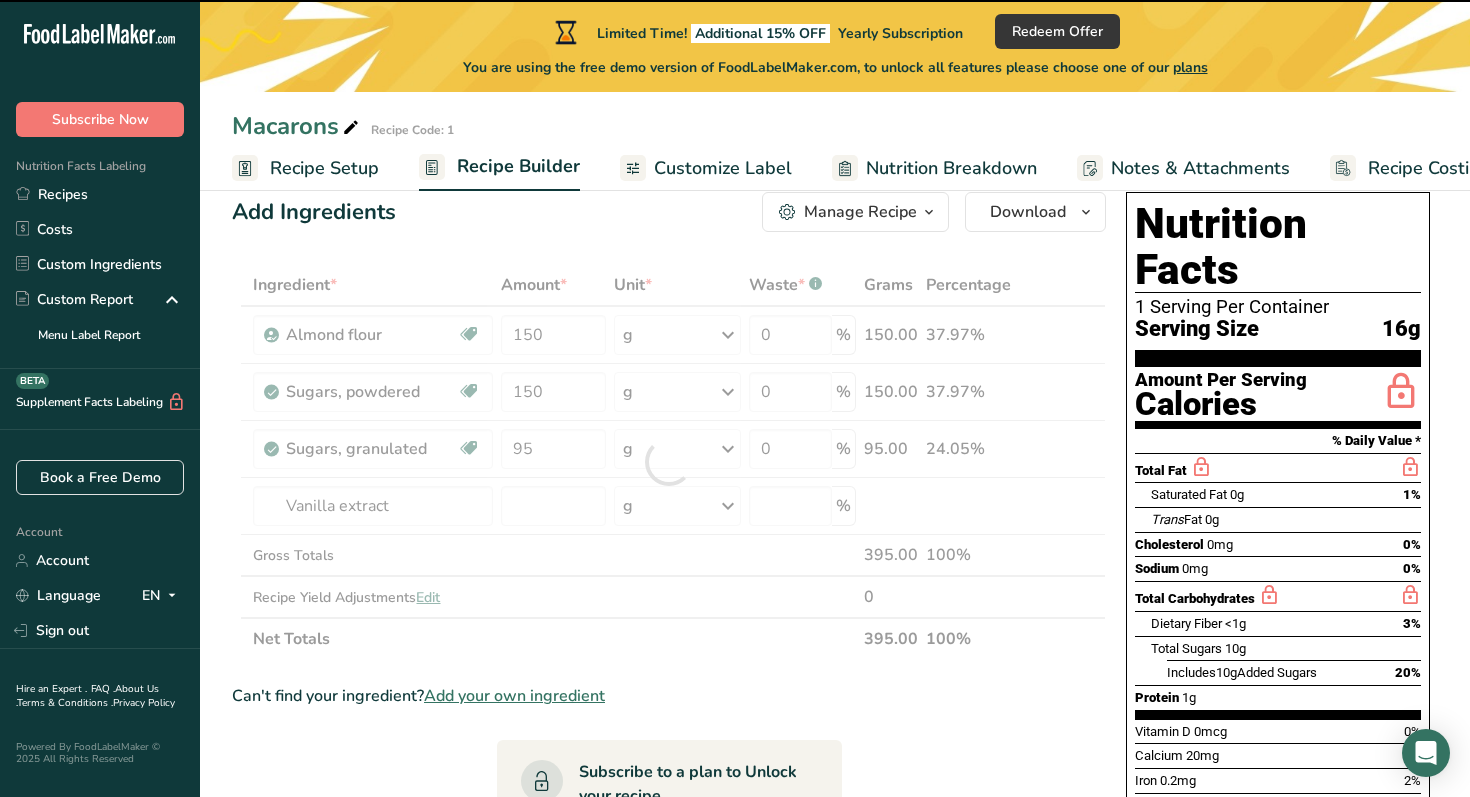 type on "0" 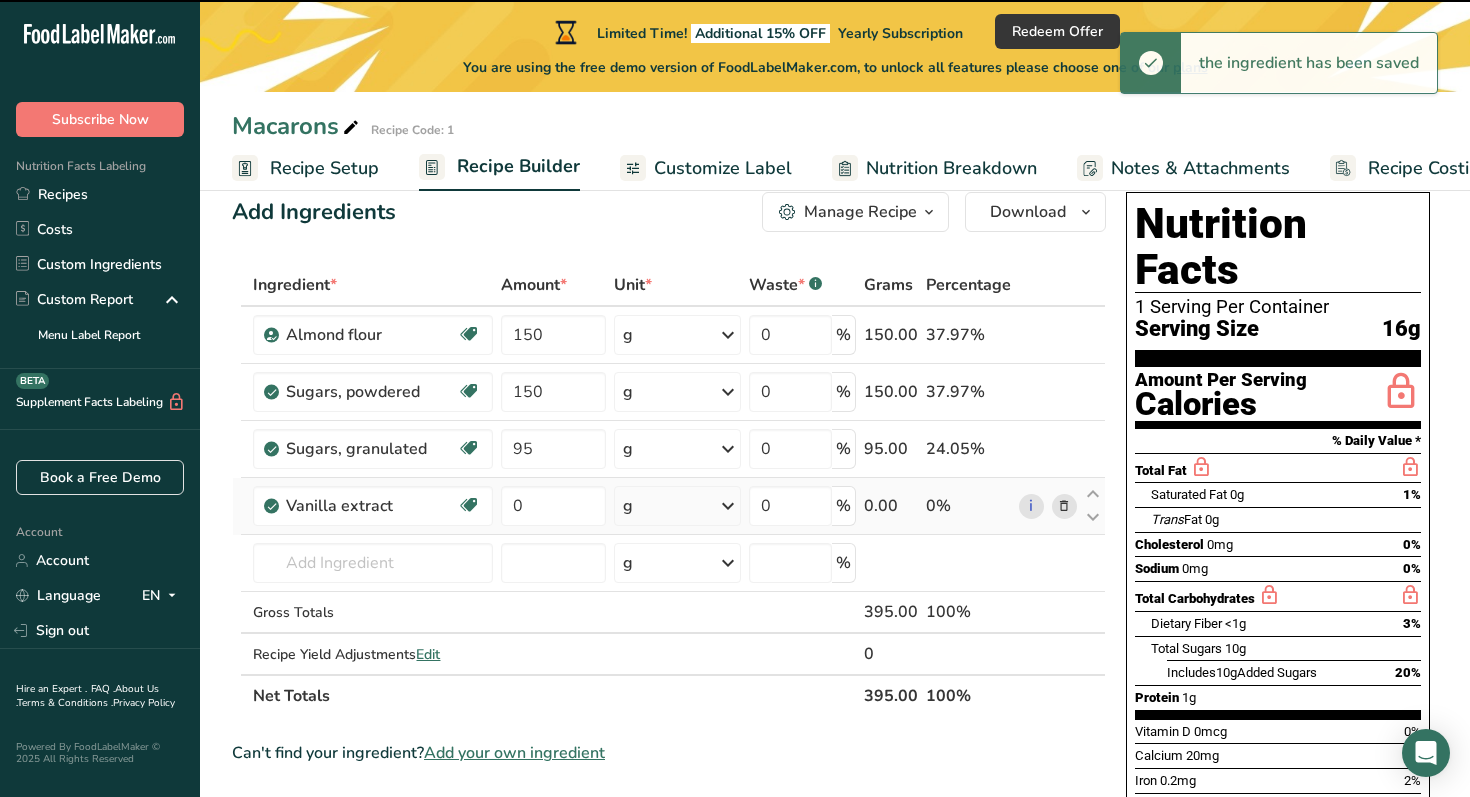 click on "g" at bounding box center [677, 506] 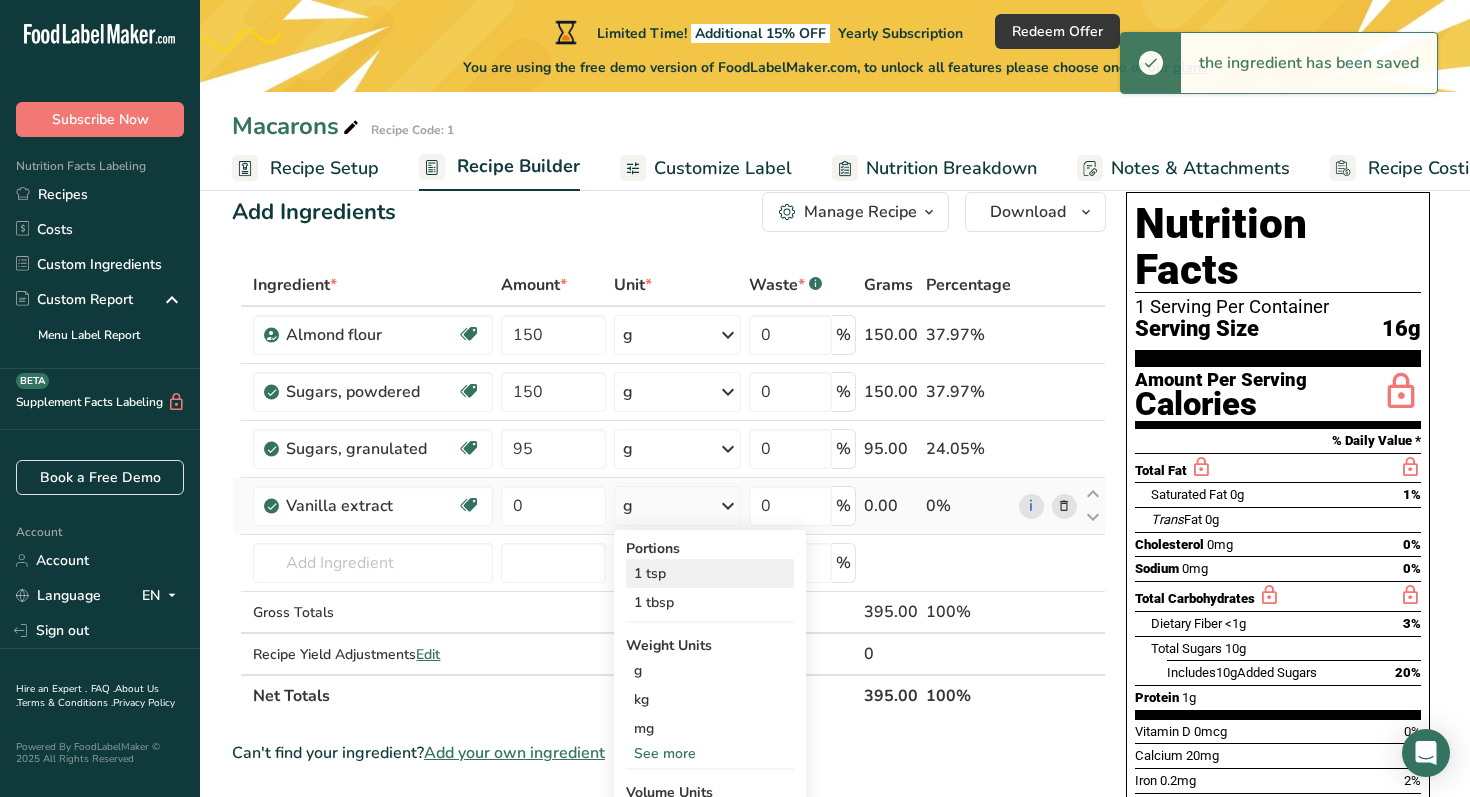 click on "1 tsp" at bounding box center (710, 573) 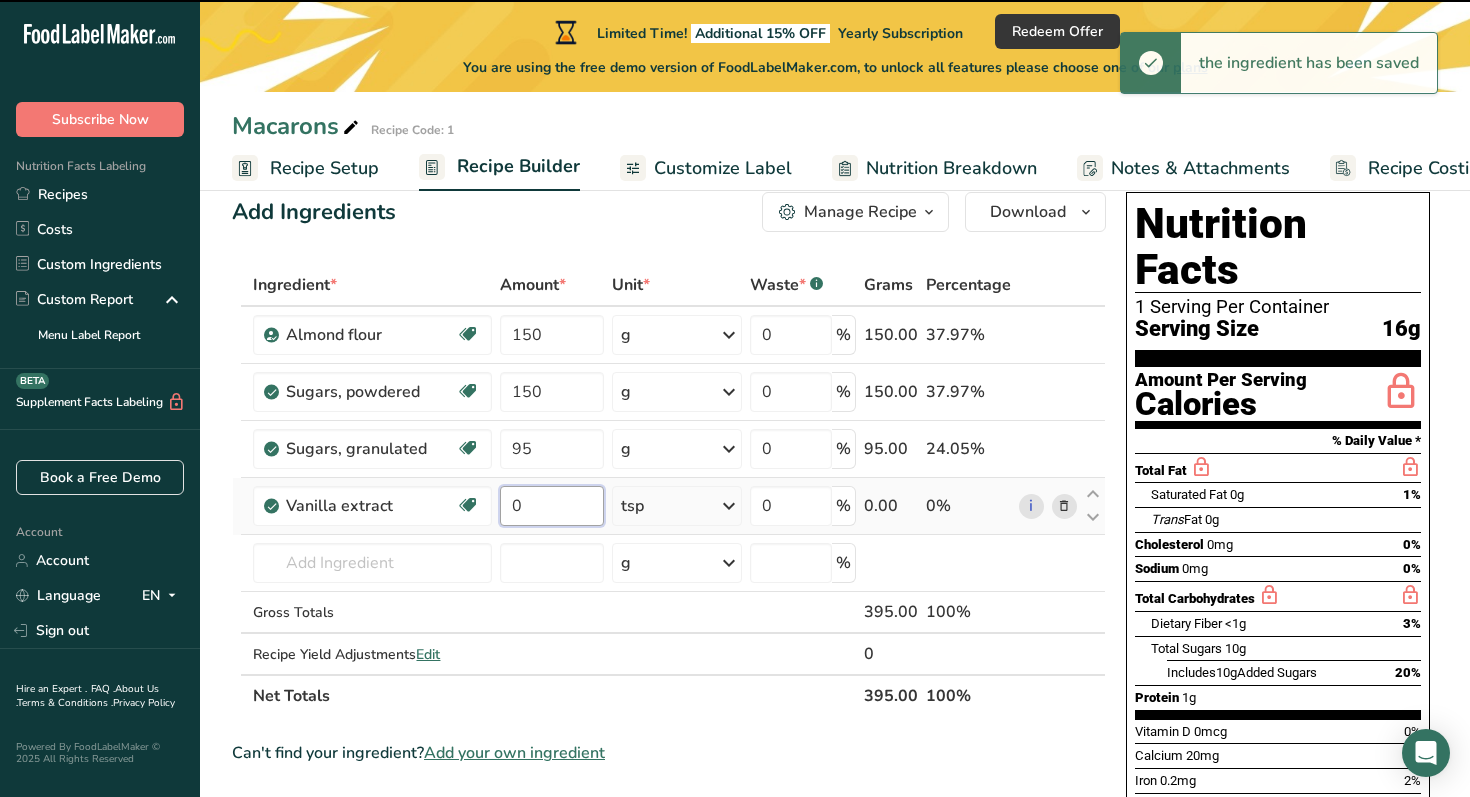 click on "0" at bounding box center [552, 506] 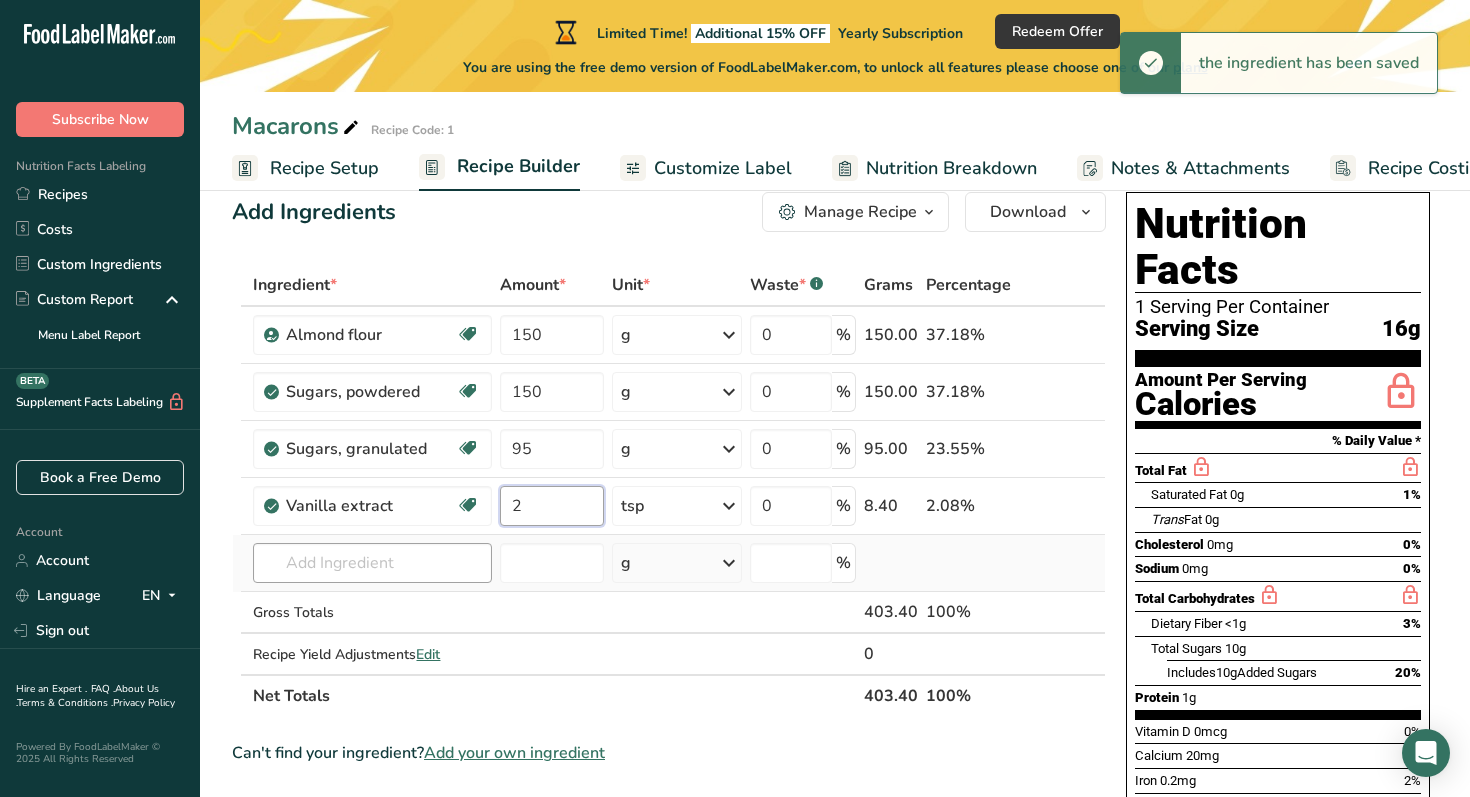 type on "2" 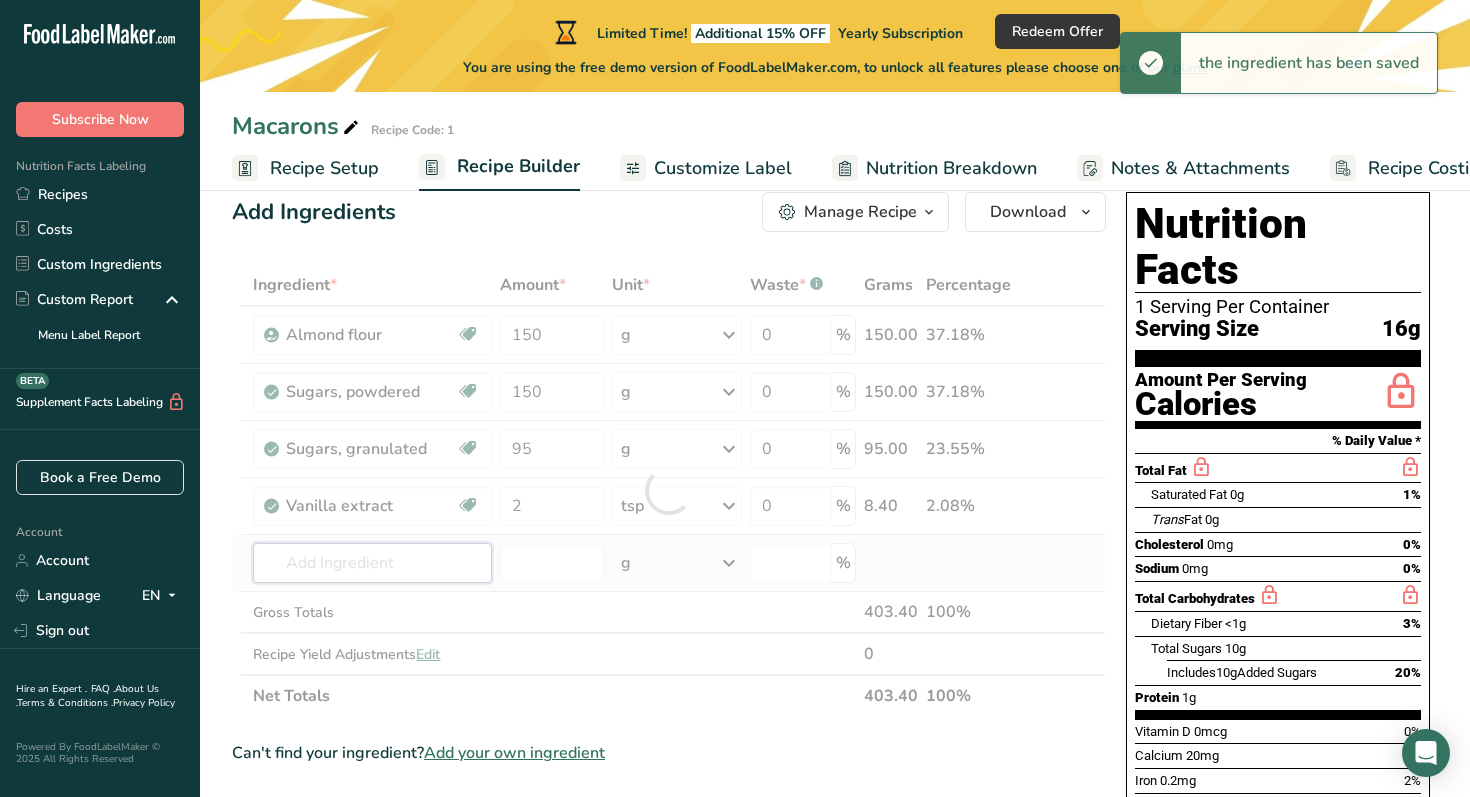click on "Ingredient *
Amount *
Unit *
Waste *   .a-a{fill:#347362;}.b-a{fill:#fff;}          Grams
Percentage
Almond flour
Vegan
Vegetarian
Organic
Organic Certified
Non-GMO
Kosher Pareve
Kosher Dairy
Halal
Clean Label
Bio-Engineered
Keto Friendly
150
g
Weight Units
g
kg
mg
See more
Volume Units
l
Volume units require a density conversion. If you know your ingredient's density enter it below. Otherwise, click on "RIA" our AI Regulatory bot - she will be able to help you
lb/ft3
g/cm3
mL" at bounding box center [669, 490] 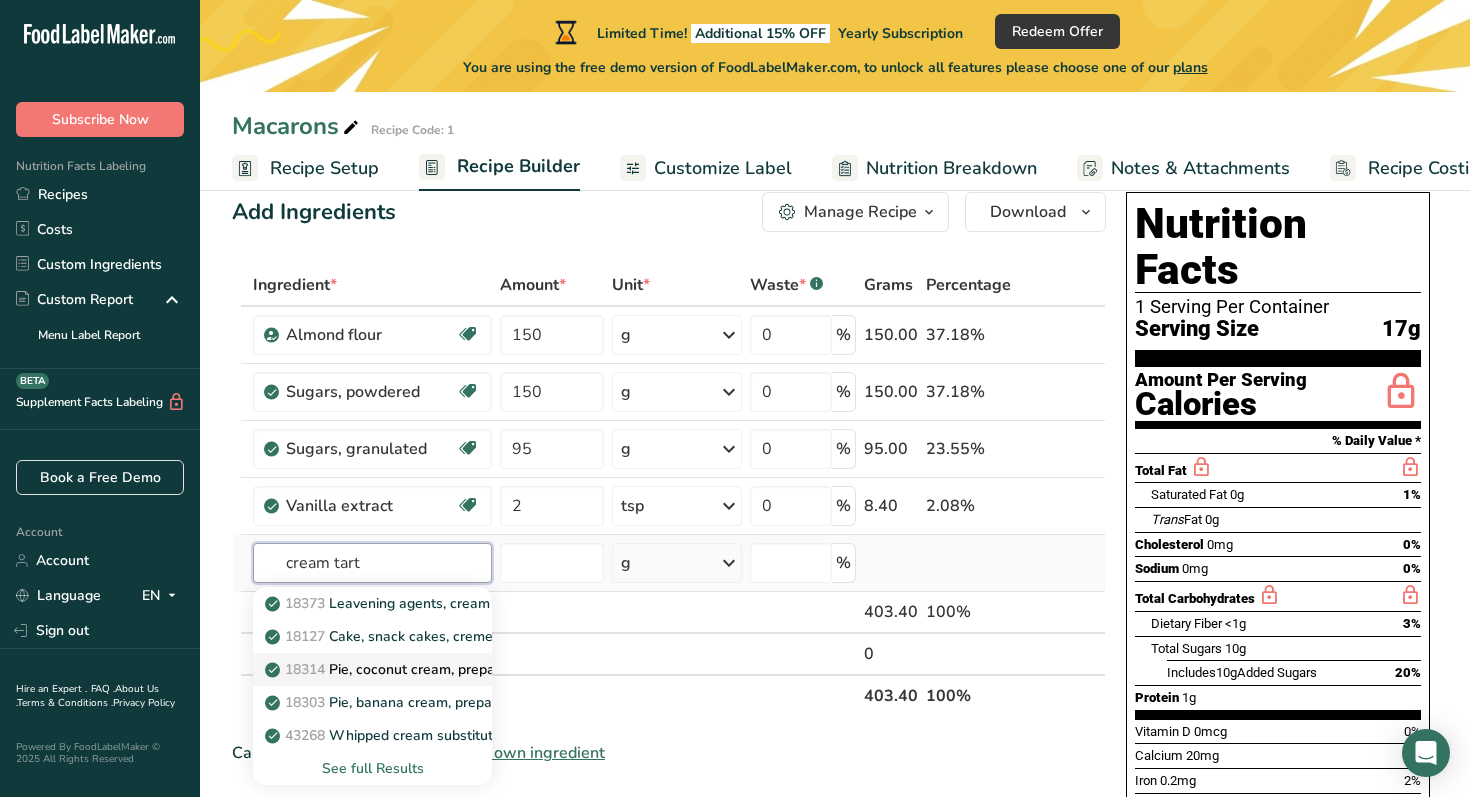 scroll, scrollTop: 68, scrollLeft: 0, axis: vertical 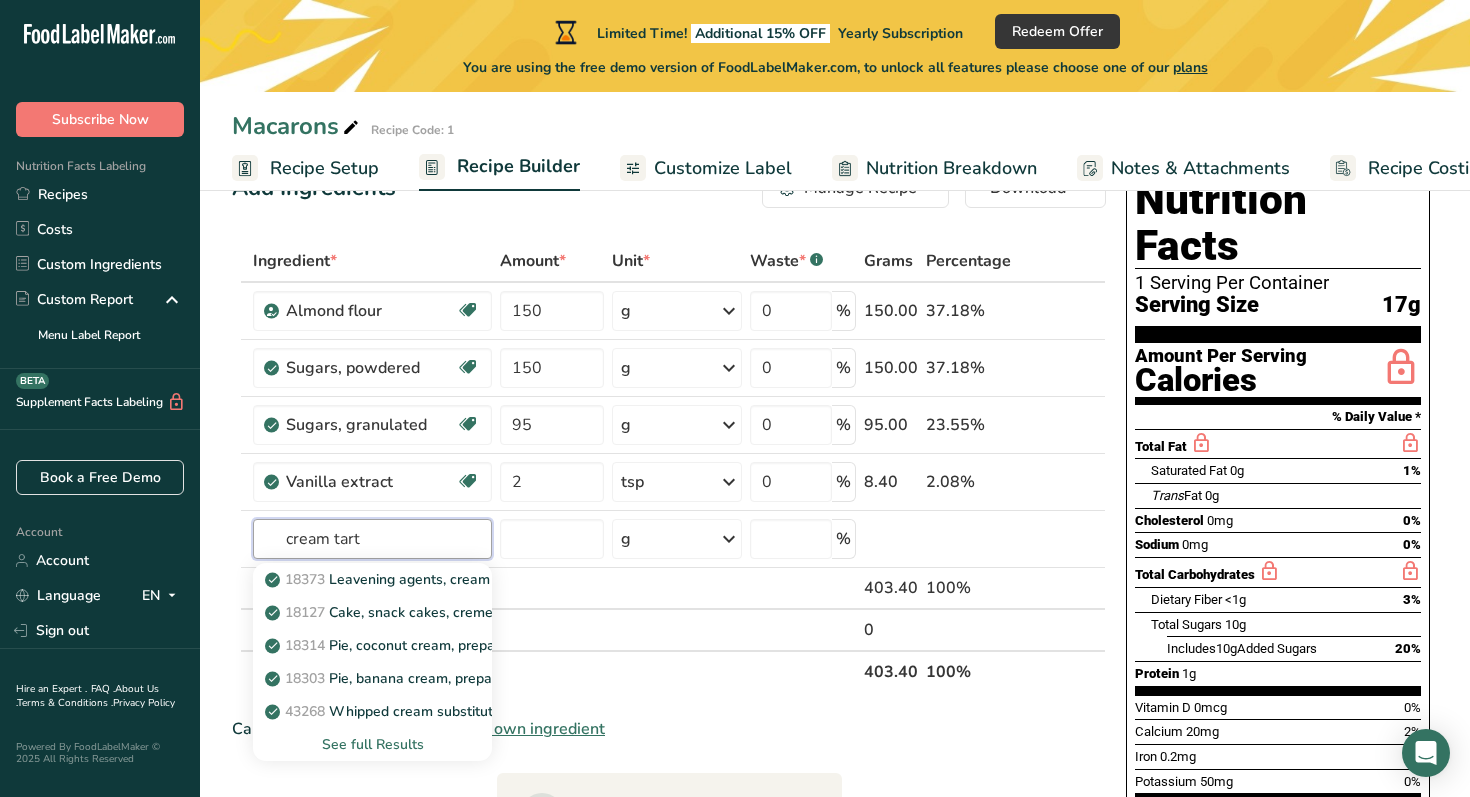 type on "cream tart" 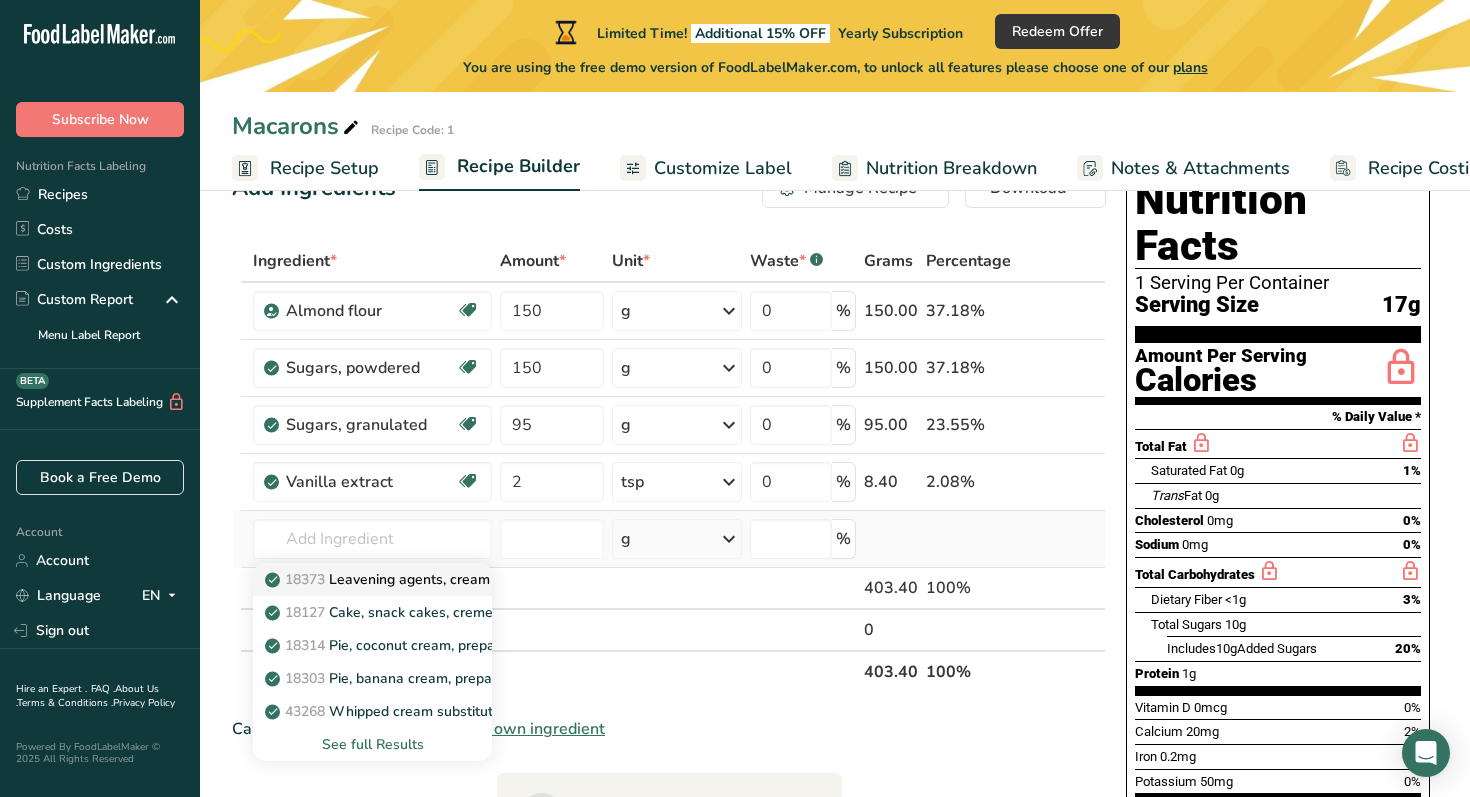 click on "18373
Leavening agents, cream of tartar" at bounding box center [408, 579] 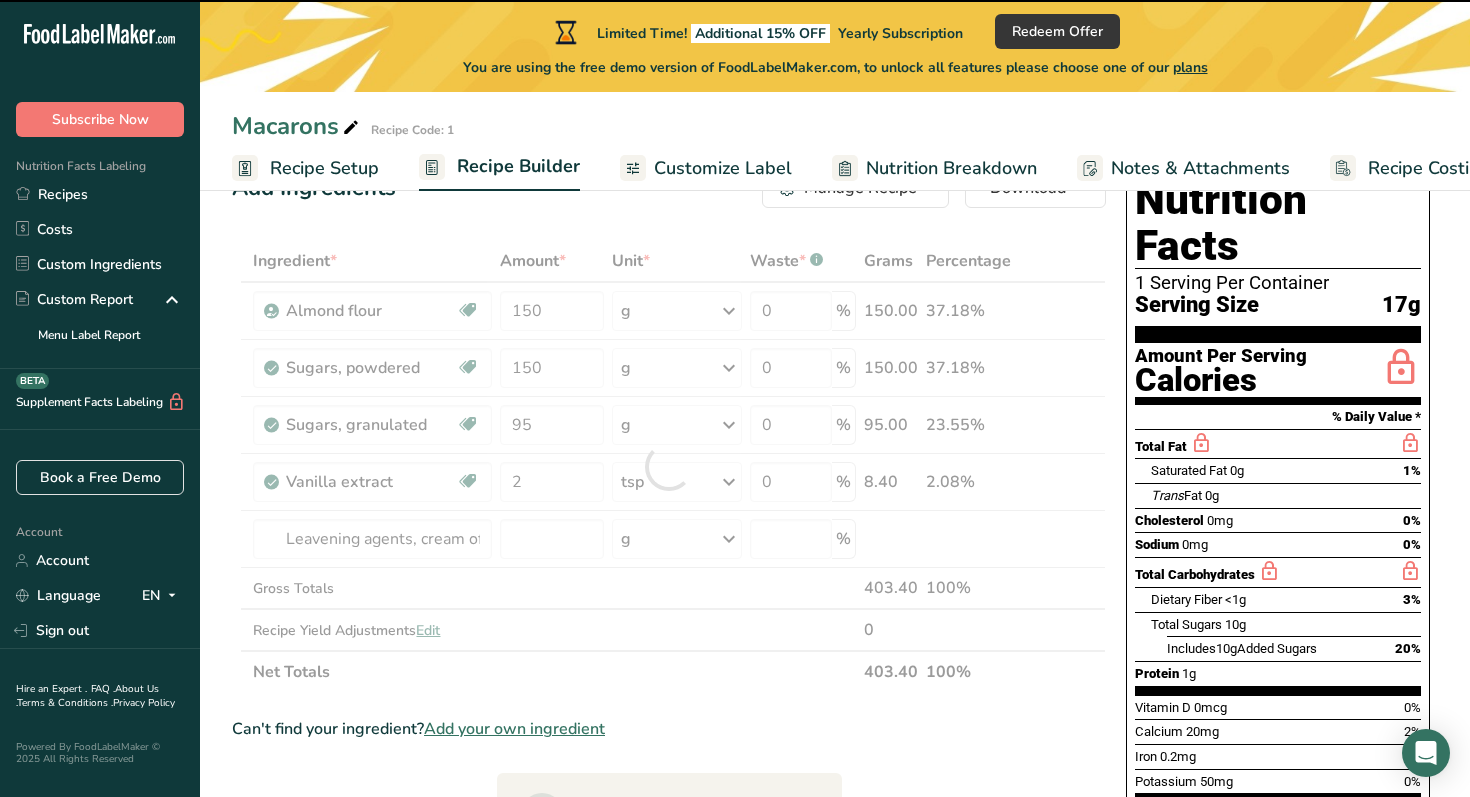 type on "0" 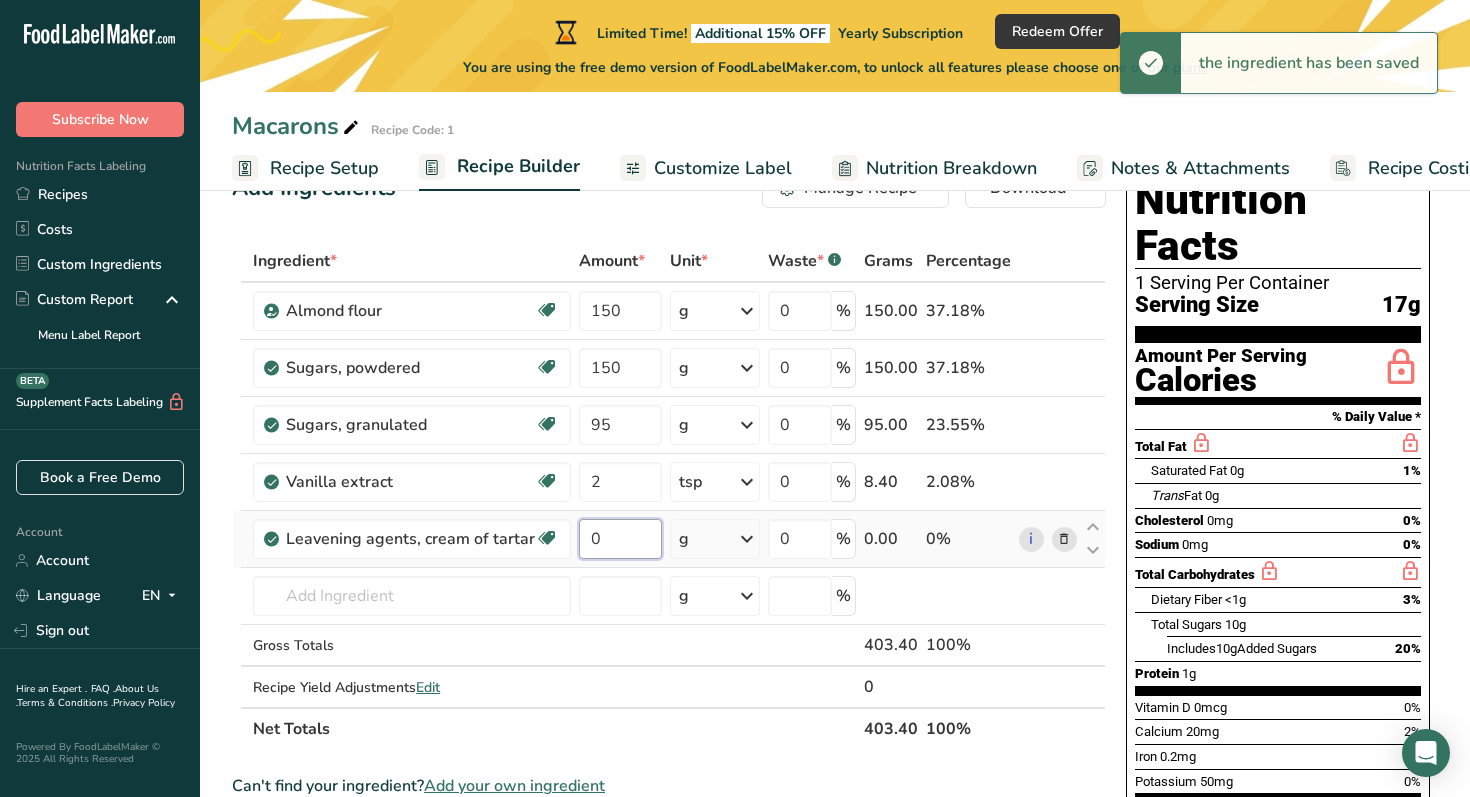 click on "0" at bounding box center [620, 539] 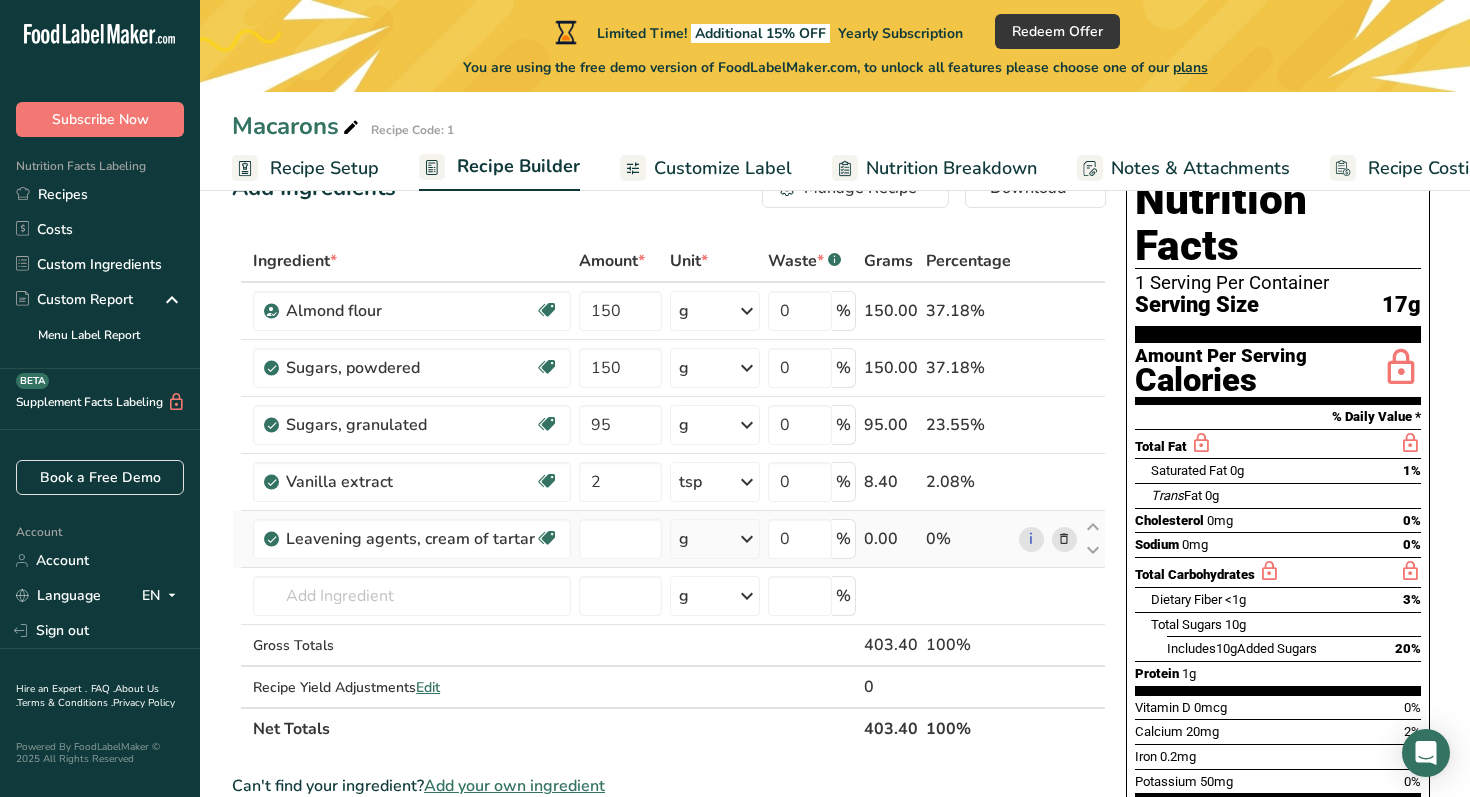 click on "Ingredient *
Amount *
Unit *
Waste *   .a-a{fill:#347362;}.b-a{fill:#fff;}          Grams
Percentage
Almond flour
Vegan
Vegetarian
Organic
Organic Certified
Non-GMO
Kosher Pareve
Kosher Dairy
Halal
Clean Label
Bio-Engineered
Keto Friendly
150
g
Weight Units
g
kg
mg
See more
Volume Units
l
Volume units require a density conversion. If you know your ingredient's density enter it below. Otherwise, click on "RIA" our AI Regulatory bot - she will be able to help you
lb/ft3
g/cm3
mL" at bounding box center (669, 495) 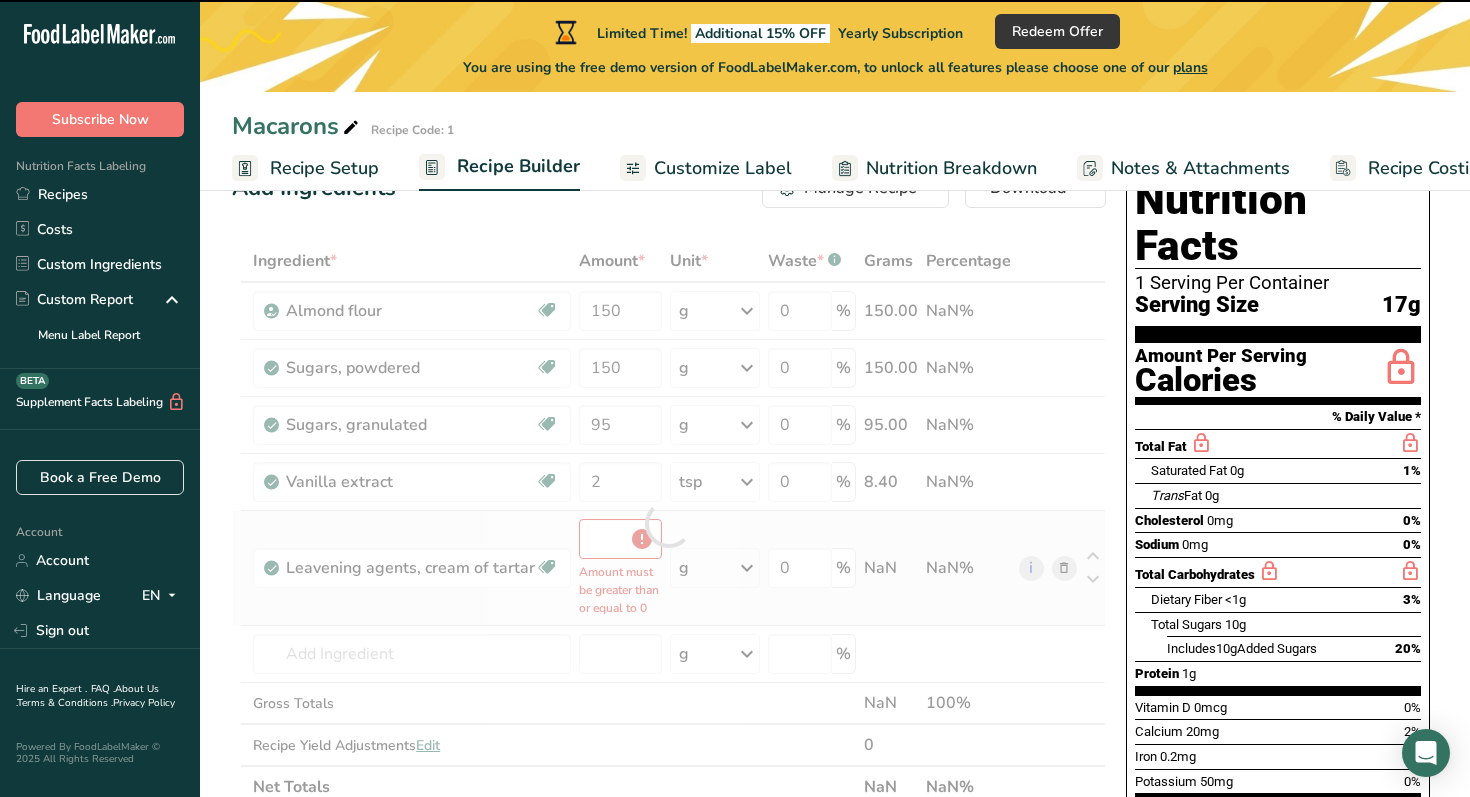 type on "0" 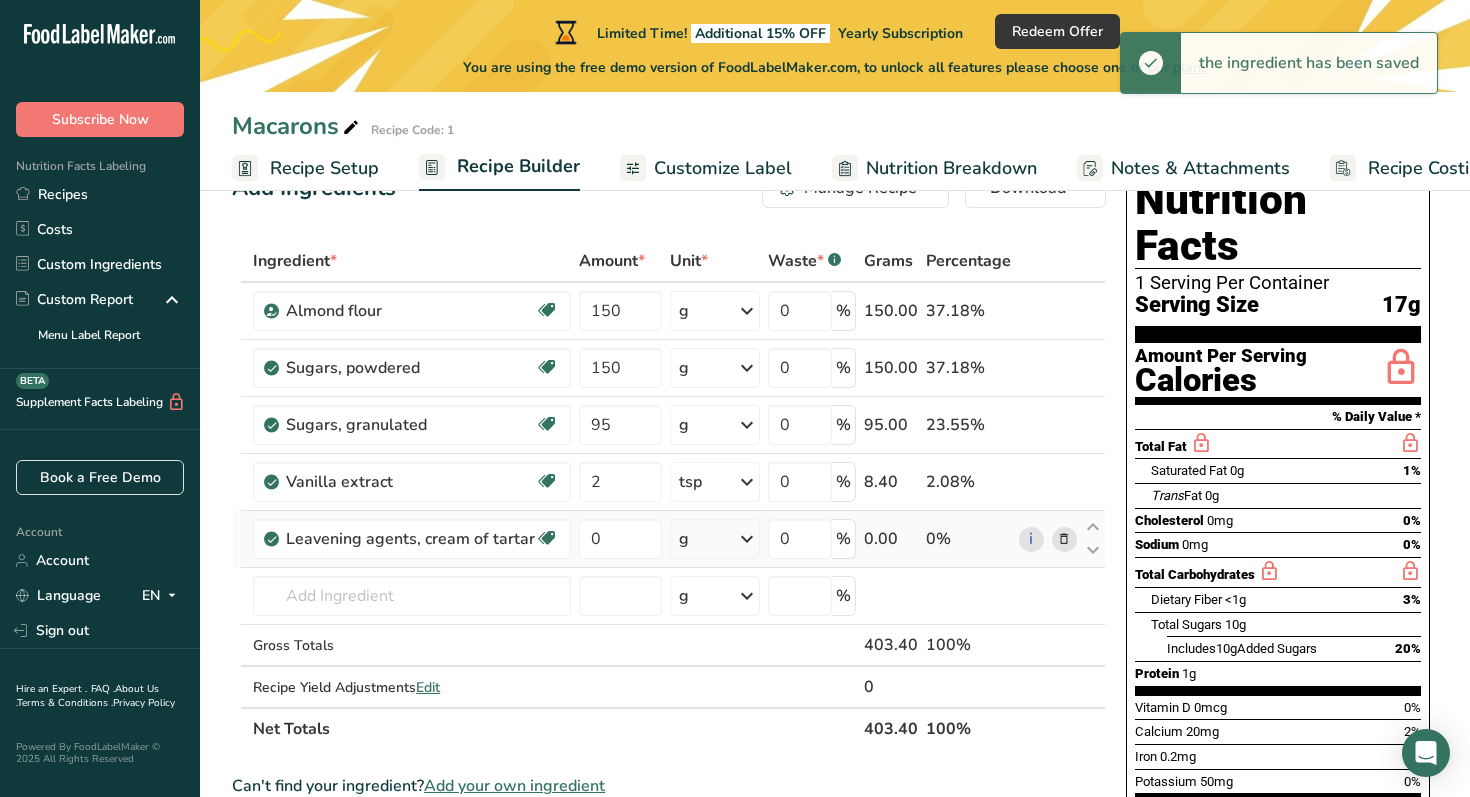 click at bounding box center (747, 539) 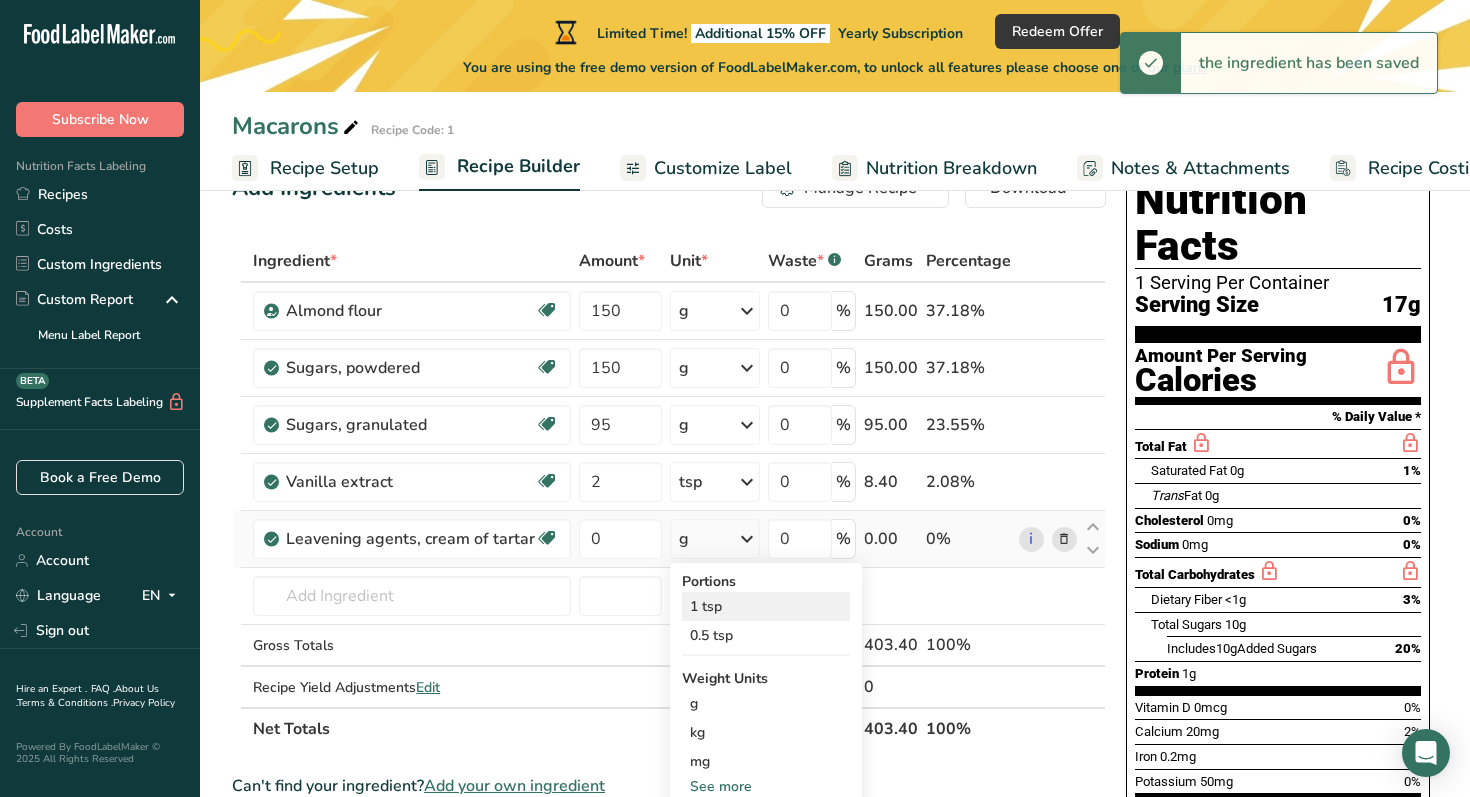 click on "1 tsp" at bounding box center (766, 606) 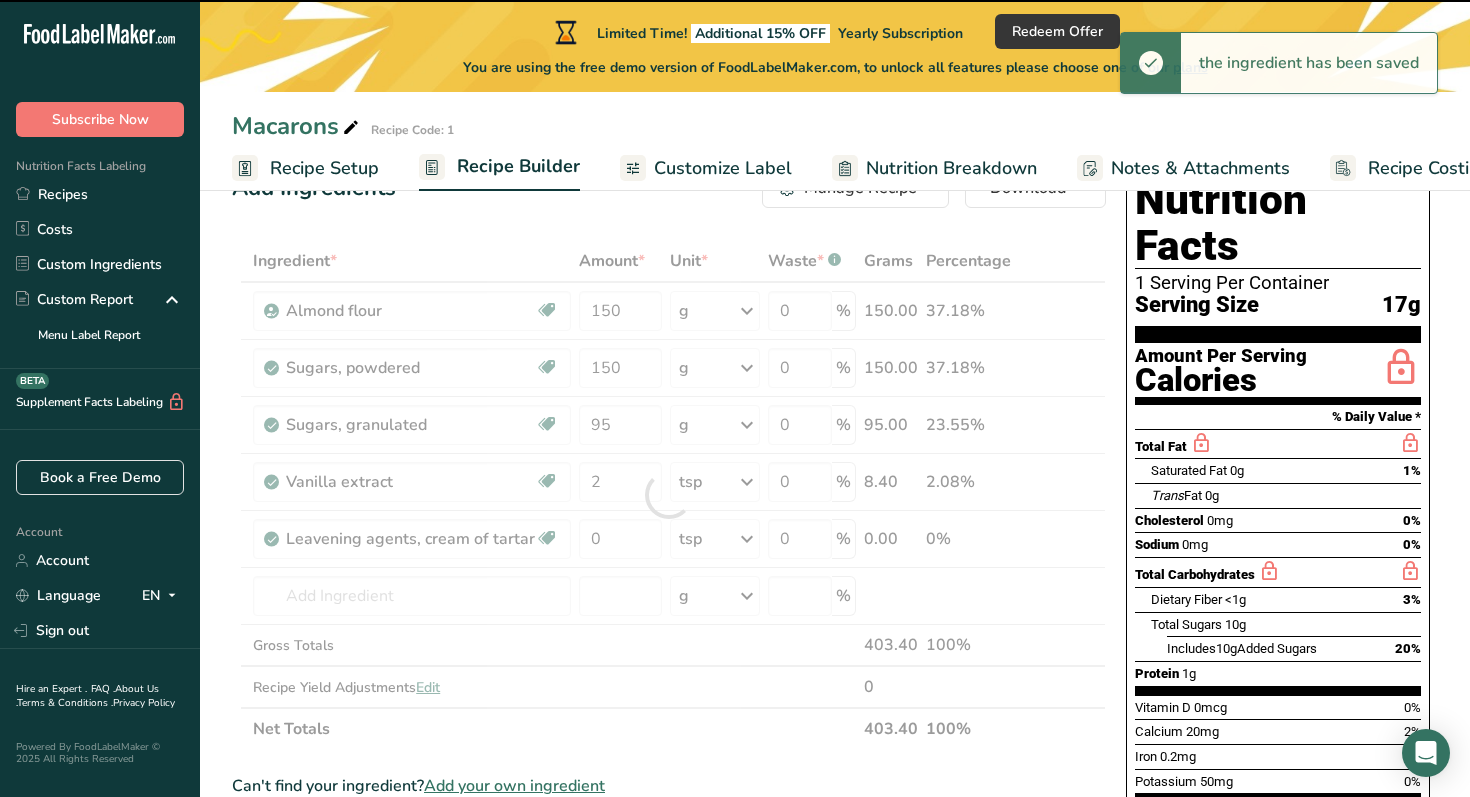 click at bounding box center [669, 495] 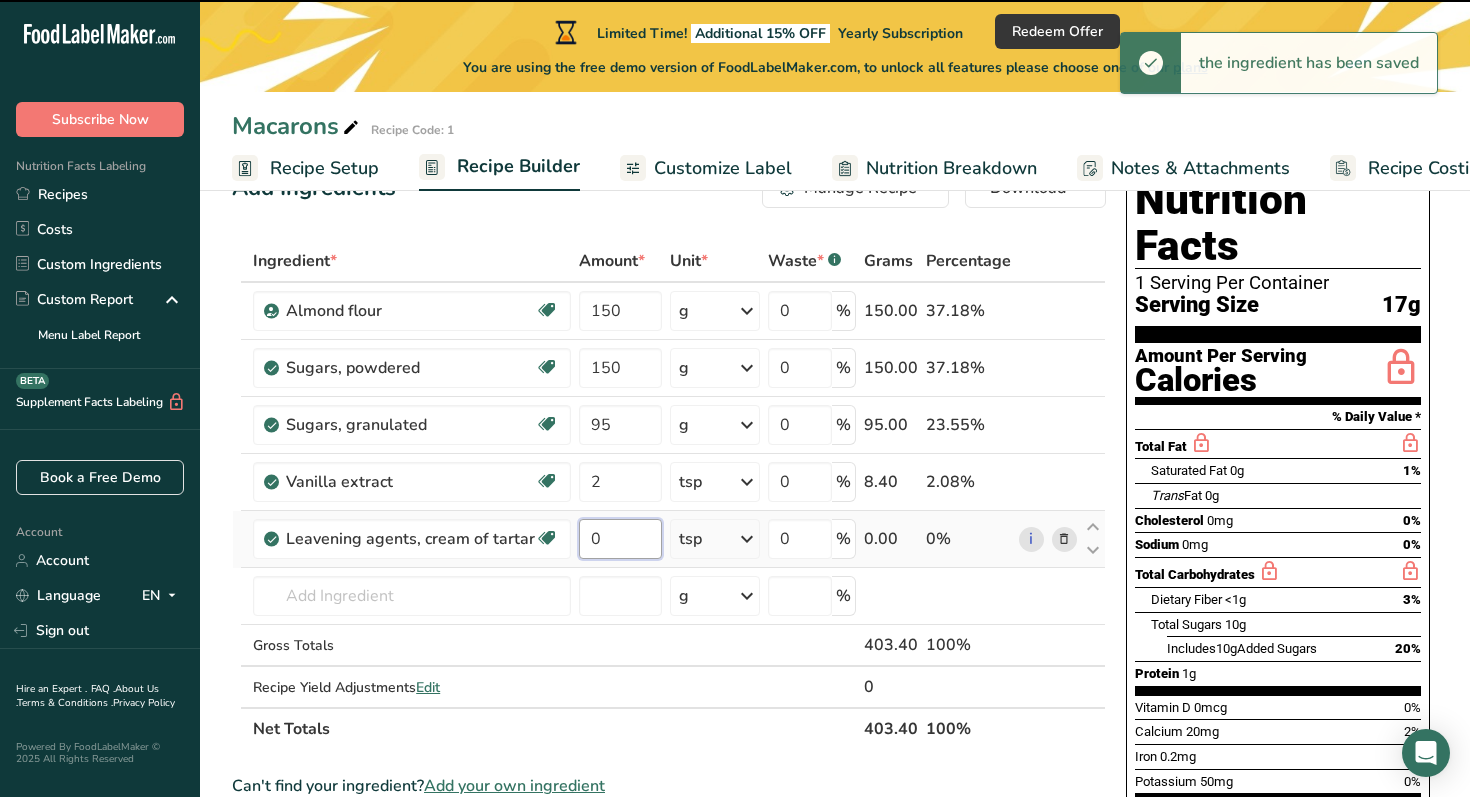 click on "0" at bounding box center (620, 539) 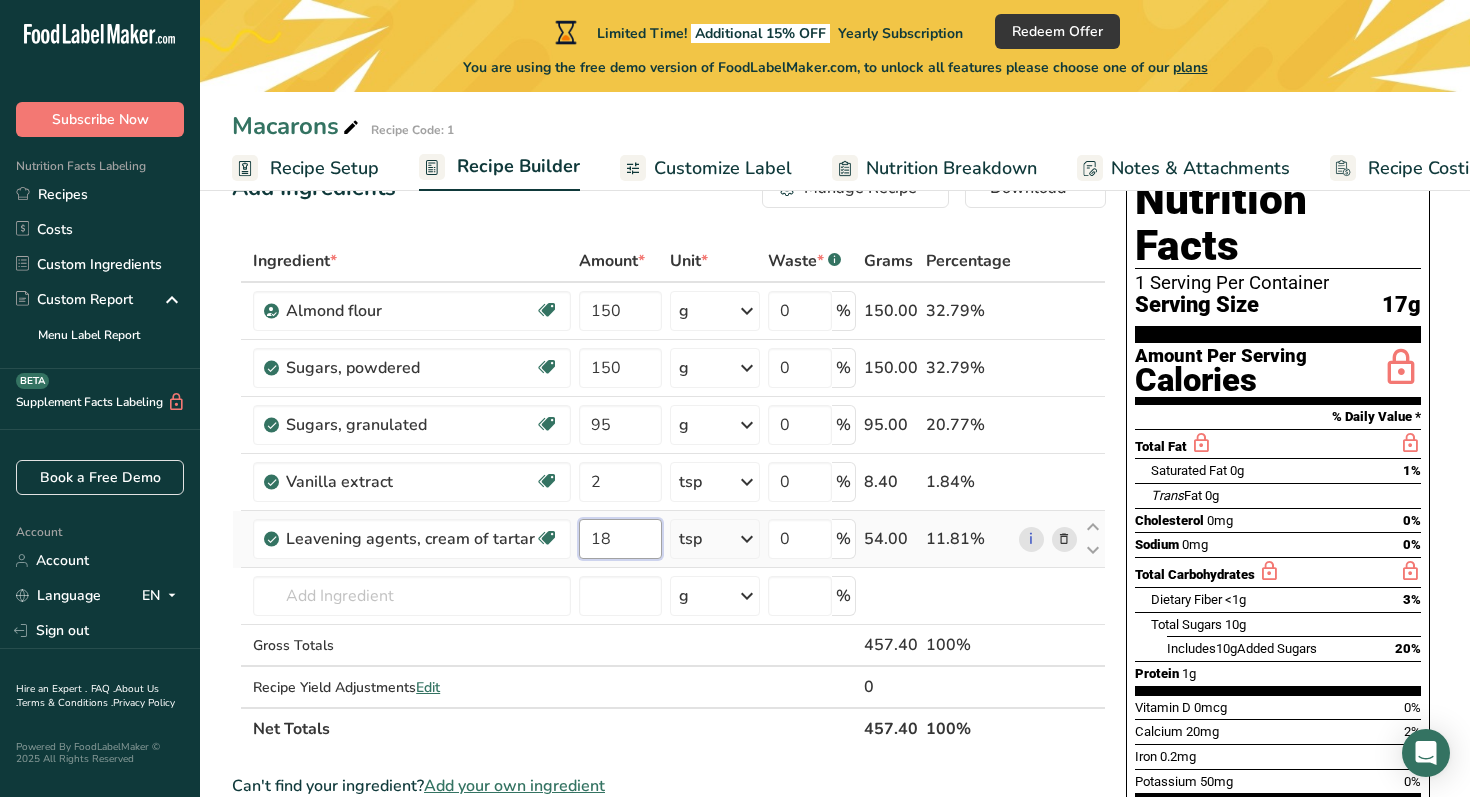 type on "1" 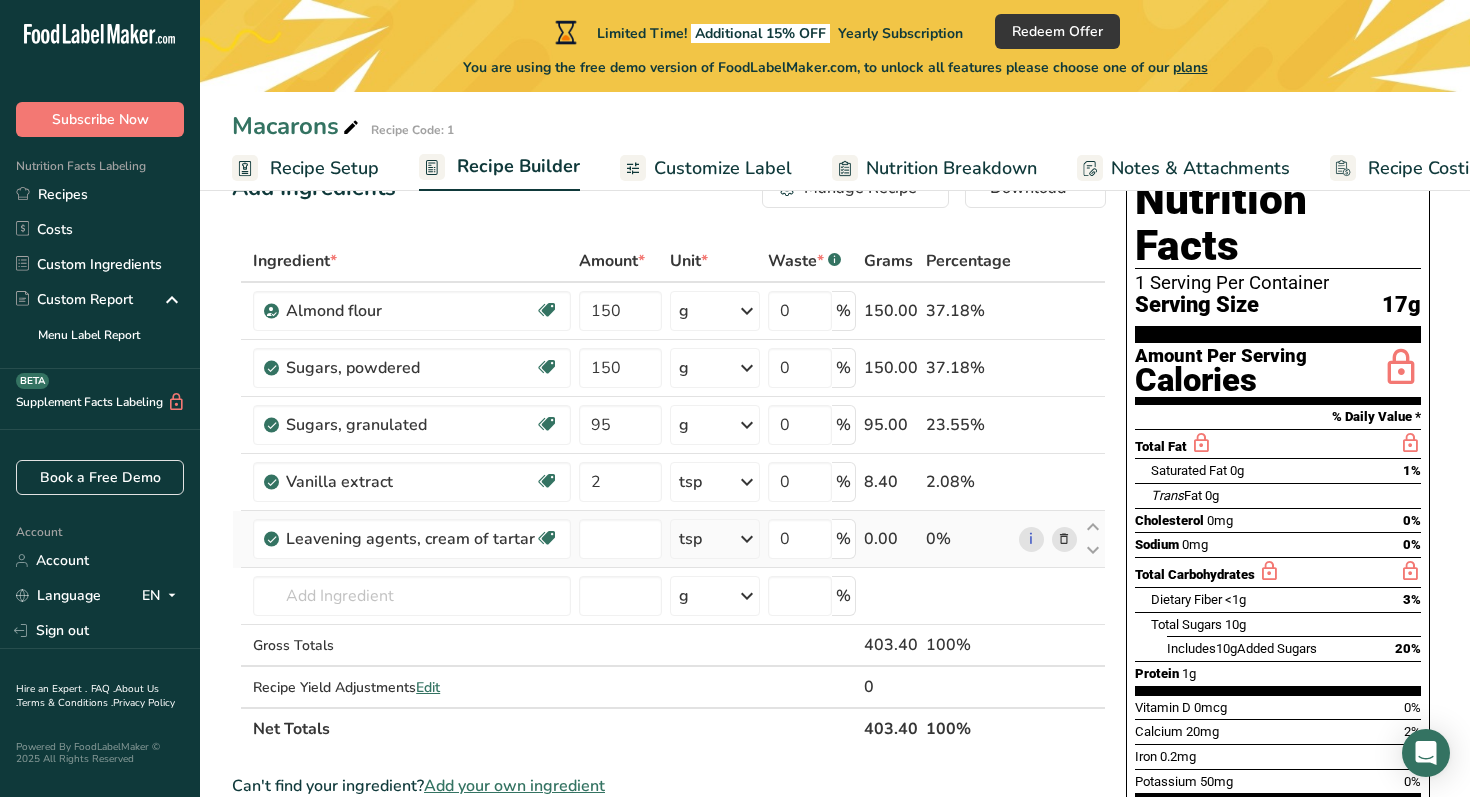 click on "Ingredient *
Amount *
Unit *
Waste *   .a-a{fill:#347362;}.b-a{fill:#fff;}          Grams
Percentage
Almond flour
Vegan
Vegetarian
Organic
Organic Certified
Non-GMO
Kosher Pareve
Kosher Dairy
Halal
Clean Label
Bio-Engineered
Keto Friendly
150
g
Weight Units
g
kg
mg
See more
Volume Units
l
Volume units require a density conversion. If you know your ingredient's density enter it below. Otherwise, click on "RIA" our AI Regulatory bot - she will be able to help you
lb/ft3
g/cm3
mL" at bounding box center (669, 495) 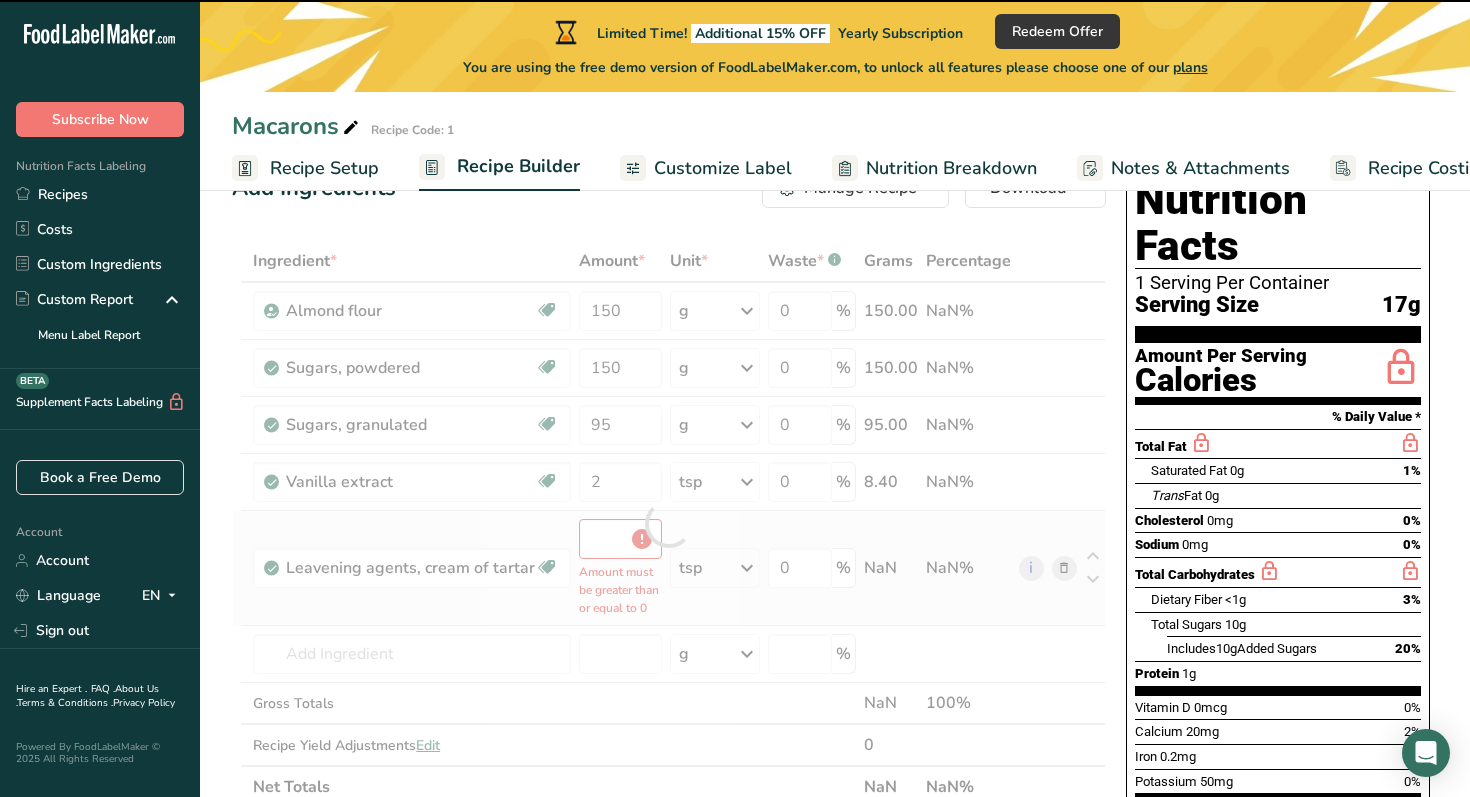 type on "0" 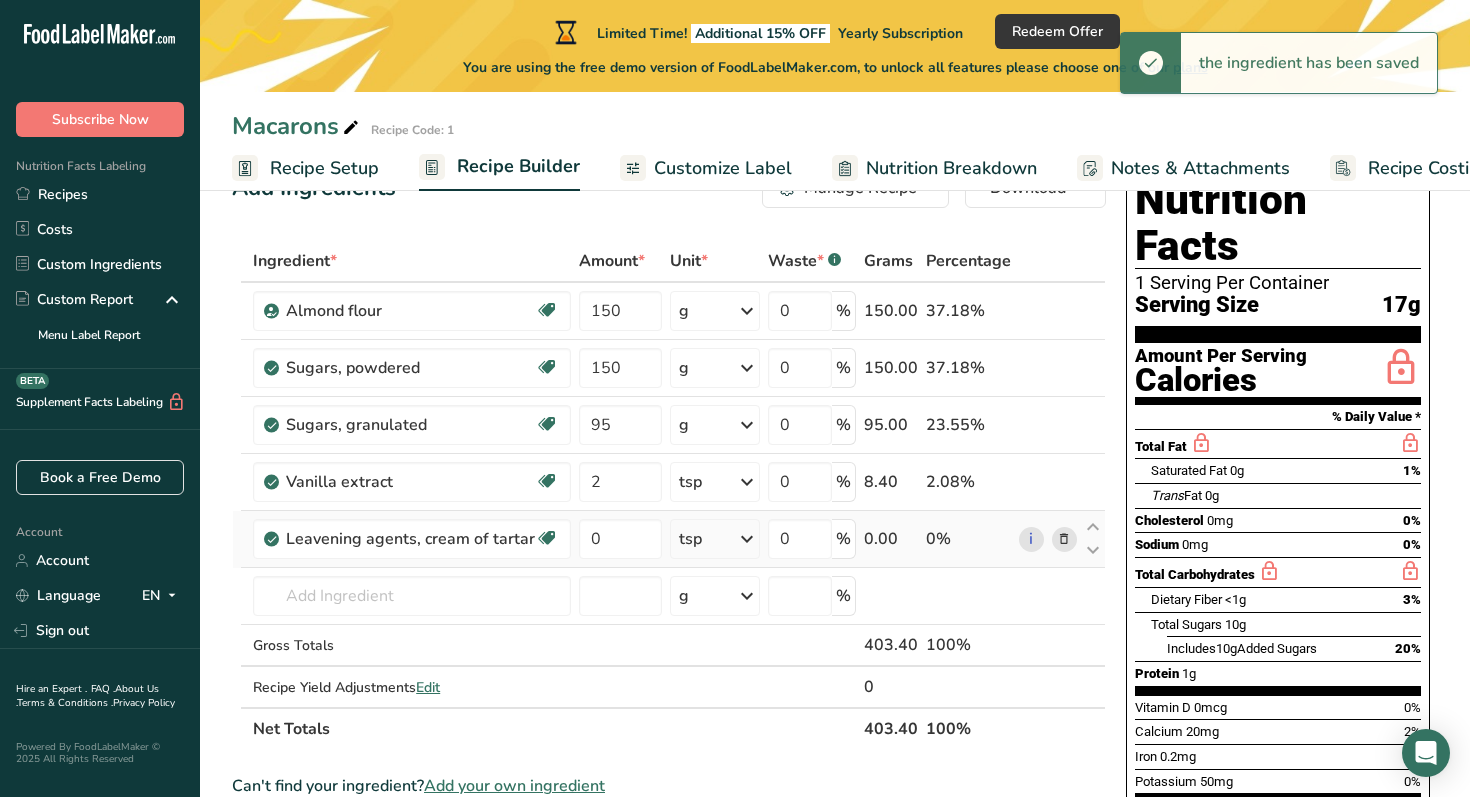 click at bounding box center (747, 539) 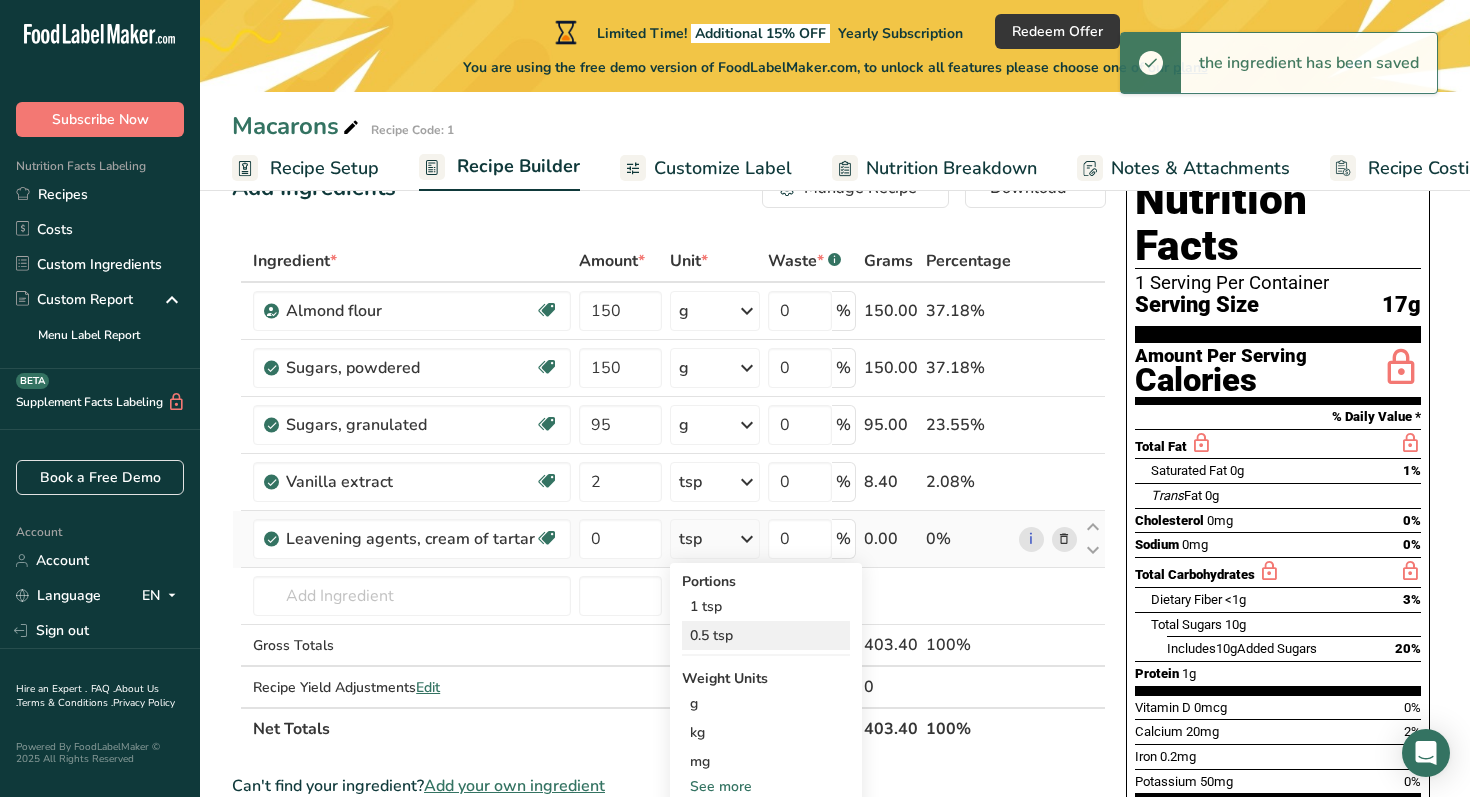click on "0.5 tsp" at bounding box center (766, 635) 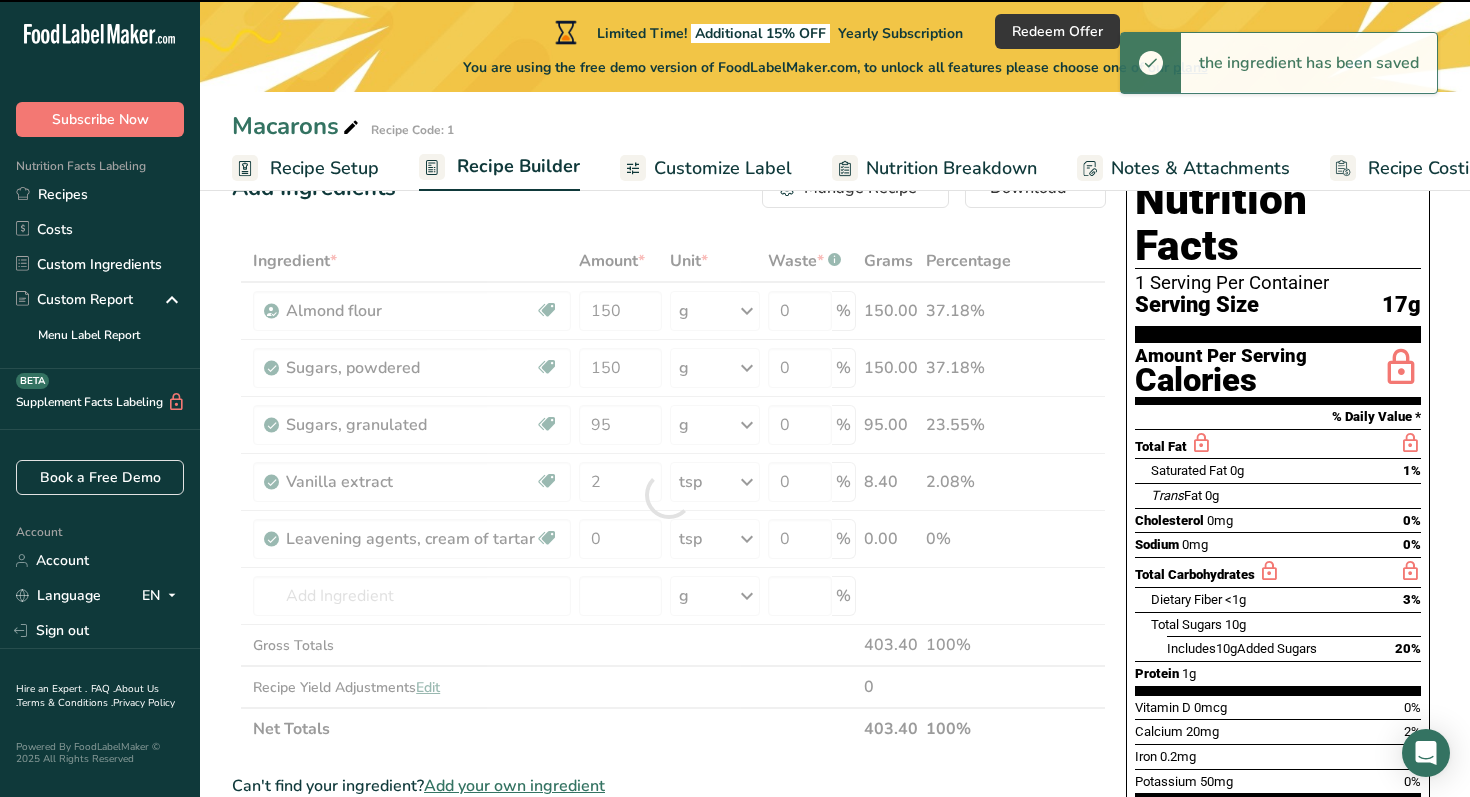 click at bounding box center [669, 495] 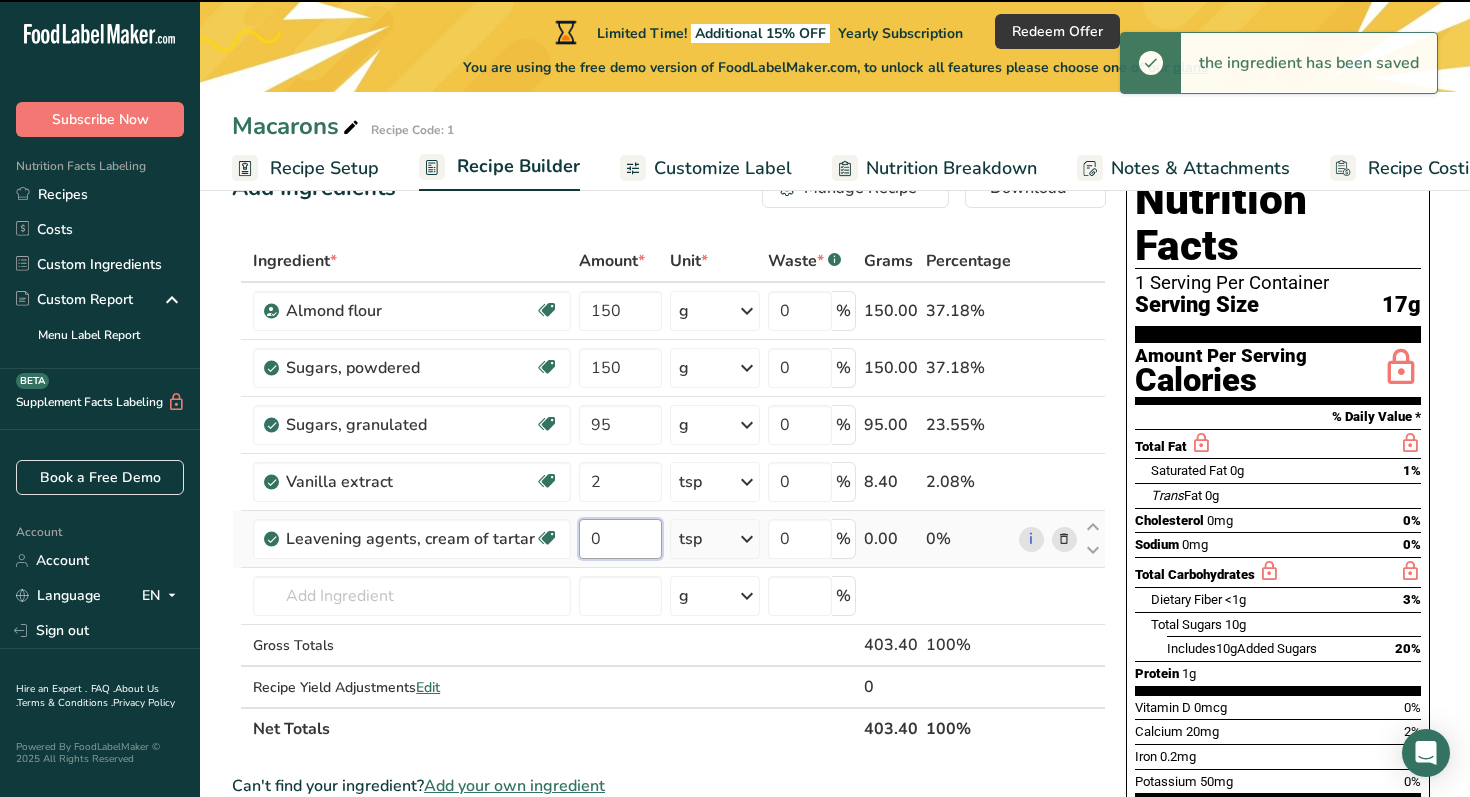 click on "0" at bounding box center (620, 539) 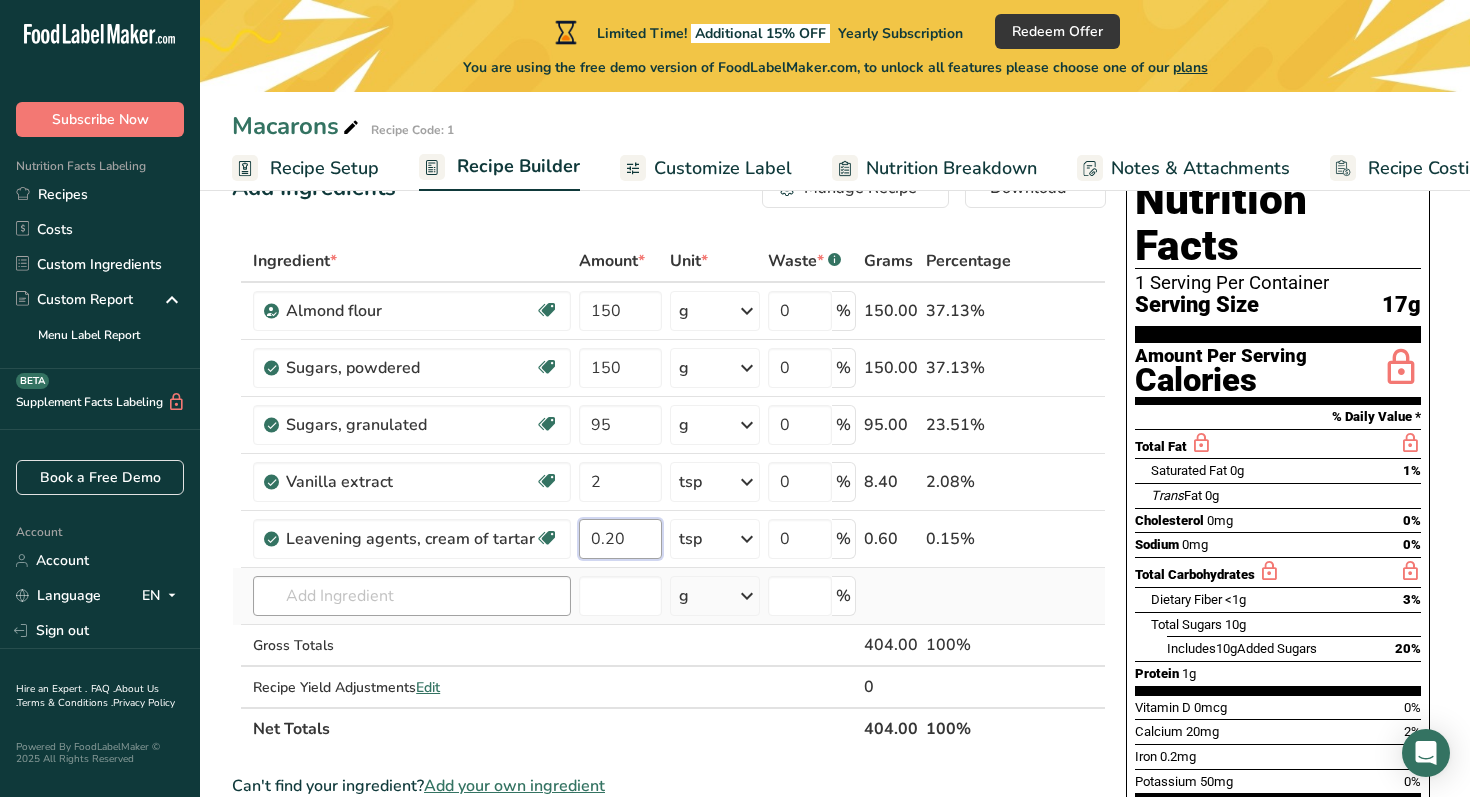 type on "0.20" 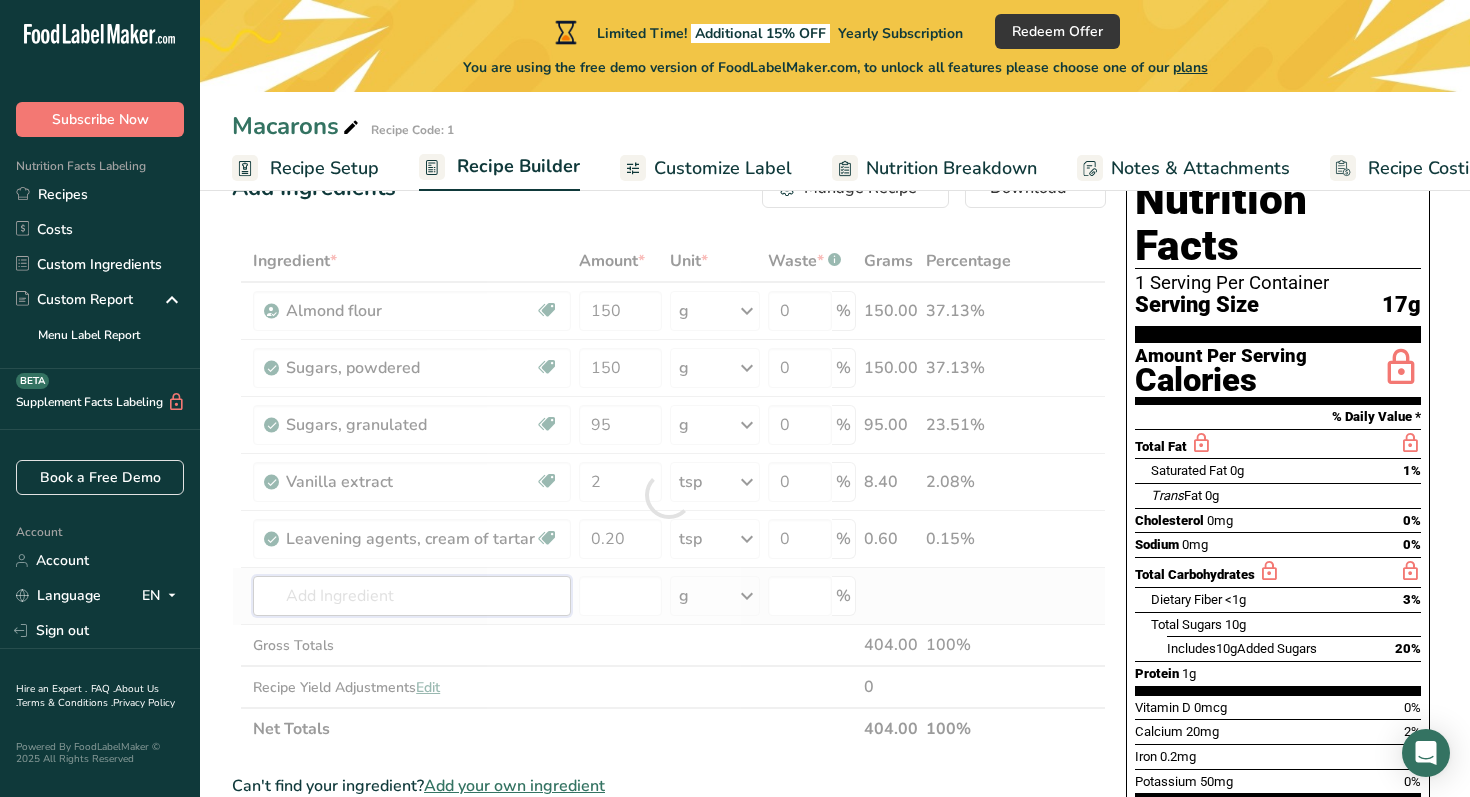 click on "Ingredient *
Amount *
Unit *
Waste *   .a-a{fill:#347362;}.b-a{fill:#fff;}          Grams
Percentage
Almond flour
Vegan
Vegetarian
Organic
Organic Certified
Non-GMO
Kosher Pareve
Kosher Dairy
Halal
Clean Label
Bio-Engineered
Keto Friendly
150
g
Weight Units
g
kg
mg
See more
Volume Units
l
Volume units require a density conversion. If you know your ingredient's density enter it below. Otherwise, click on "RIA" our AI Regulatory bot - she will be able to help you
lb/ft3
g/cm3
mL" at bounding box center [669, 495] 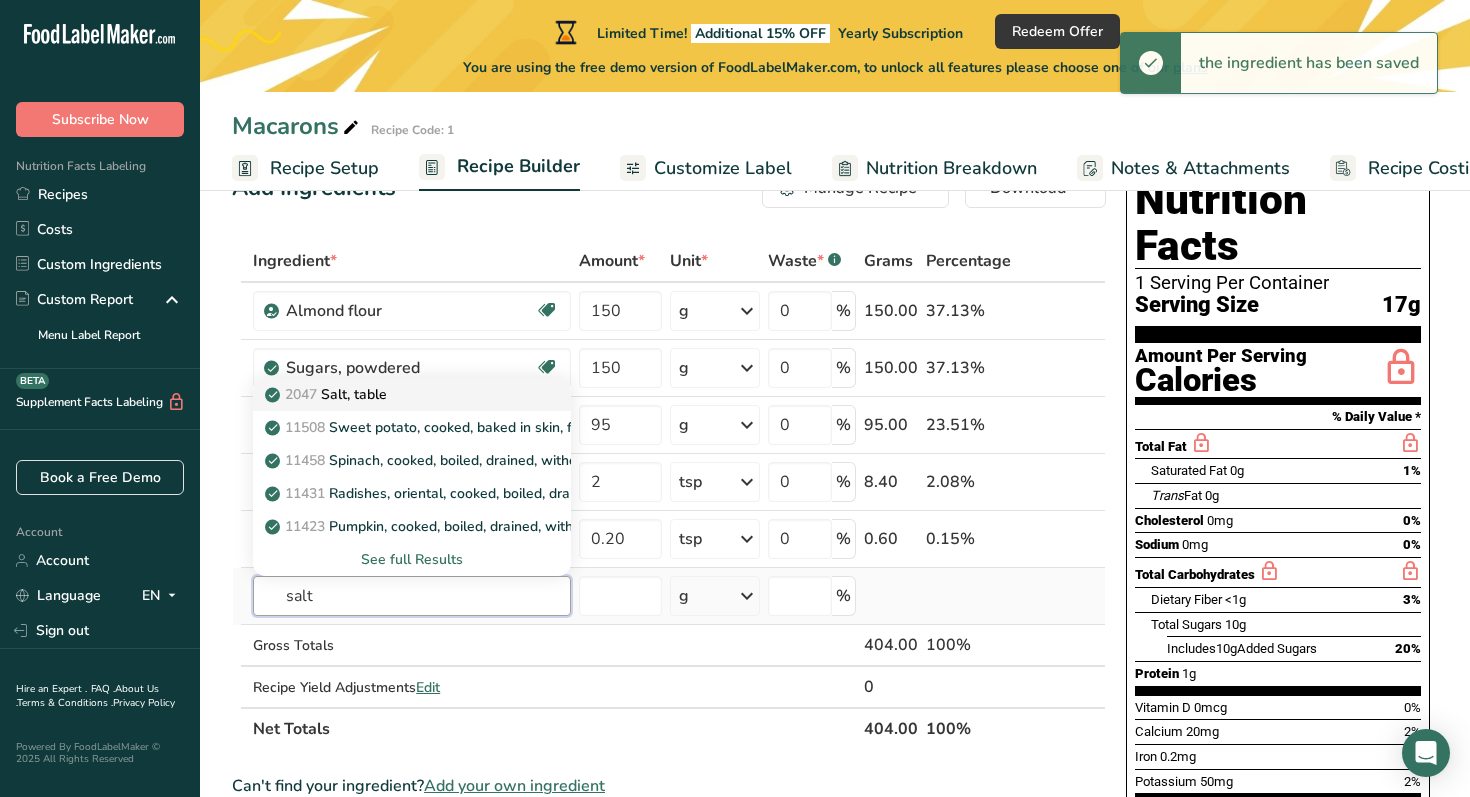 type on "salt" 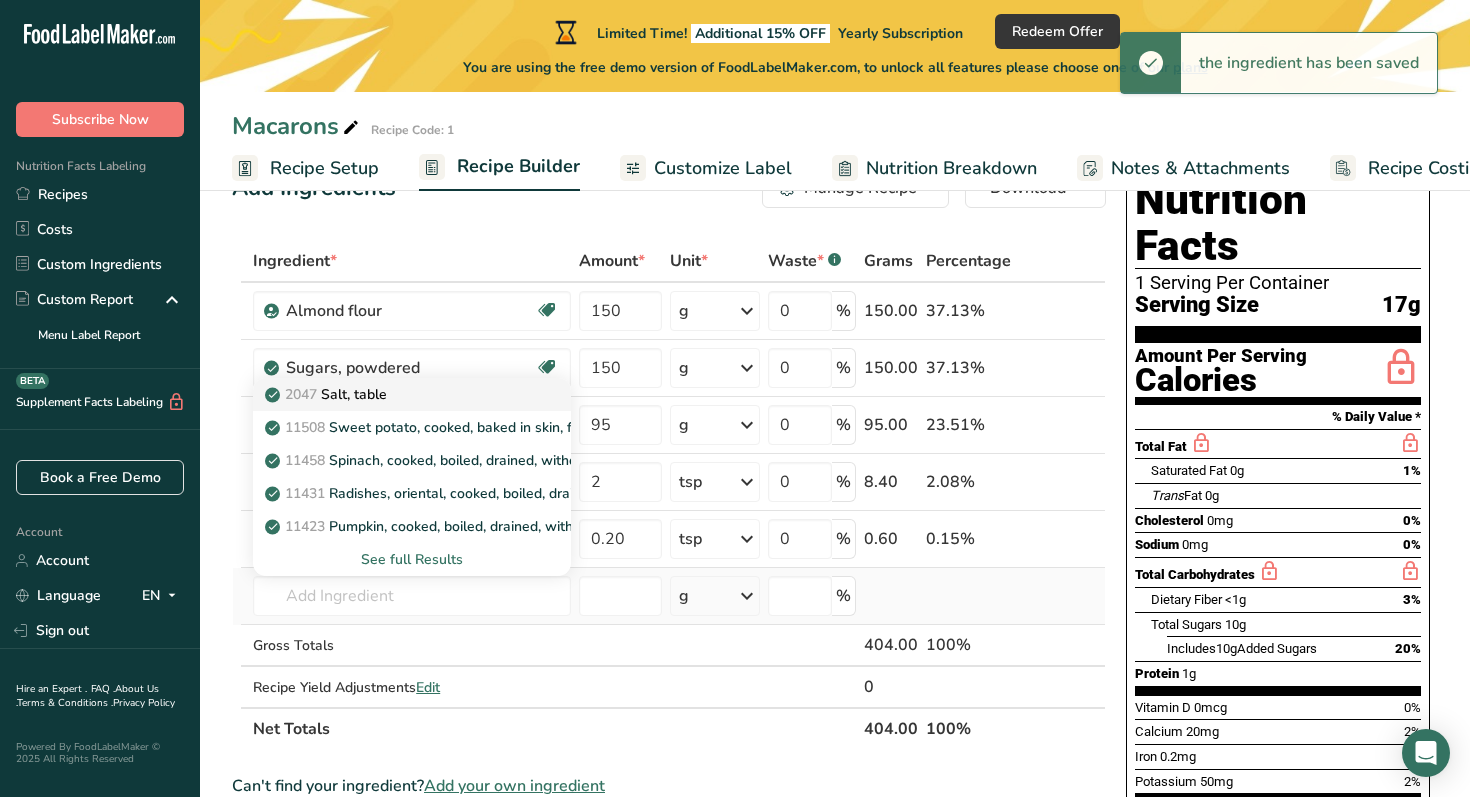 click on "2047
Salt, table" at bounding box center [396, 394] 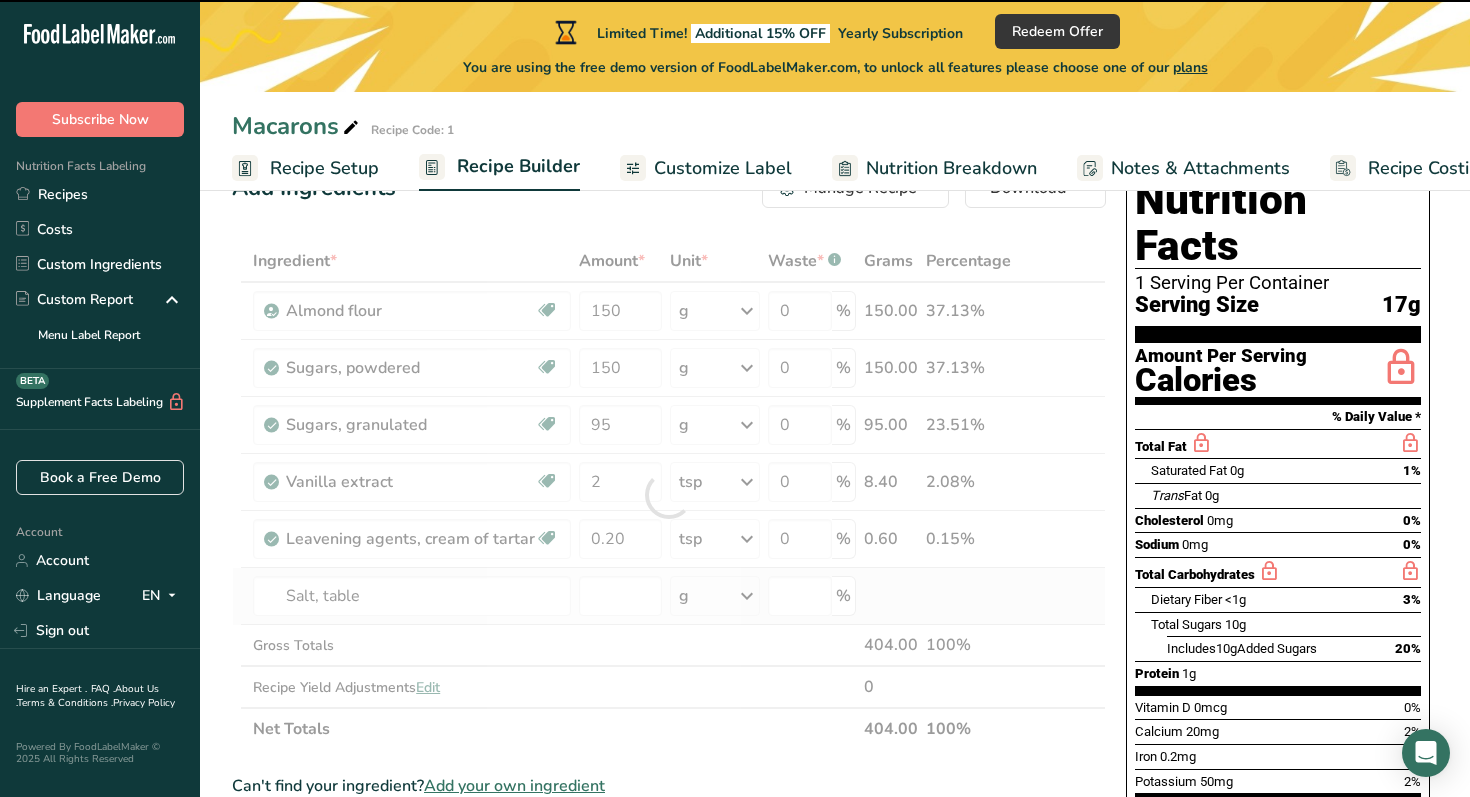type on "0" 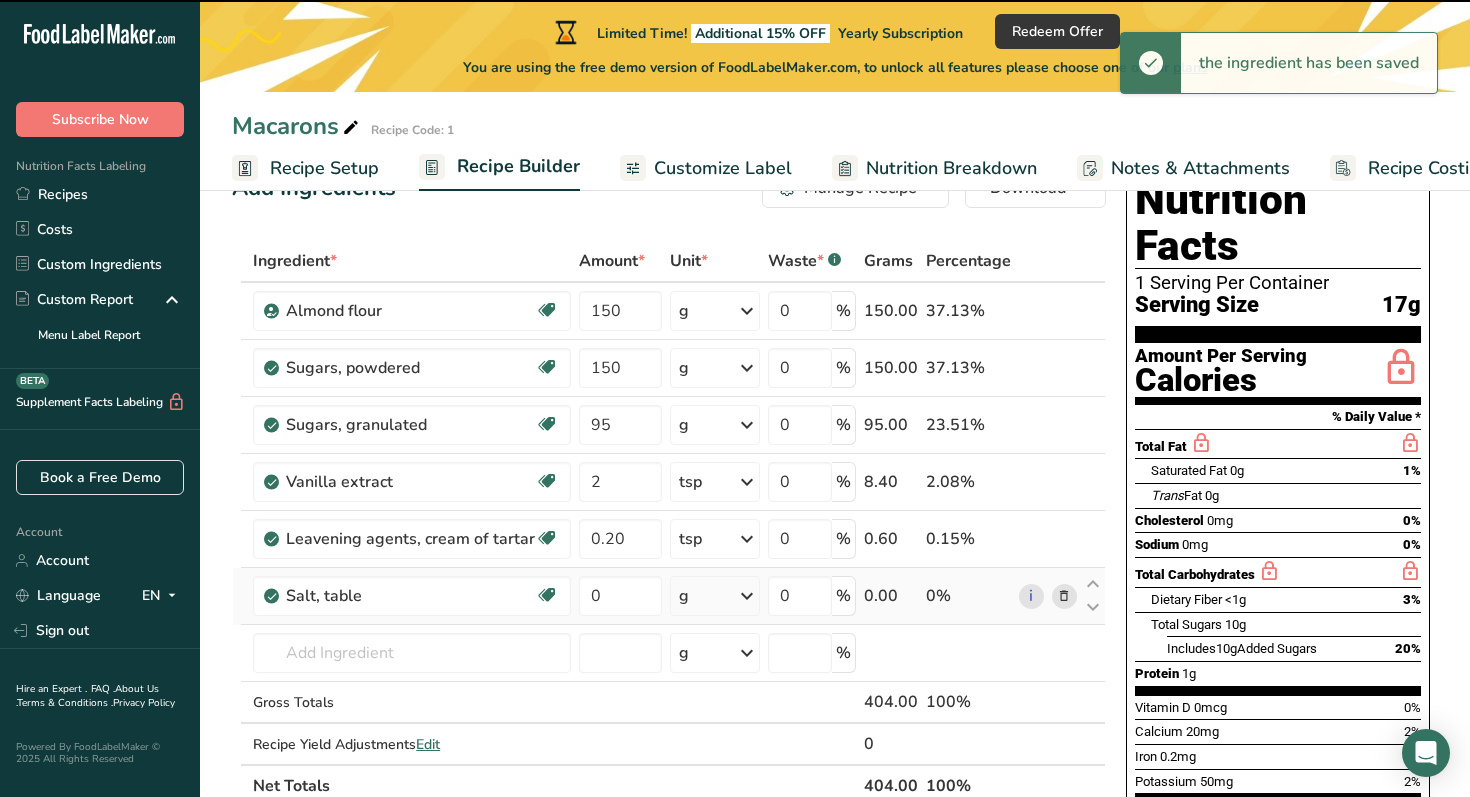 click on "g" at bounding box center [715, 596] 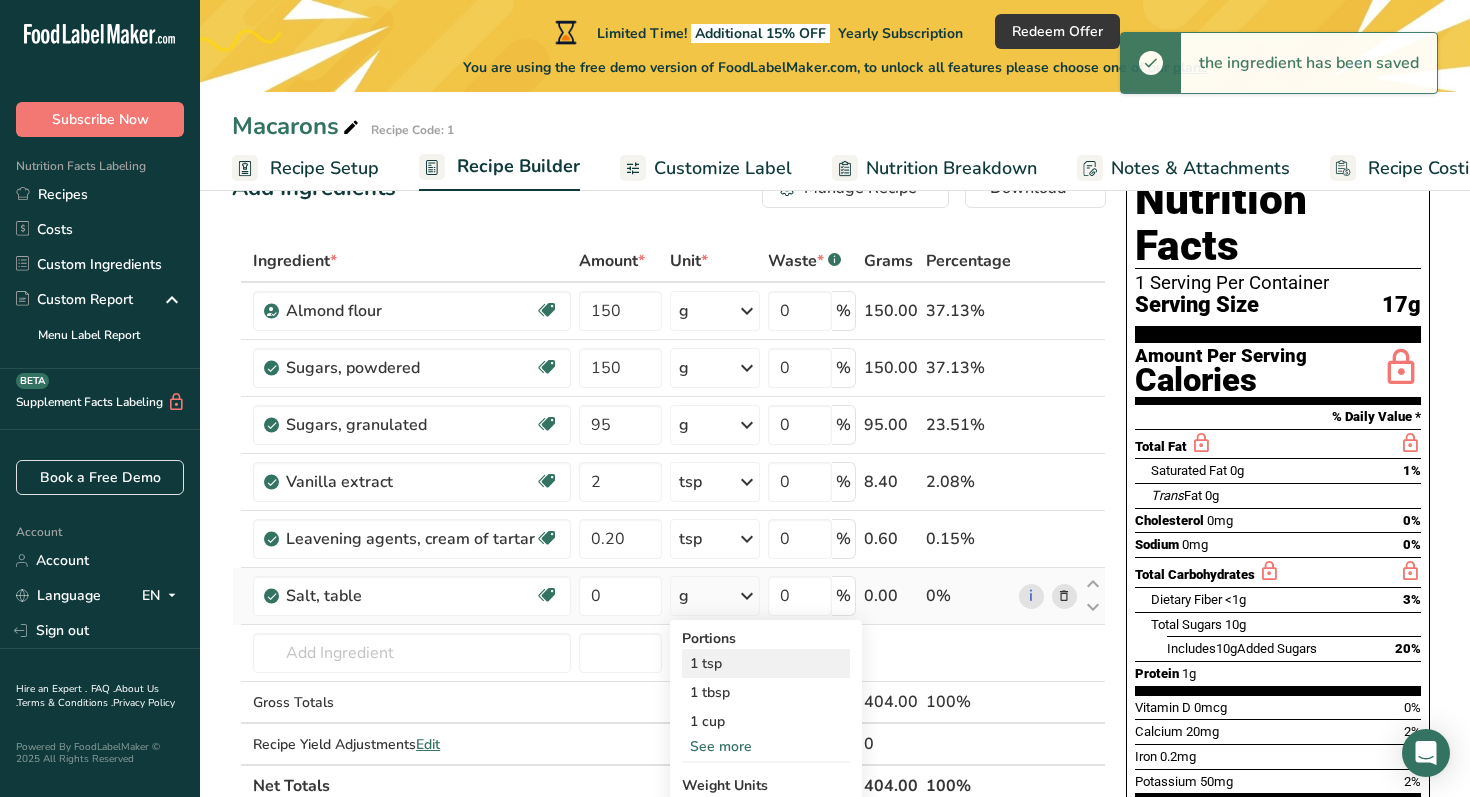 click on "1 tsp" at bounding box center (766, 663) 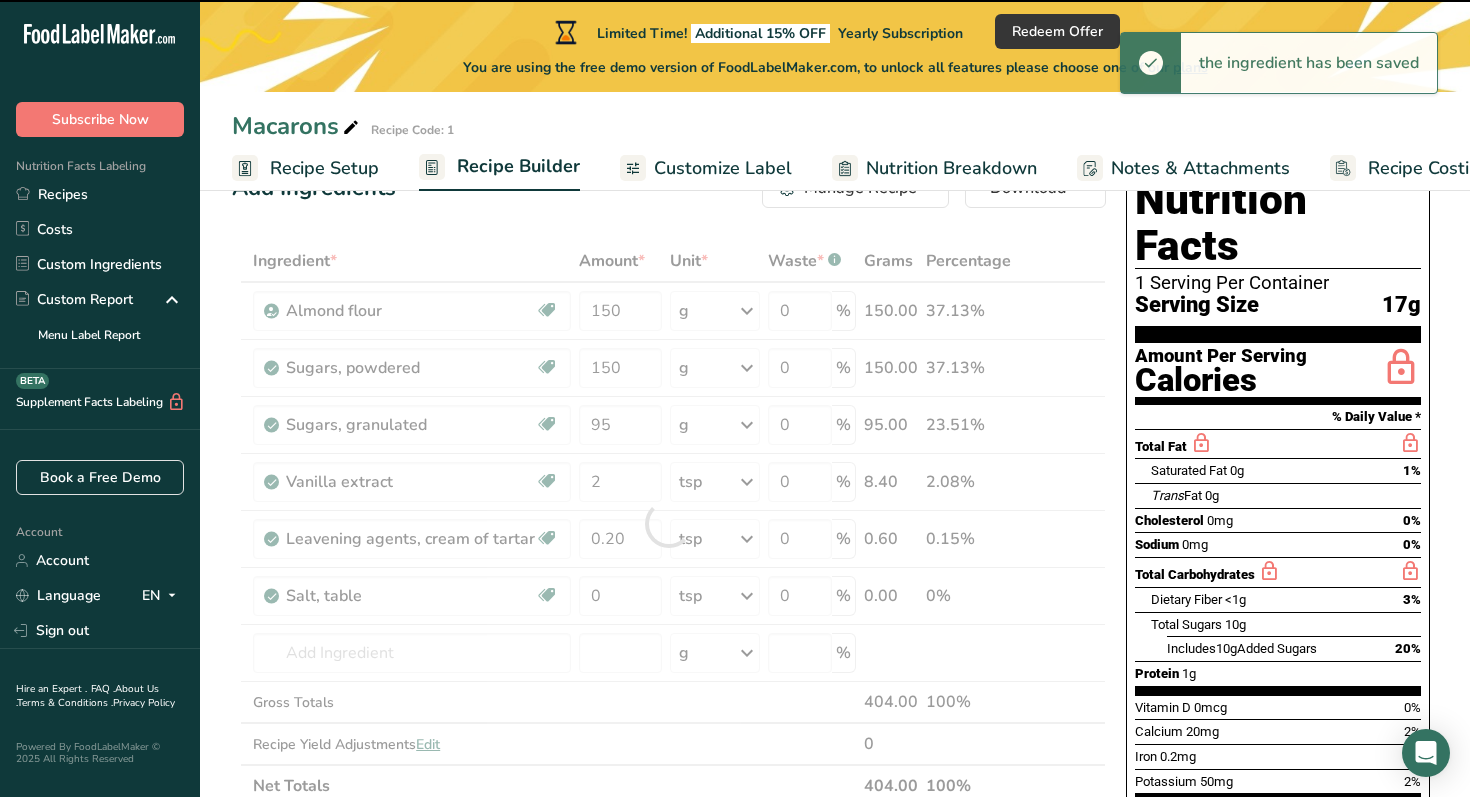 click at bounding box center [669, 523] 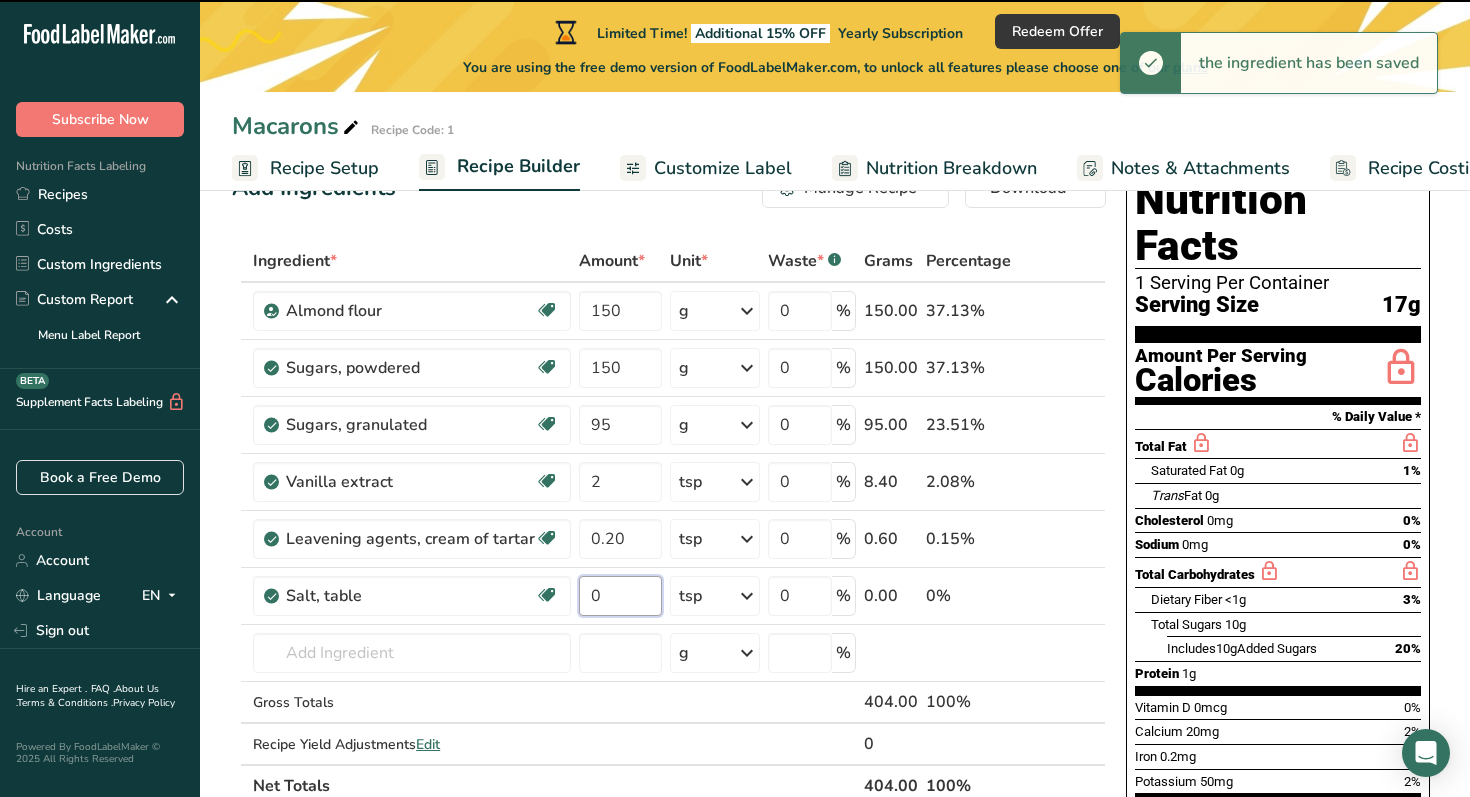 click on "0" at bounding box center (620, 596) 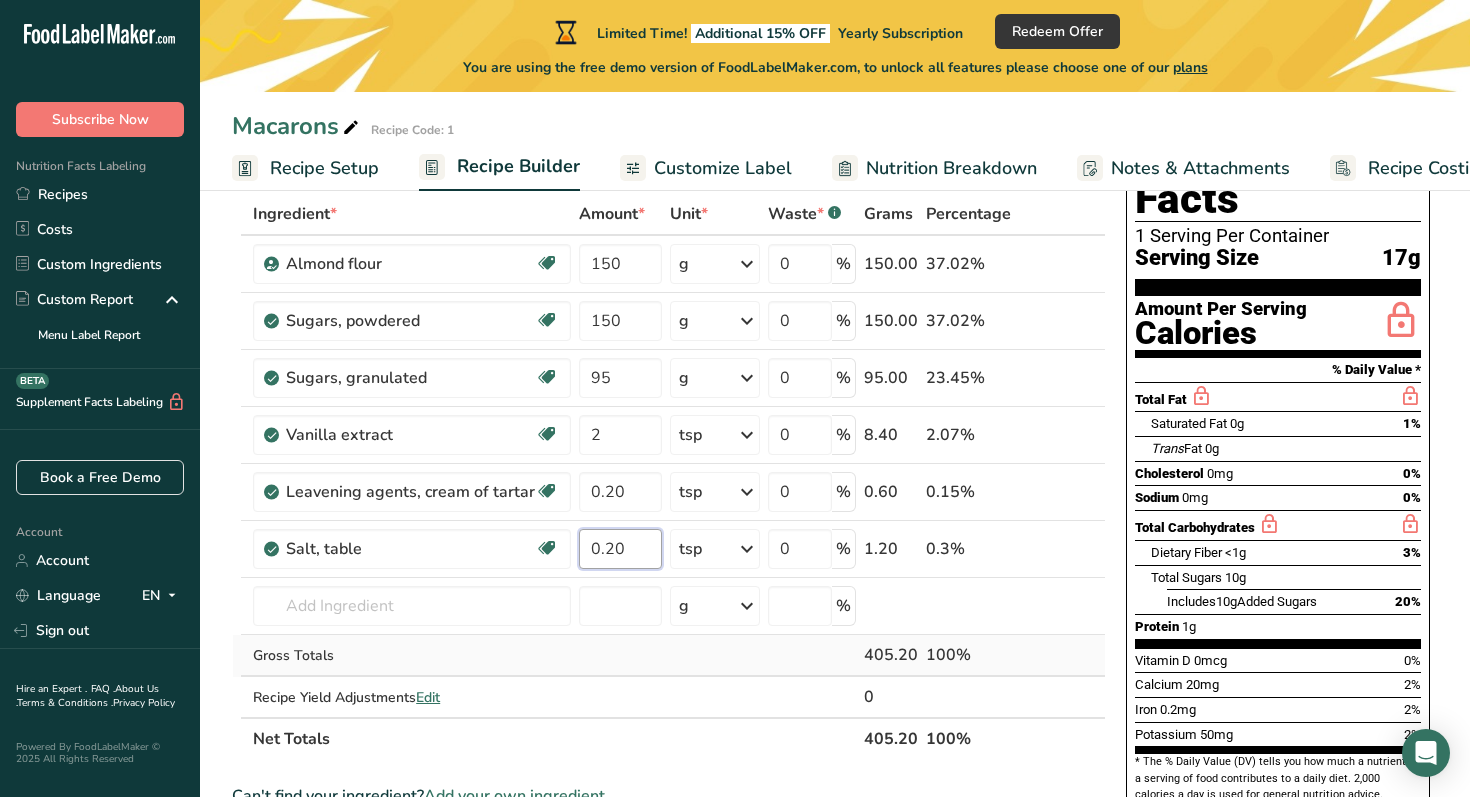 scroll, scrollTop: 116, scrollLeft: 0, axis: vertical 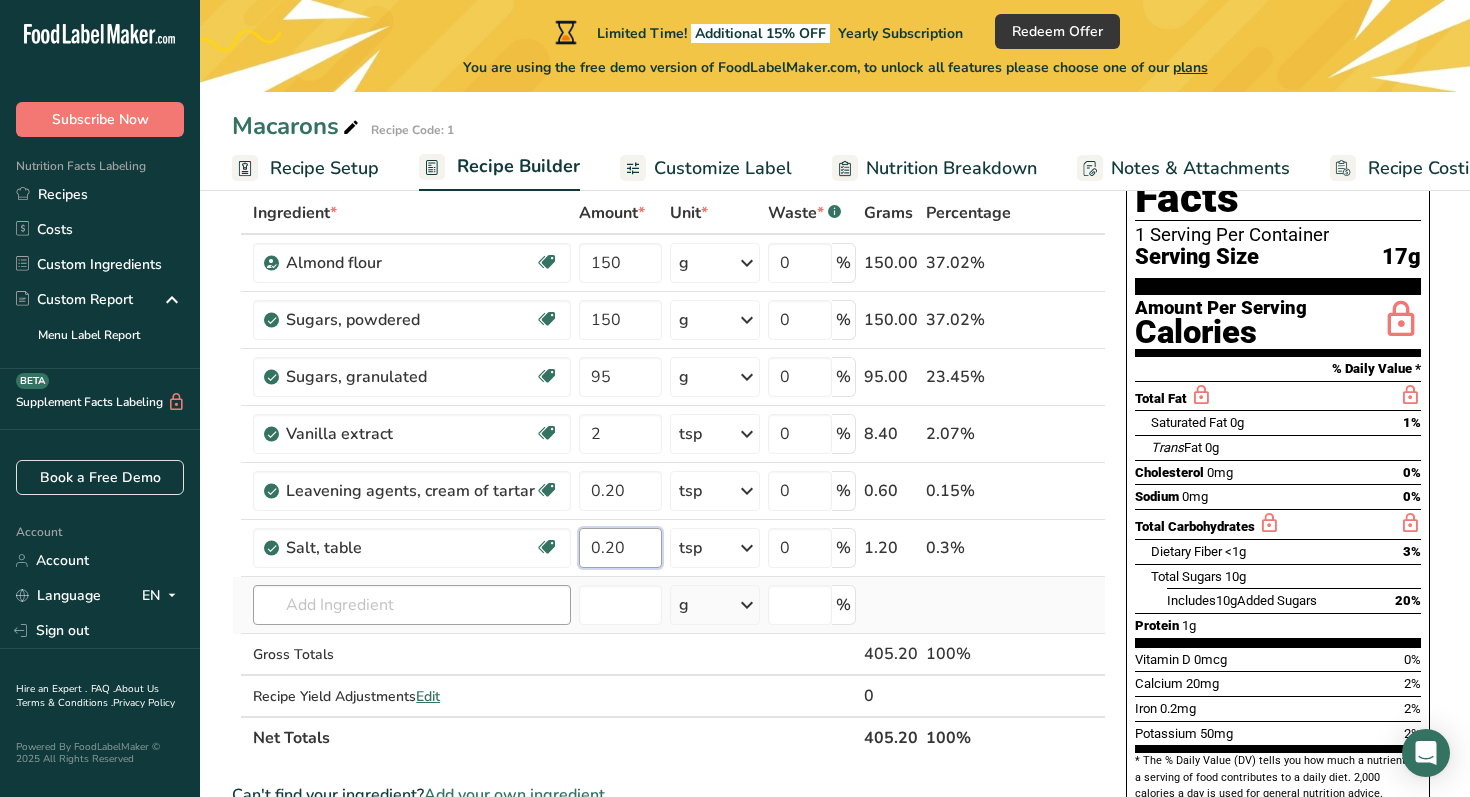 type on "0.20" 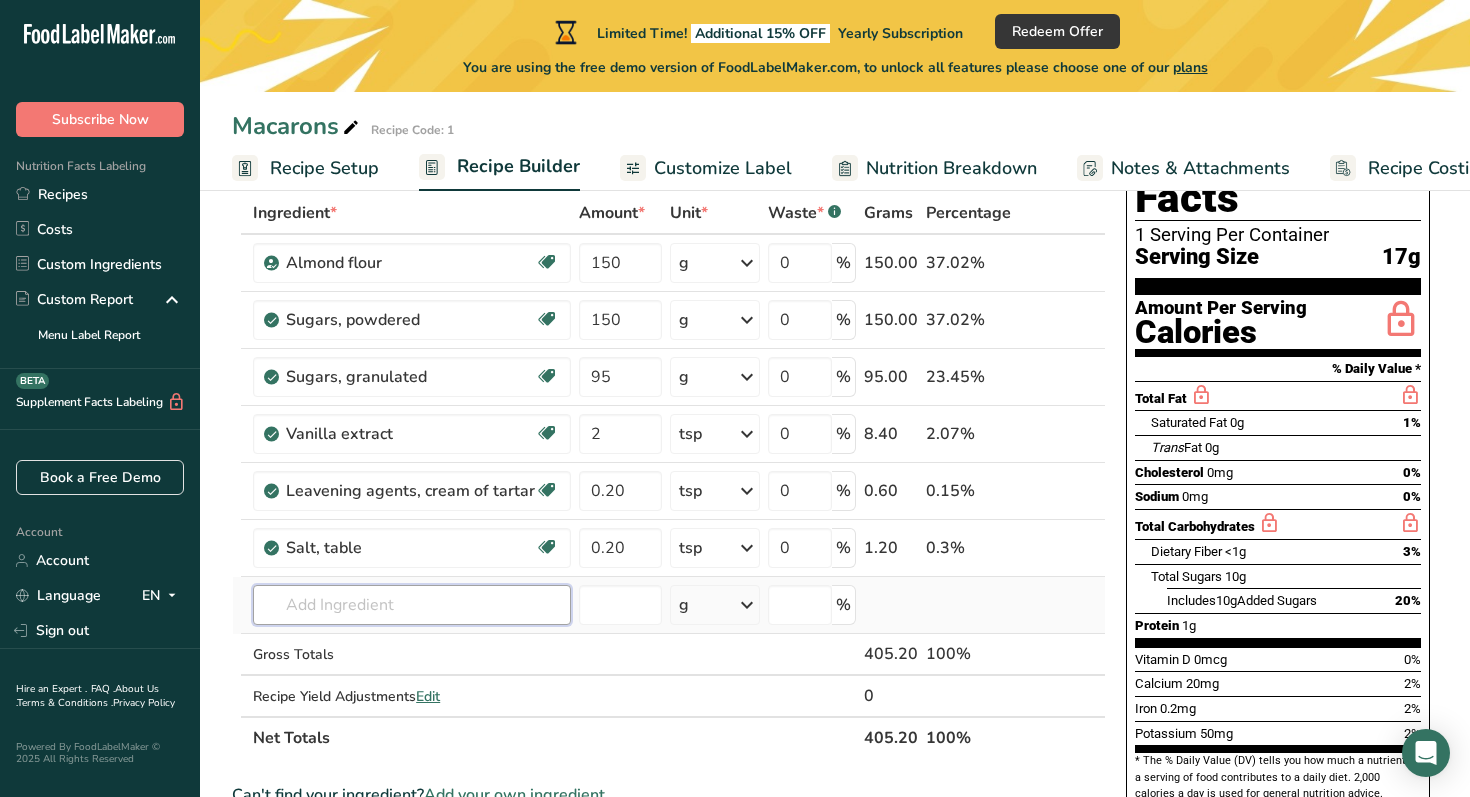 click on "Ingredient *
Amount *
Unit *
Waste *   .a-a{fill:#347362;}.b-a{fill:#fff;}          Grams
Percentage
Almond flour
Vegan
Vegetarian
Organic
Organic Certified
Non-GMO
Kosher Pareve
Kosher Dairy
Halal
Clean Label
Bio-Engineered
Keto Friendly
150
g
Weight Units
g
kg
mg
See more
Volume Units
l
Volume units require a density conversion. If you know your ingredient's density enter it below. Otherwise, click on "RIA" our AI Regulatory bot - she will be able to help you
lb/ft3
g/cm3
mL" at bounding box center [669, 475] 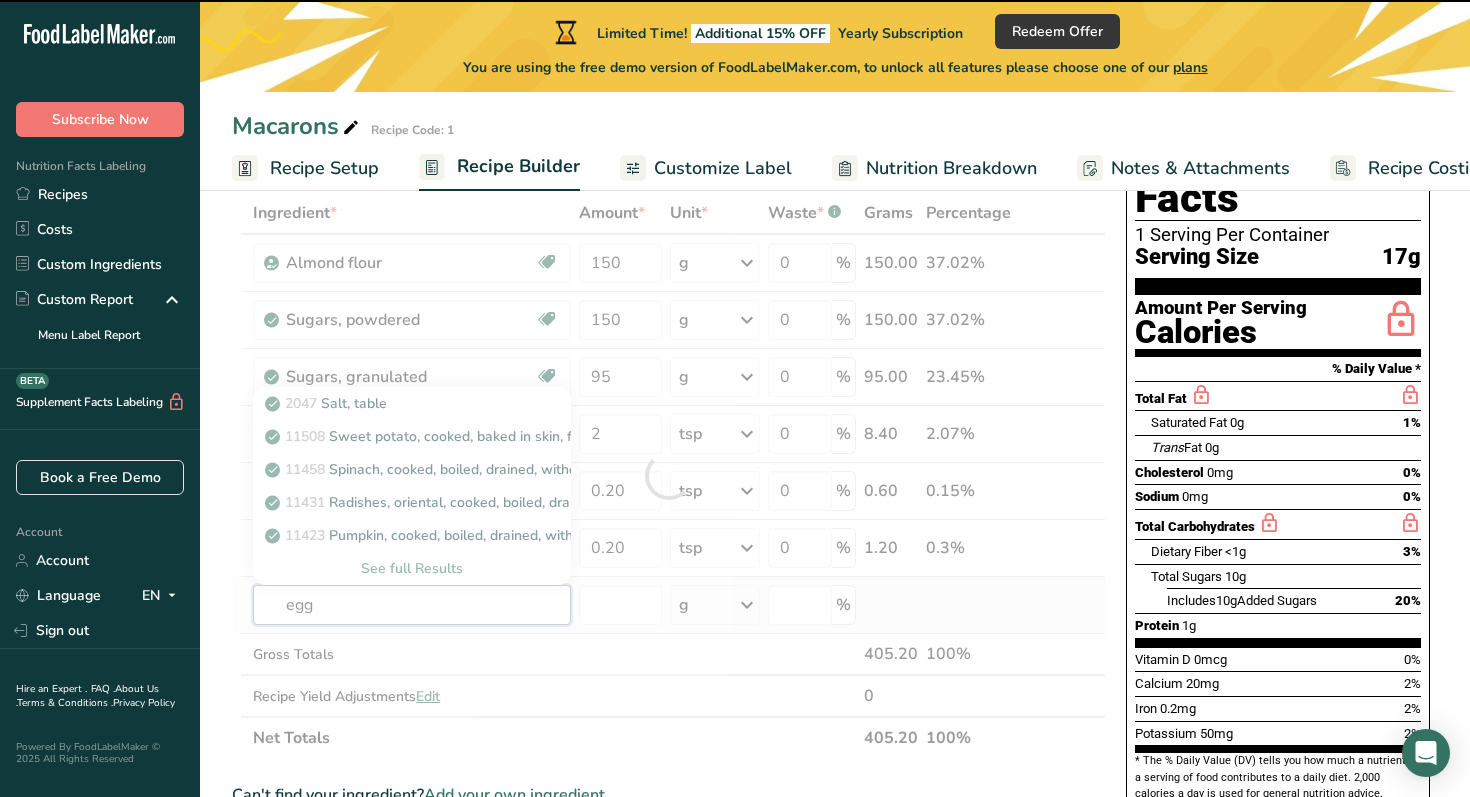 type on "egg" 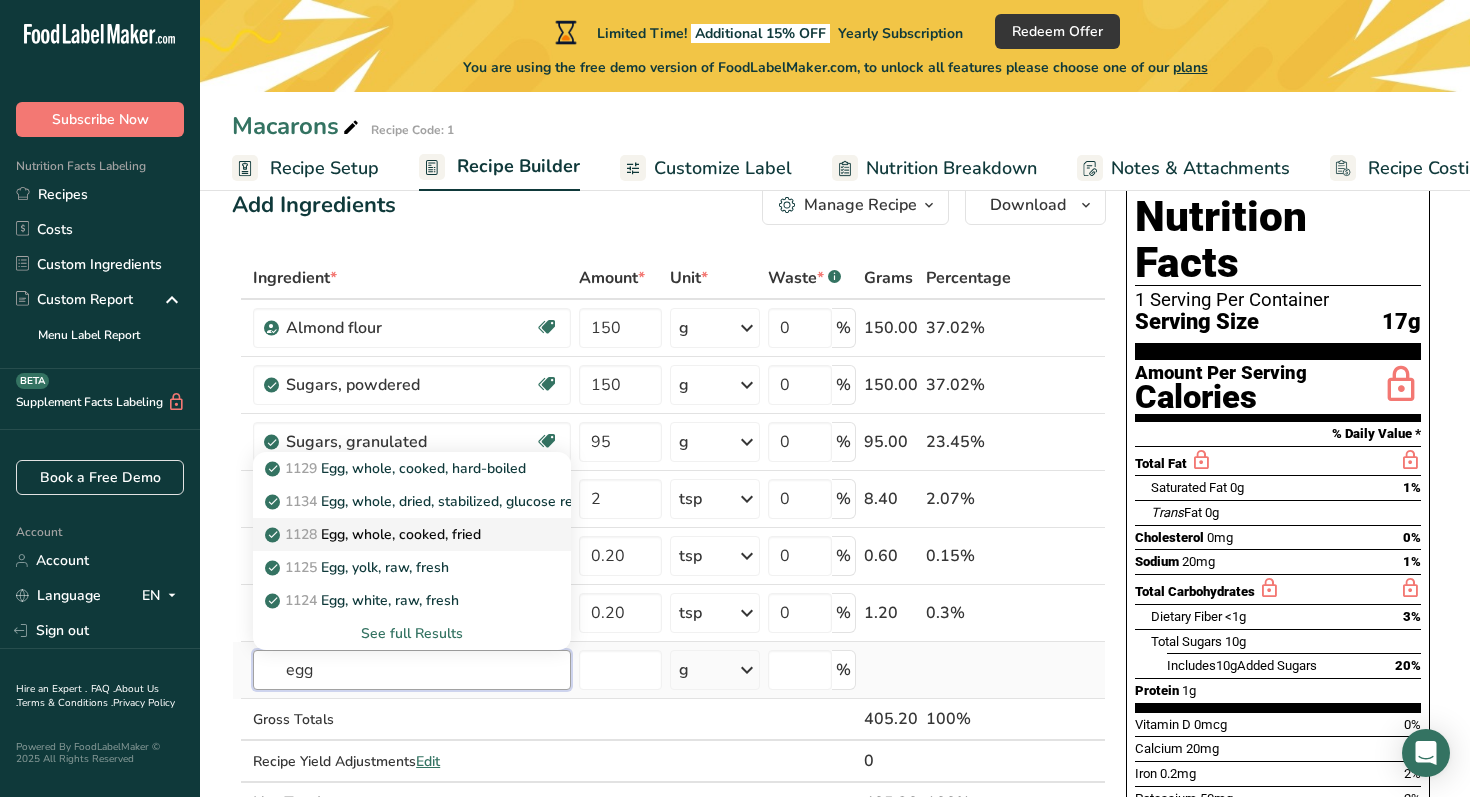 scroll, scrollTop: 53, scrollLeft: 0, axis: vertical 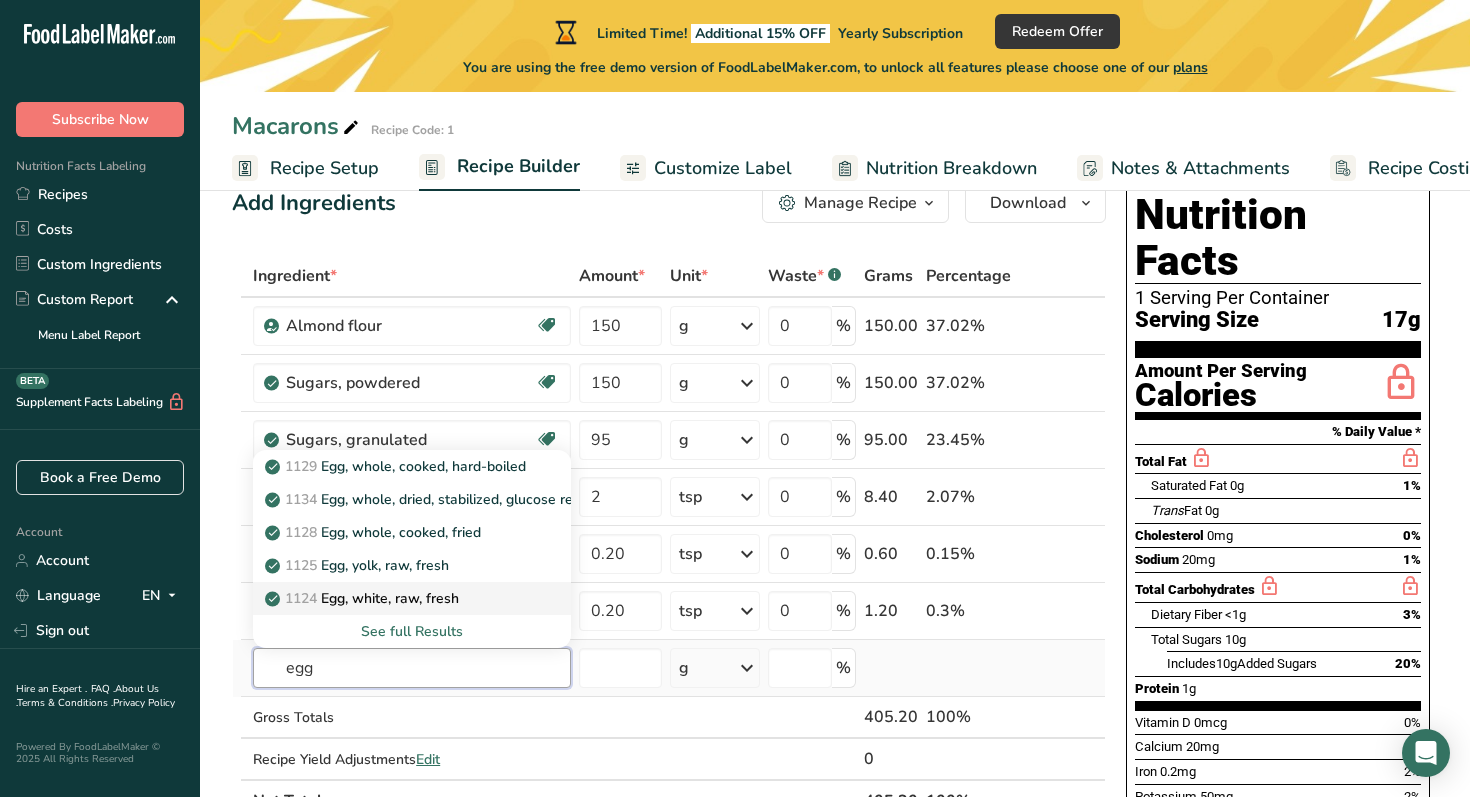 type on "egg" 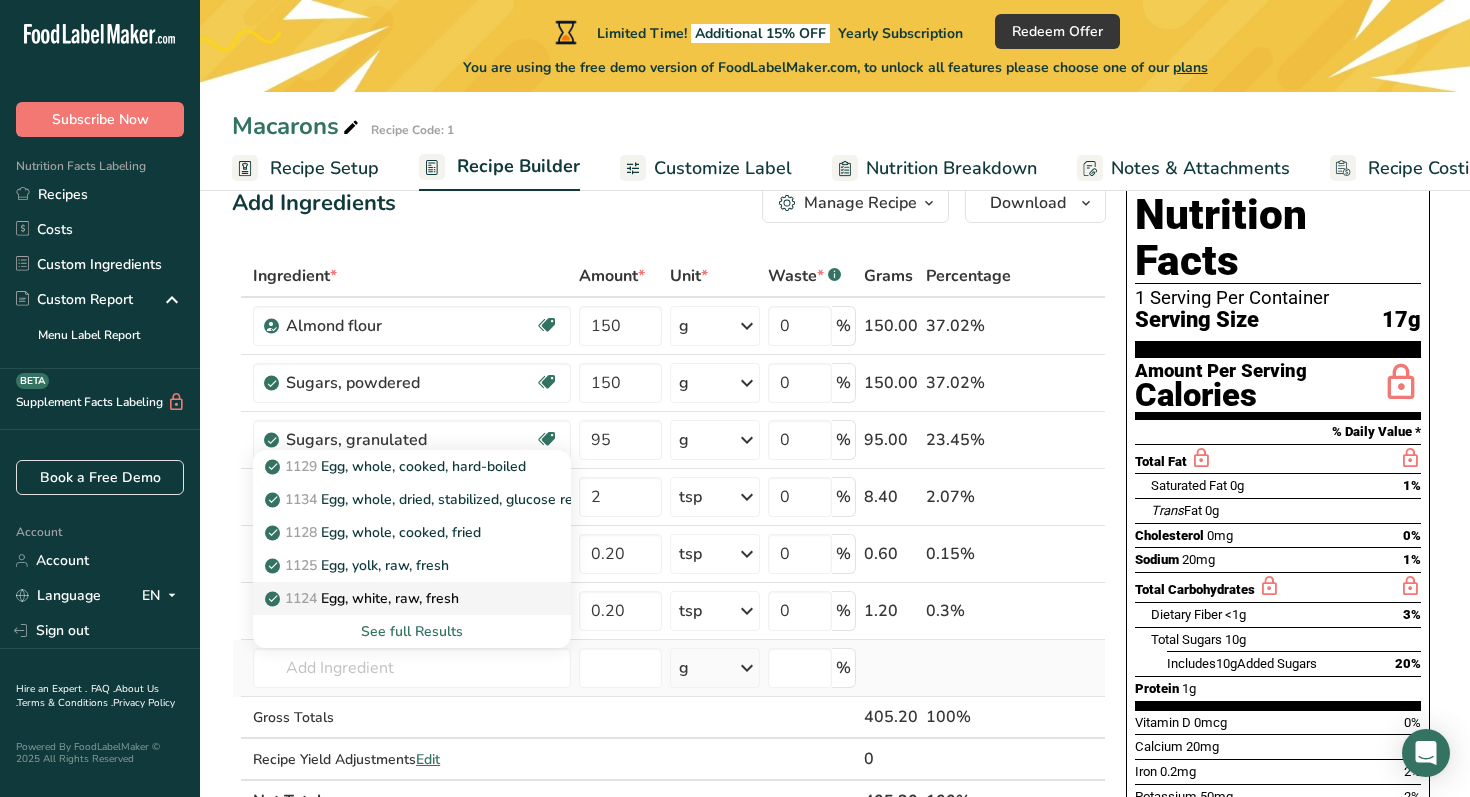 click on "1124
Egg, white, raw, fresh" at bounding box center [364, 598] 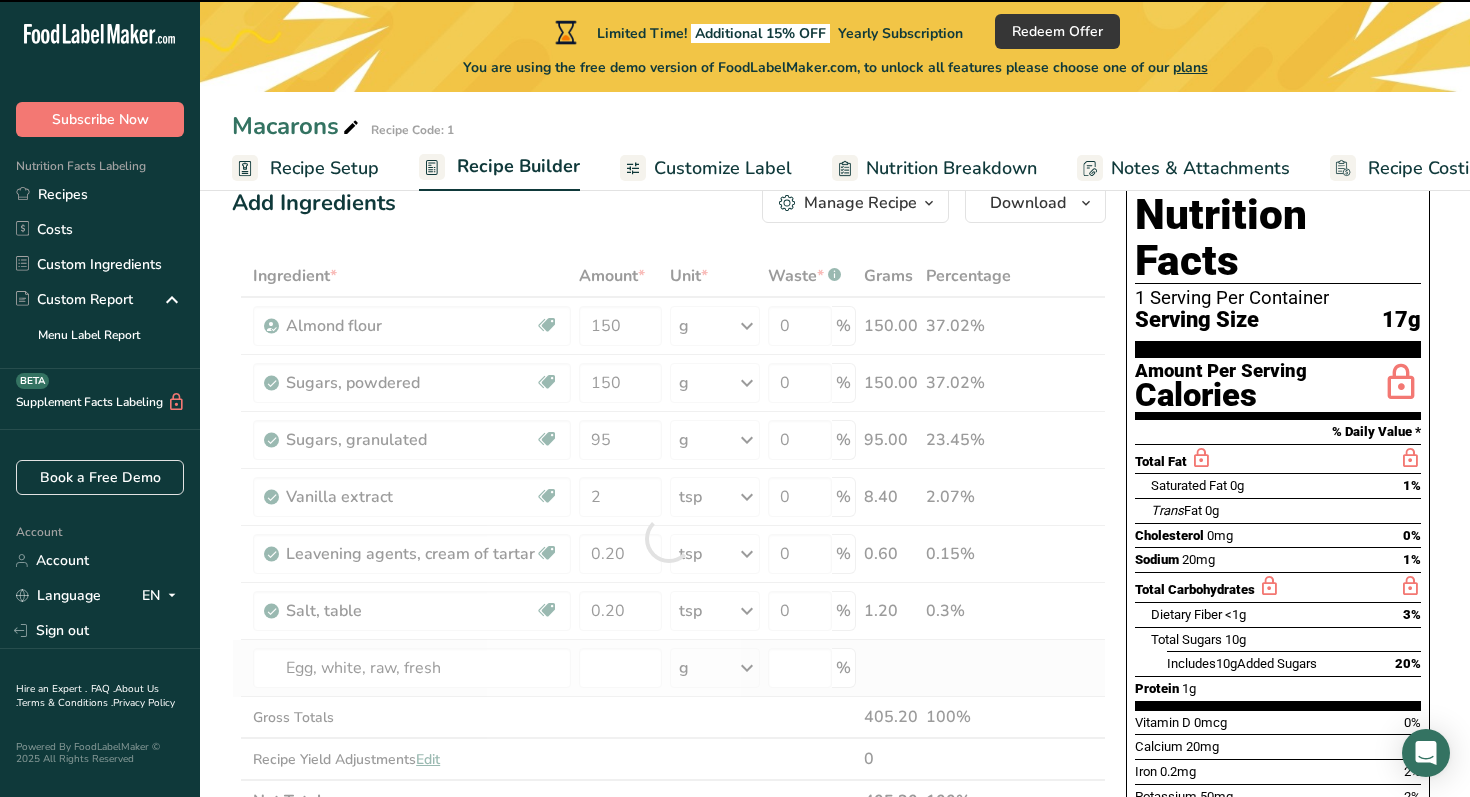 type on "0" 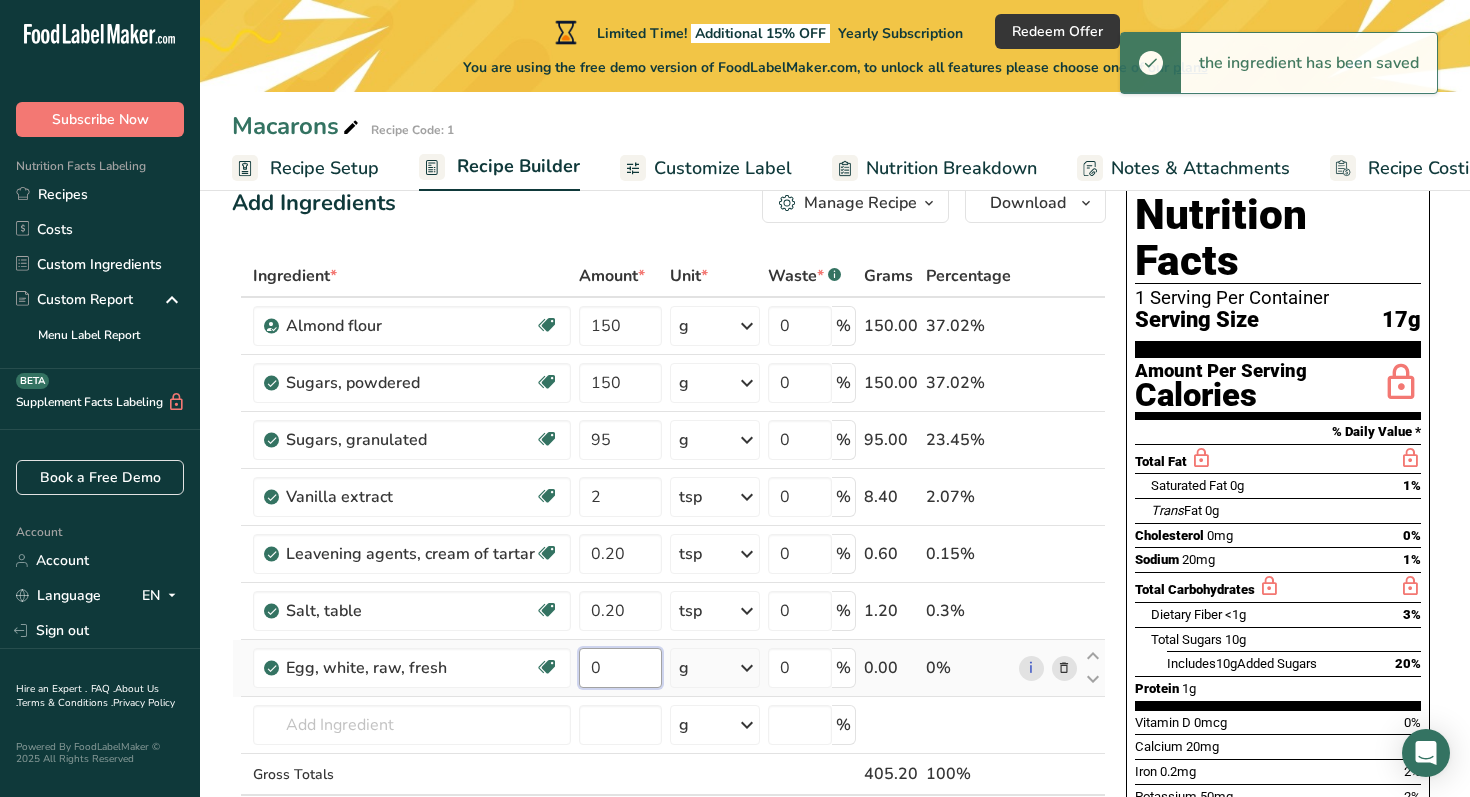 click on "0" at bounding box center (620, 668) 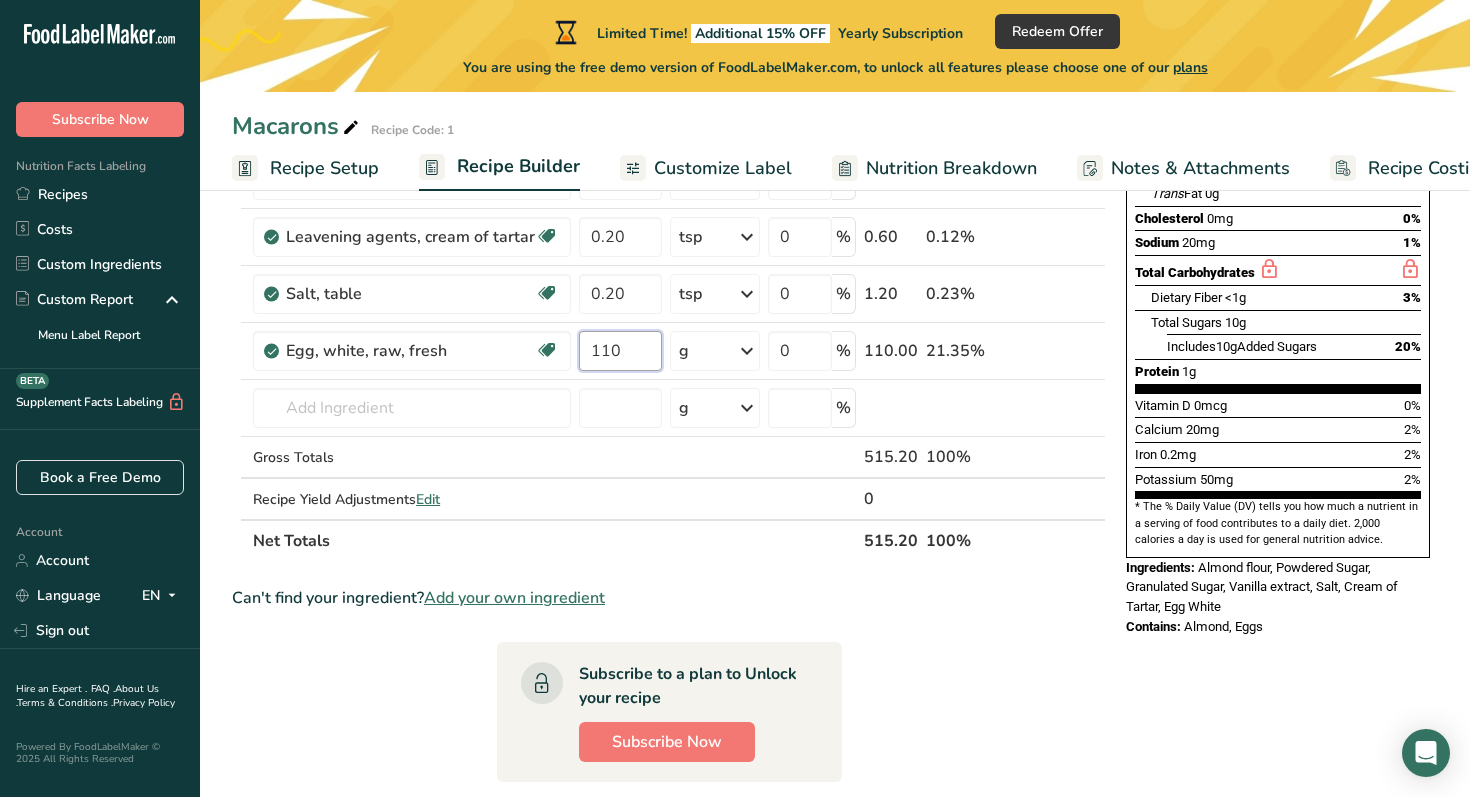 scroll, scrollTop: 390, scrollLeft: 0, axis: vertical 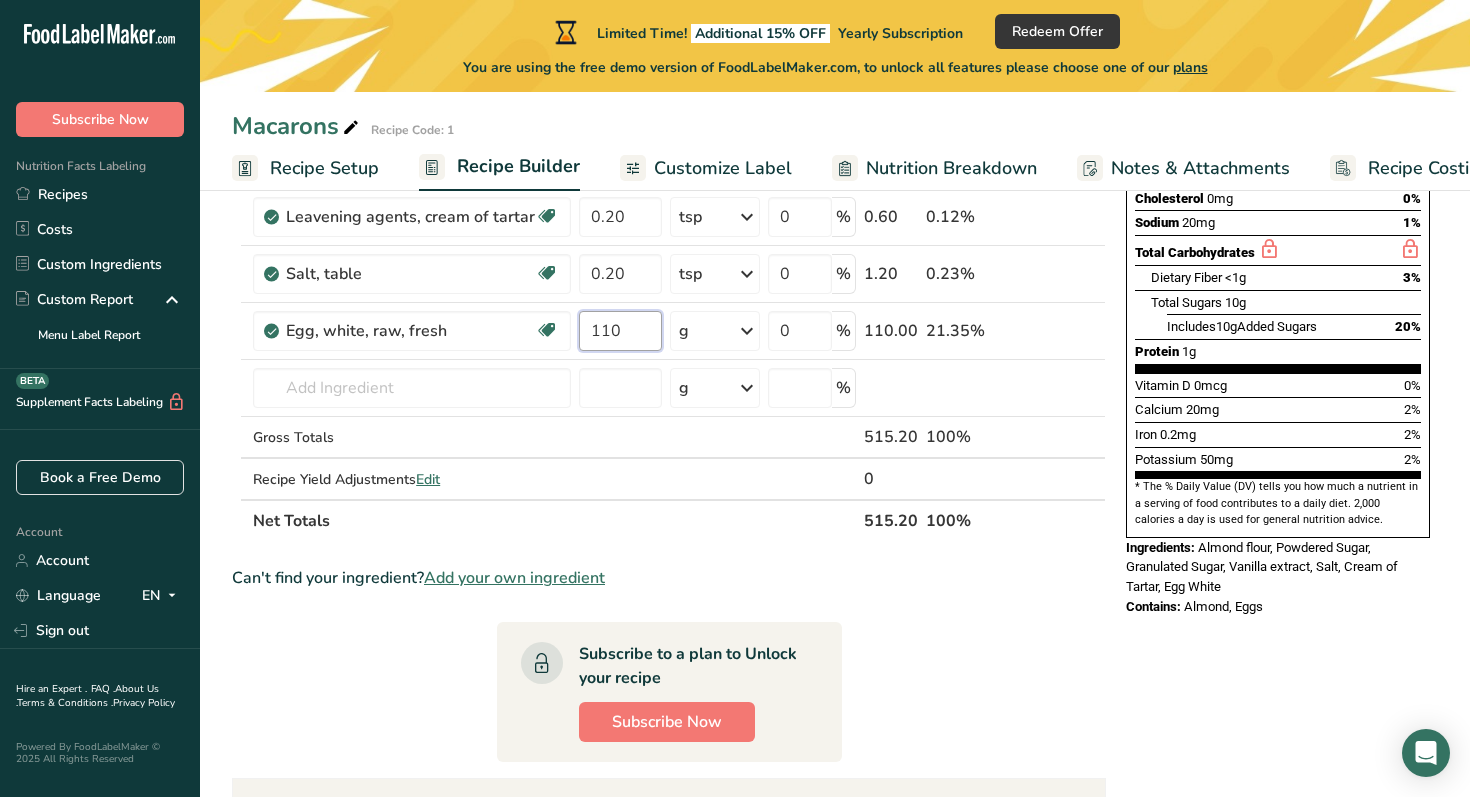 type on "110" 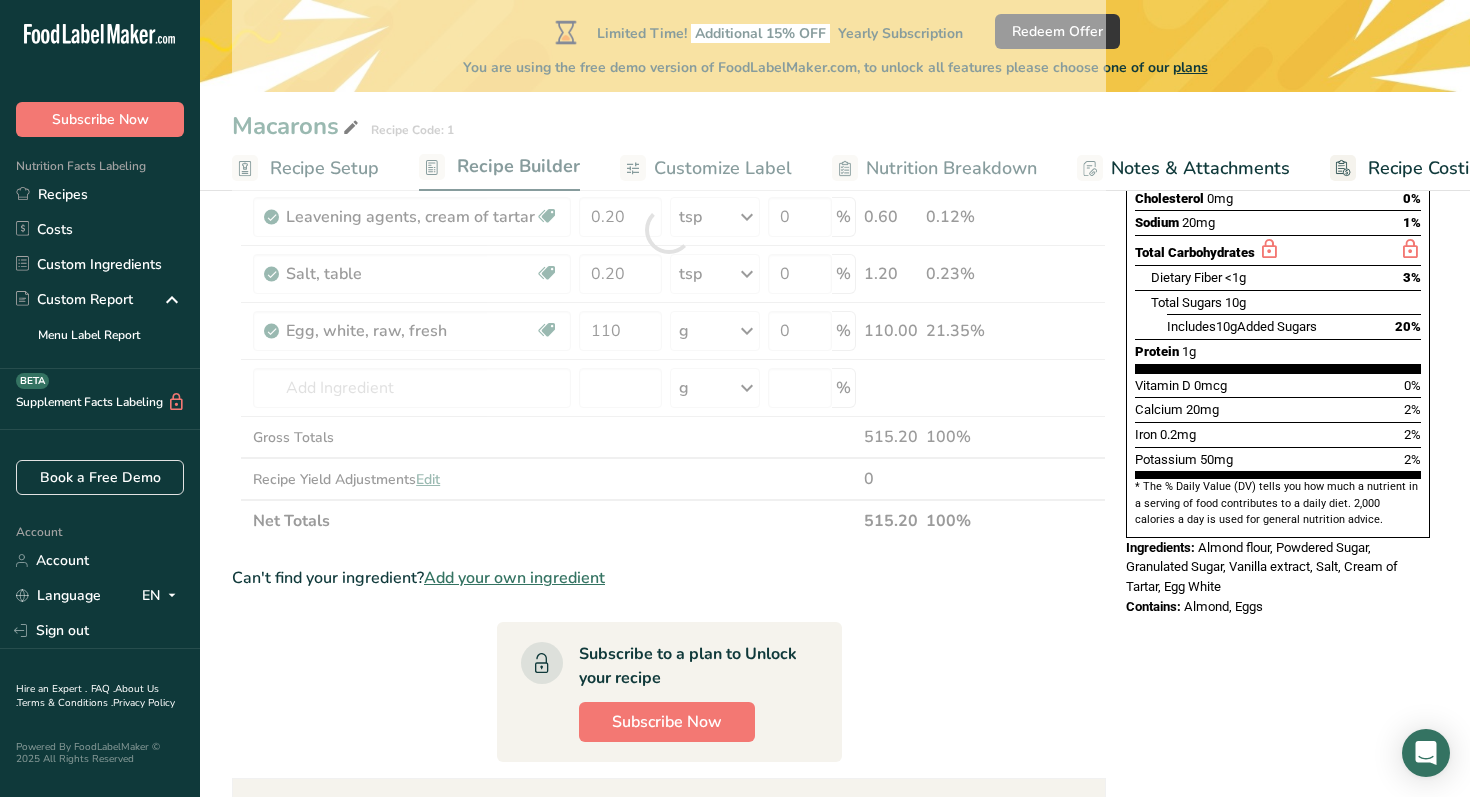 click on "Ingredient *
Amount *
Unit *
Waste *   .a-a{fill:#347362;}.b-a{fill:#fff;}          Grams
Percentage
Almond flour
Vegan
Vegetarian
Organic
Organic Certified
Non-GMO
Kosher Pareve
Kosher Dairy
Halal
Clean Label
Bio-Engineered
Keto Friendly
150
g
Weight Units
g
kg
mg
See more
Volume Units
l
Volume units require a density conversion. If you know your ingredient's density enter it below. Otherwise, click on "RIA" our AI Regulatory bot - she will be able to help you
lb/ft3
g/cm3" at bounding box center (669, 560) 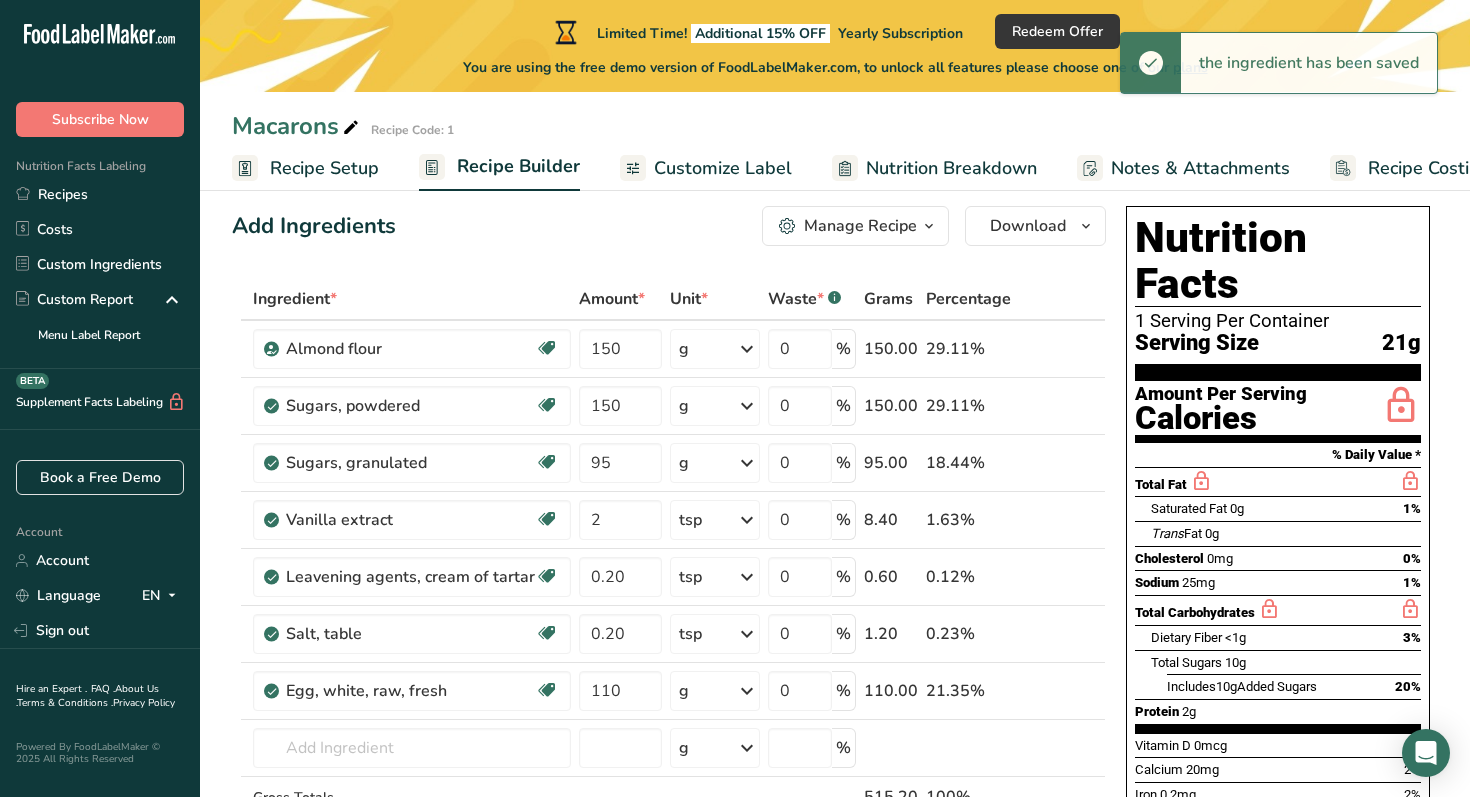 scroll, scrollTop: 0, scrollLeft: 0, axis: both 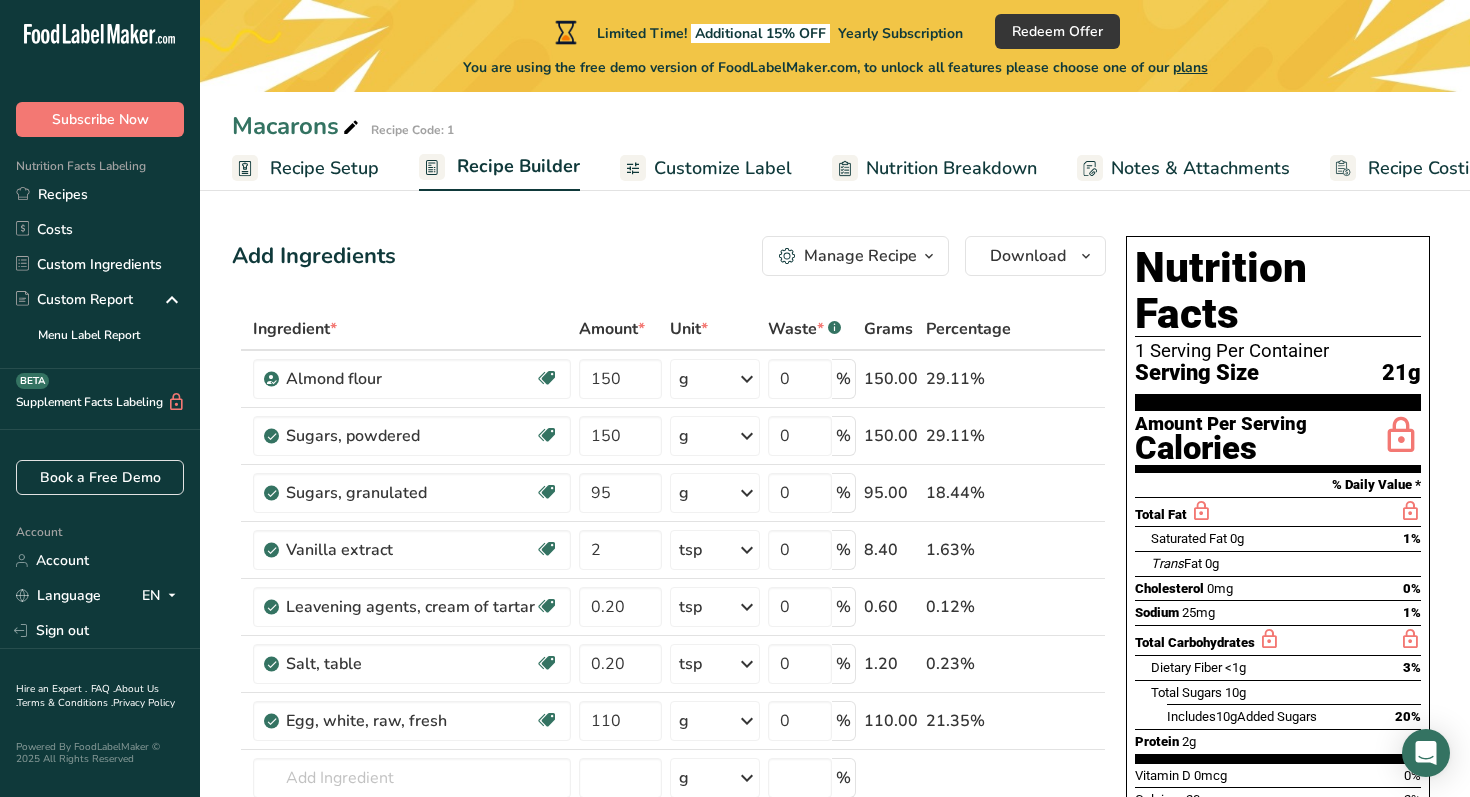 click on "Customize Label" at bounding box center (723, 168) 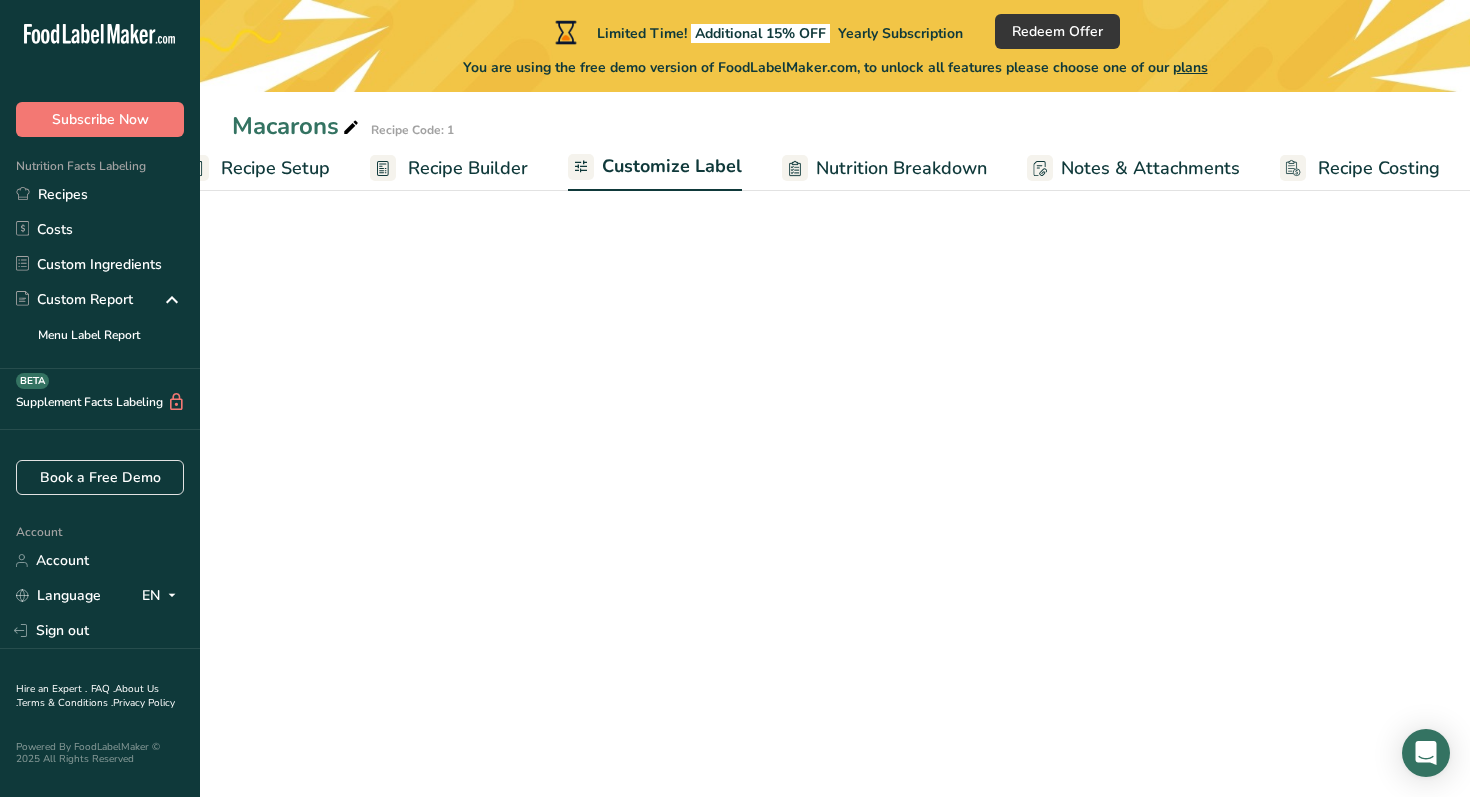scroll, scrollTop: 0, scrollLeft: 51, axis: horizontal 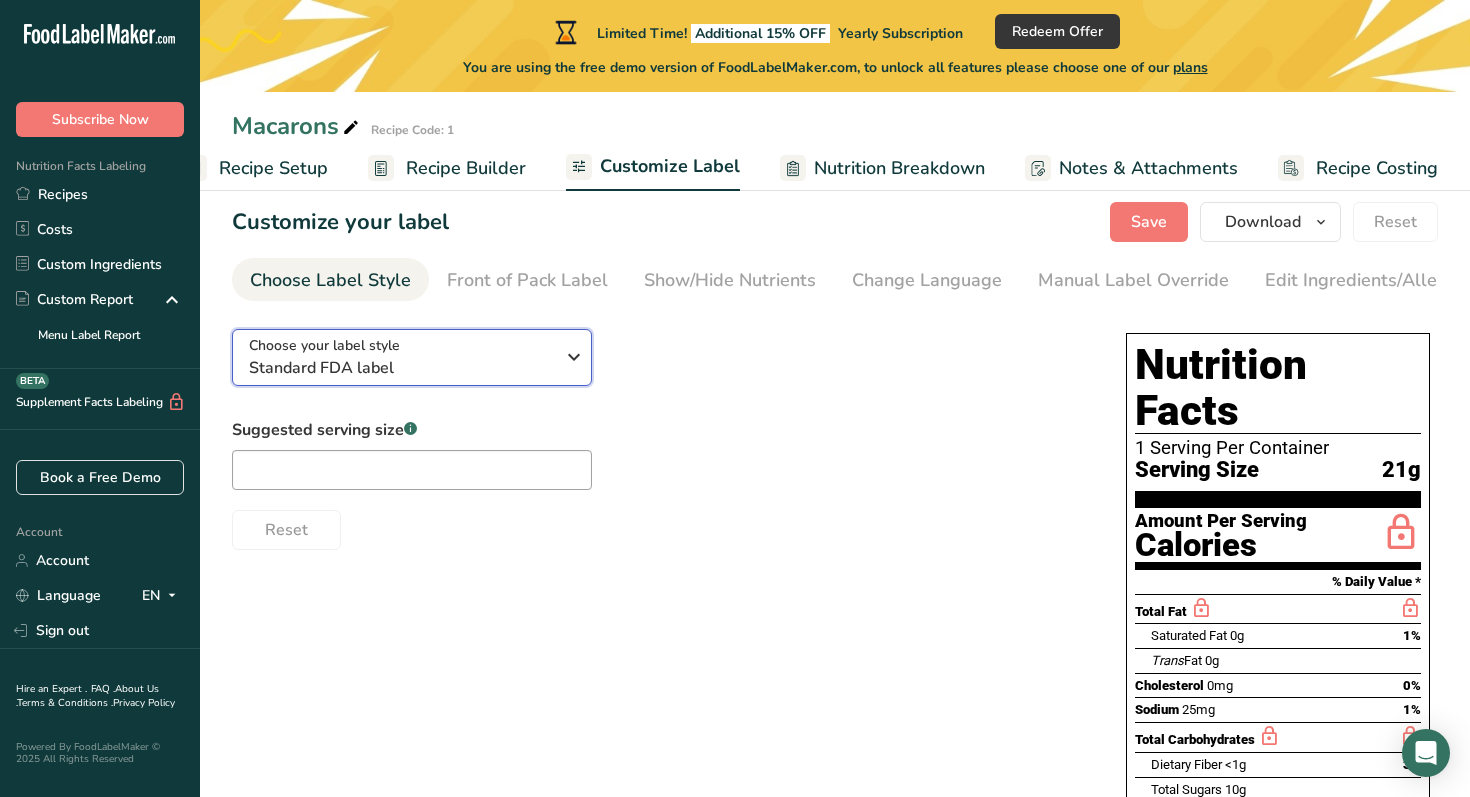 click on "Choose your label style
Standard FDA label" at bounding box center [401, 357] 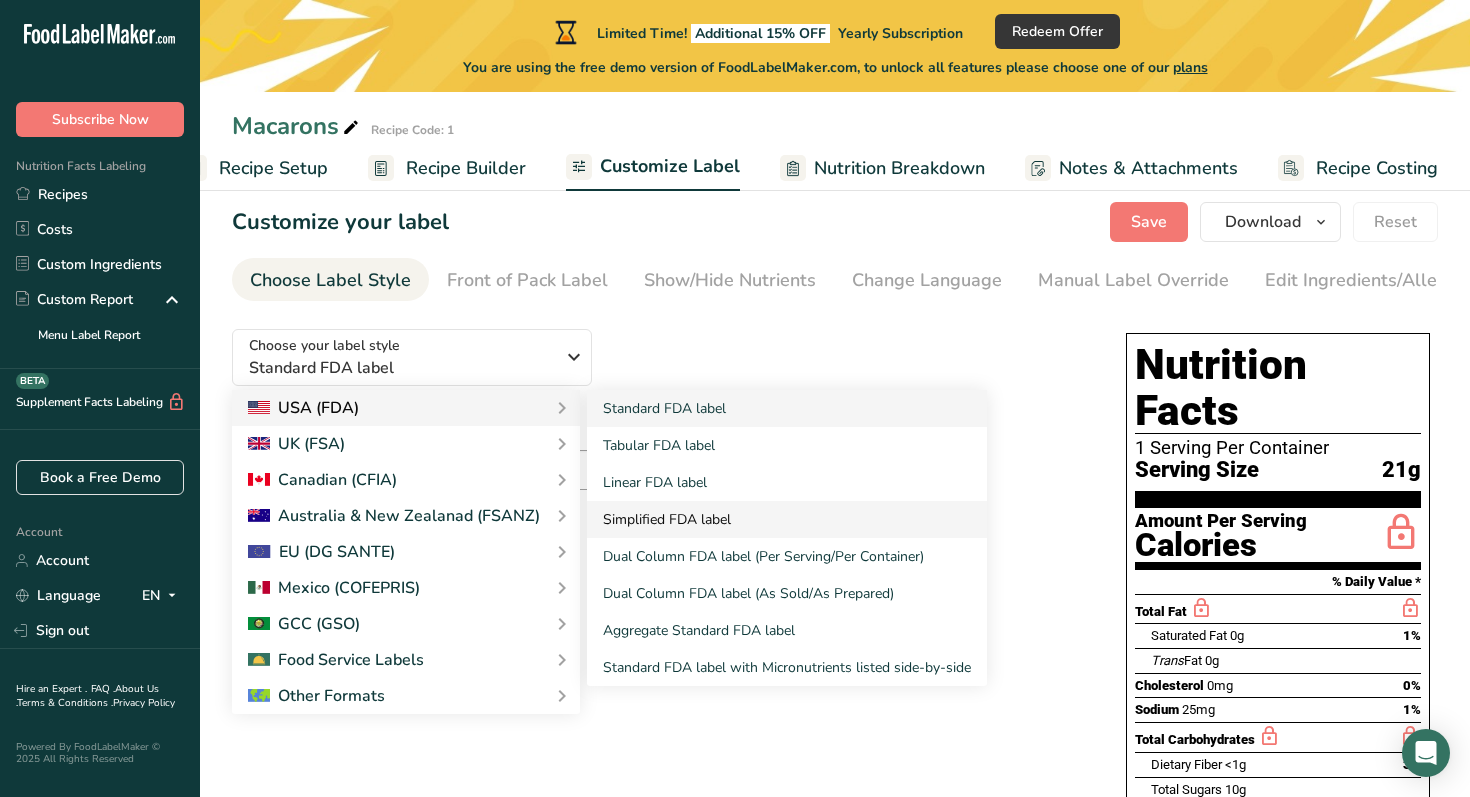 click on "Simplified FDA label" at bounding box center (787, 519) 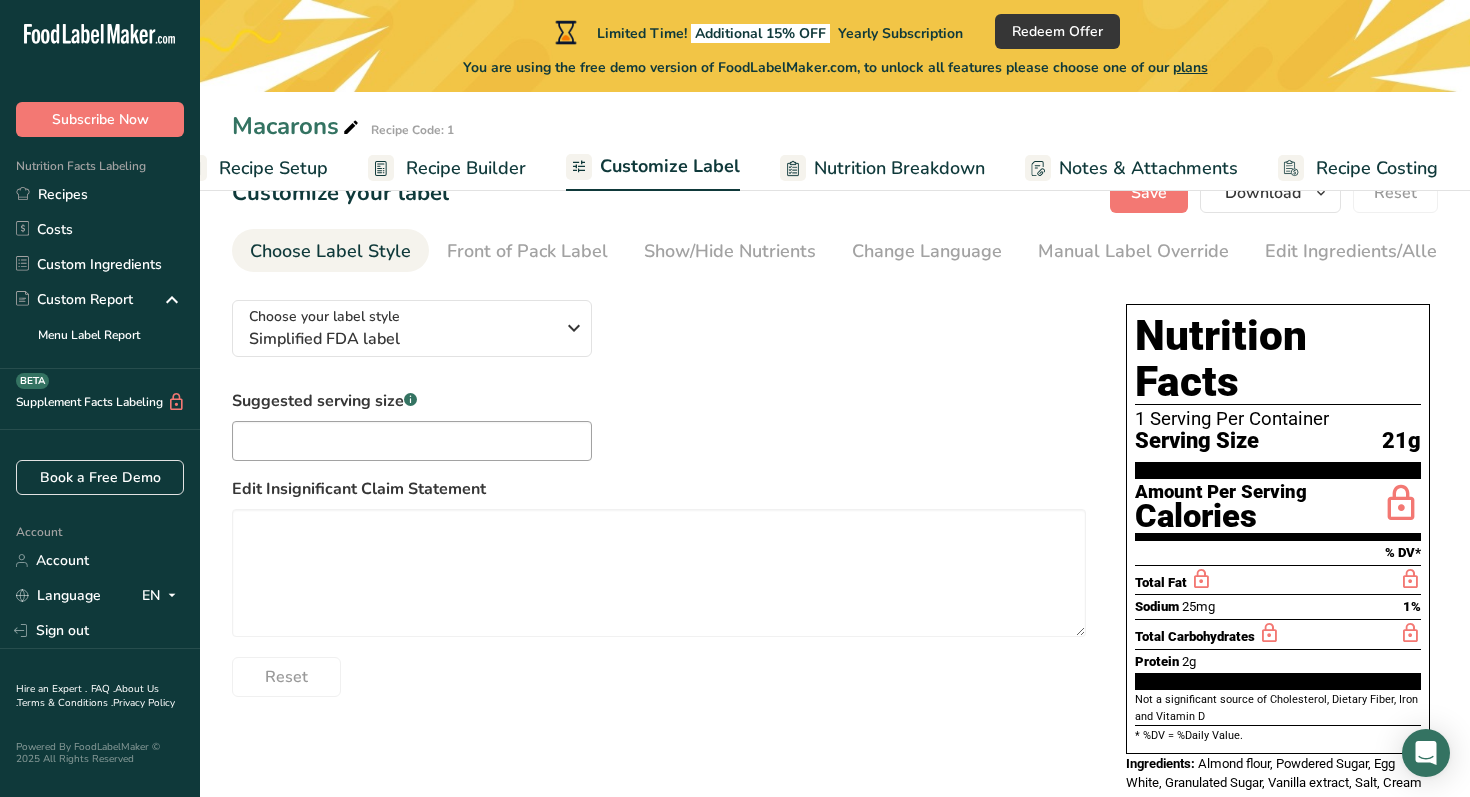 scroll, scrollTop: 54, scrollLeft: 0, axis: vertical 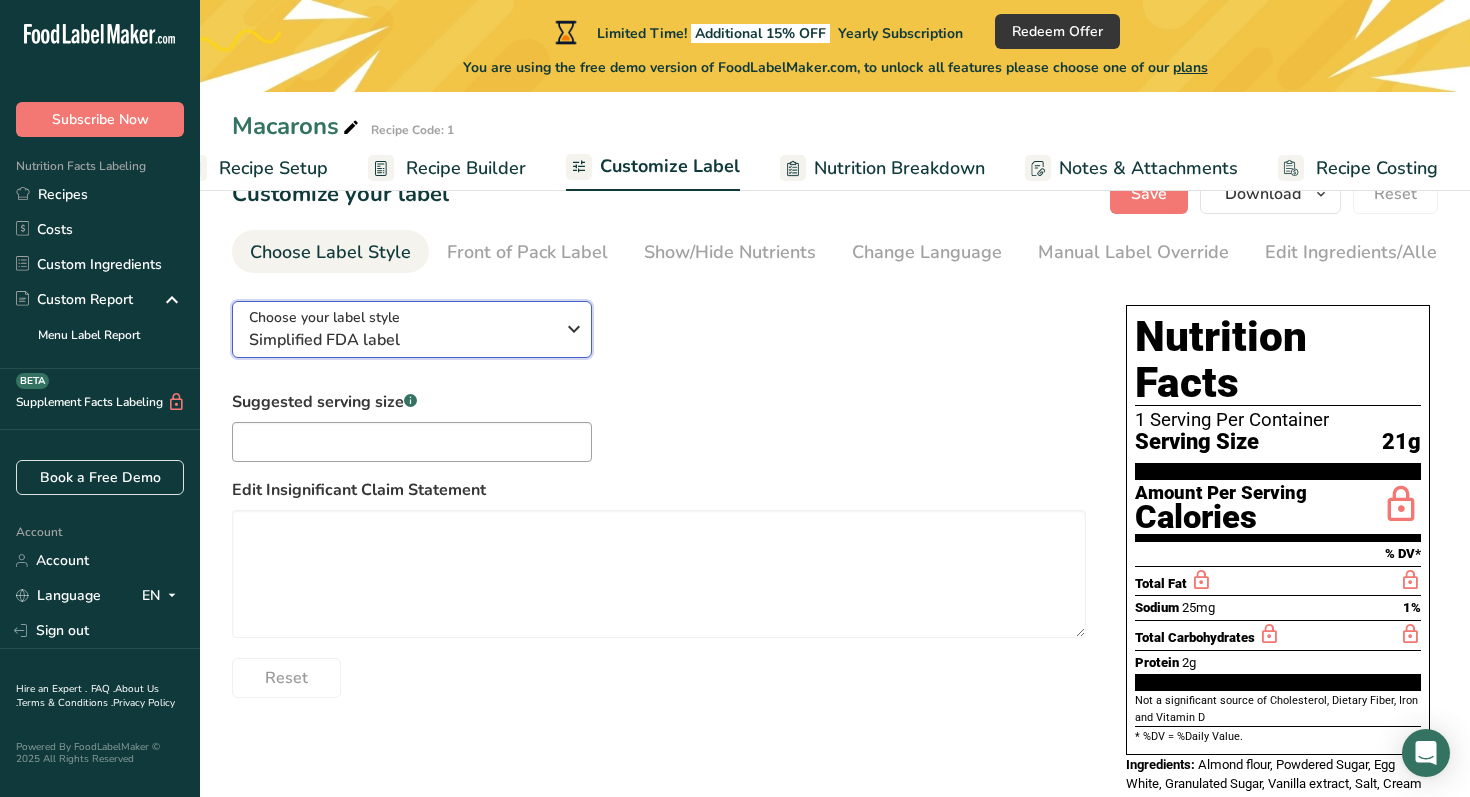 click on "Choose your label style
Simplified FDA label" at bounding box center [401, 329] 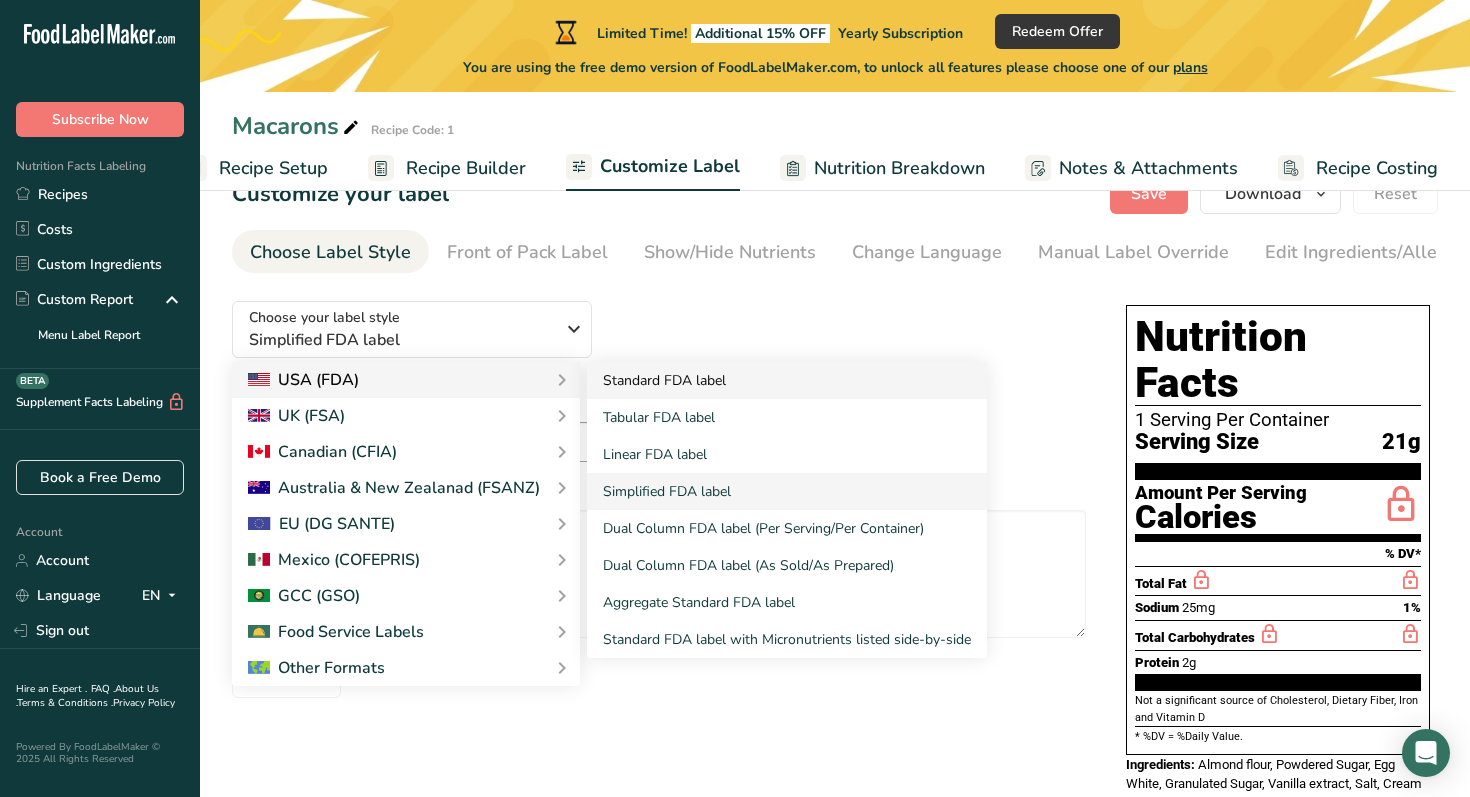 click on "Standard FDA label" at bounding box center (787, 380) 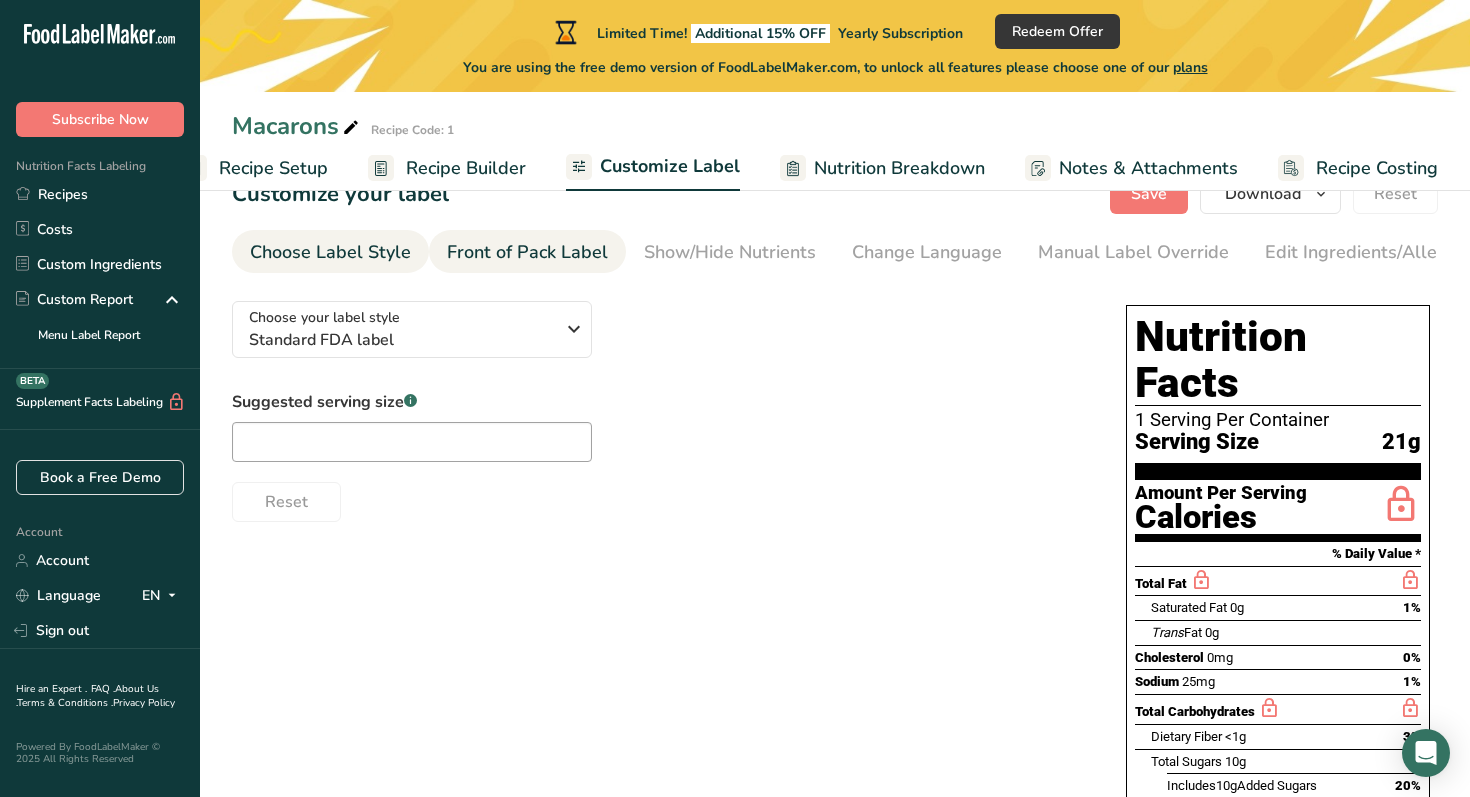 click on "Front of Pack Label" at bounding box center (527, 252) 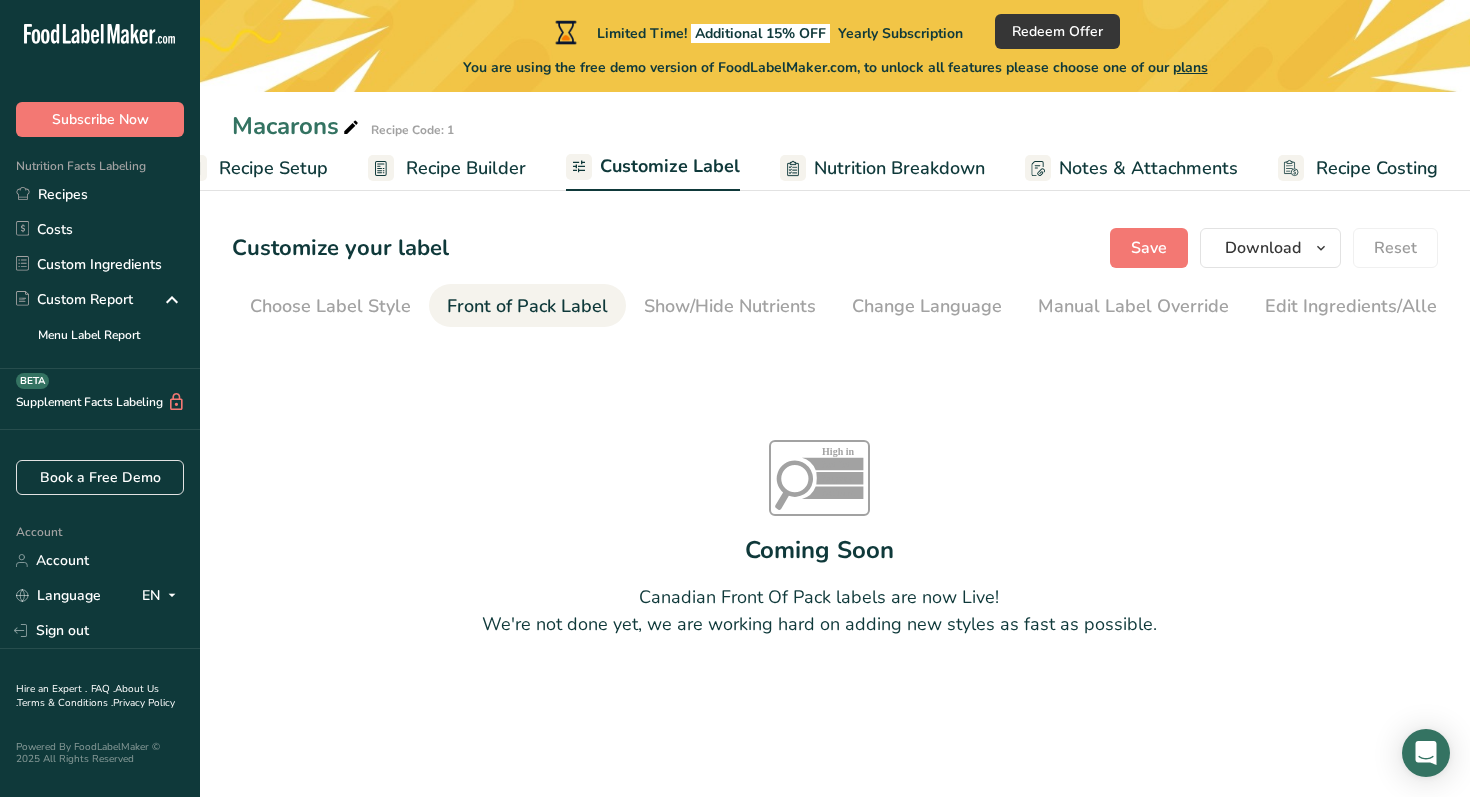 scroll, scrollTop: 0, scrollLeft: 0, axis: both 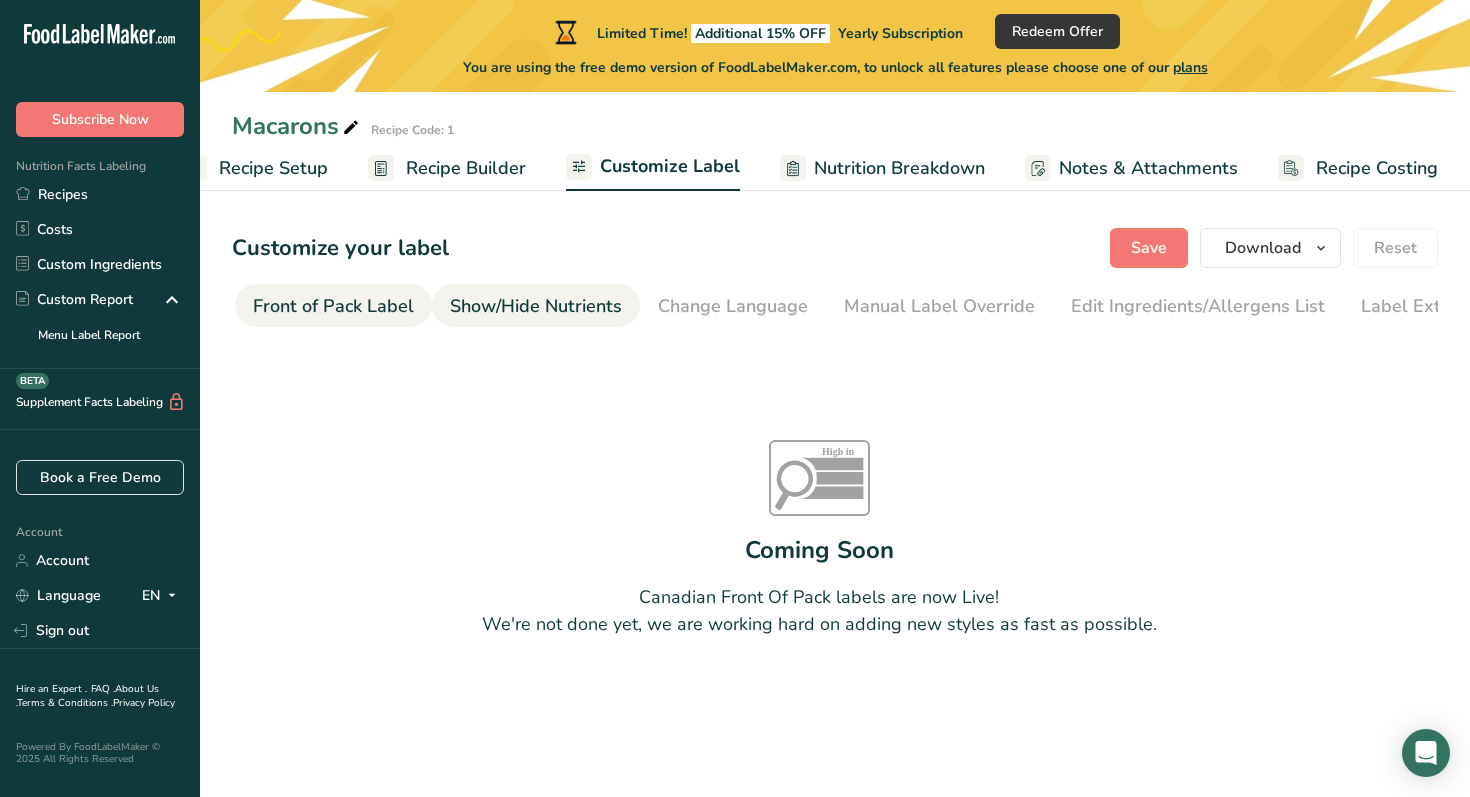 click on "Show/Hide Nutrients" at bounding box center (536, 306) 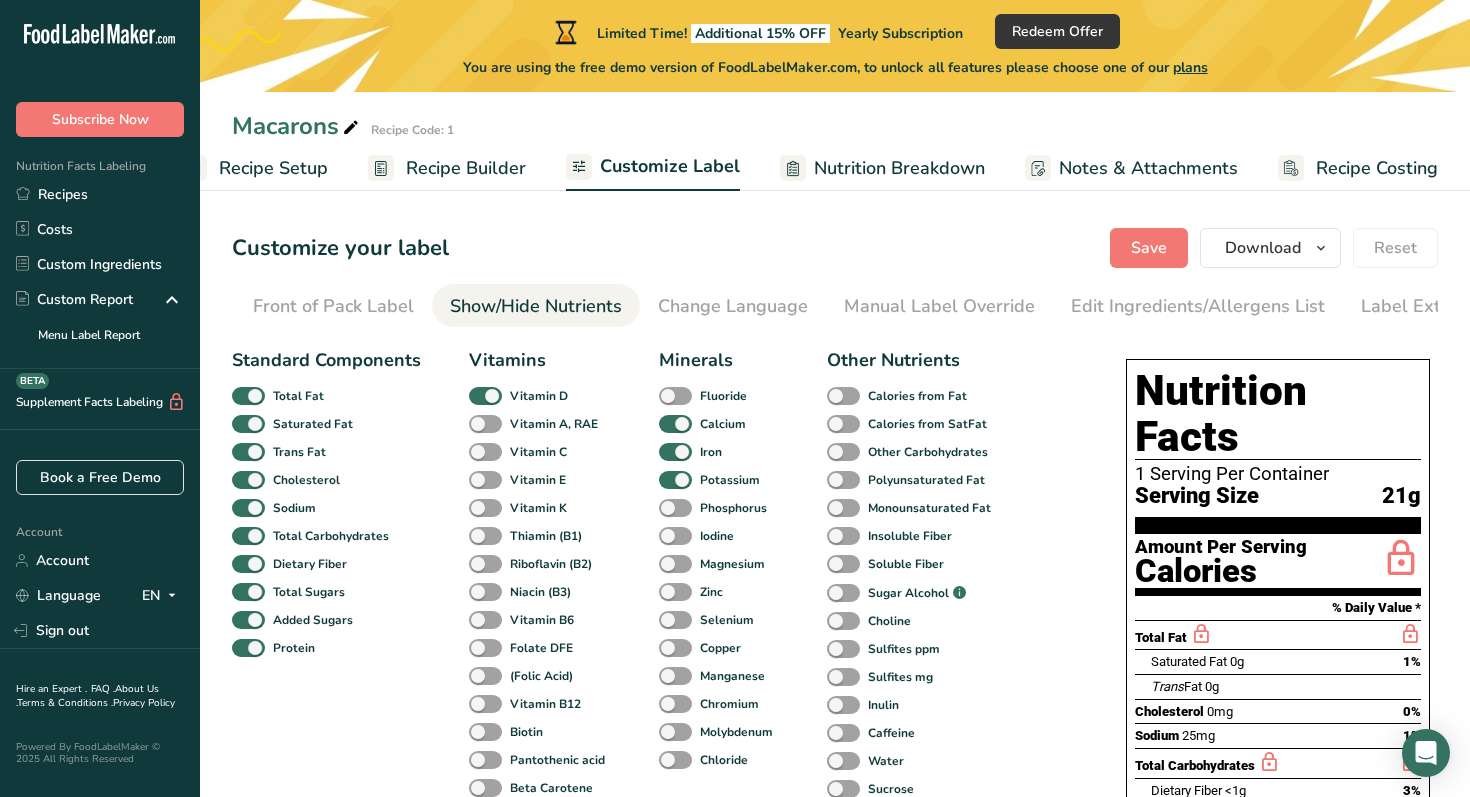 scroll, scrollTop: 0, scrollLeft: 247, axis: horizontal 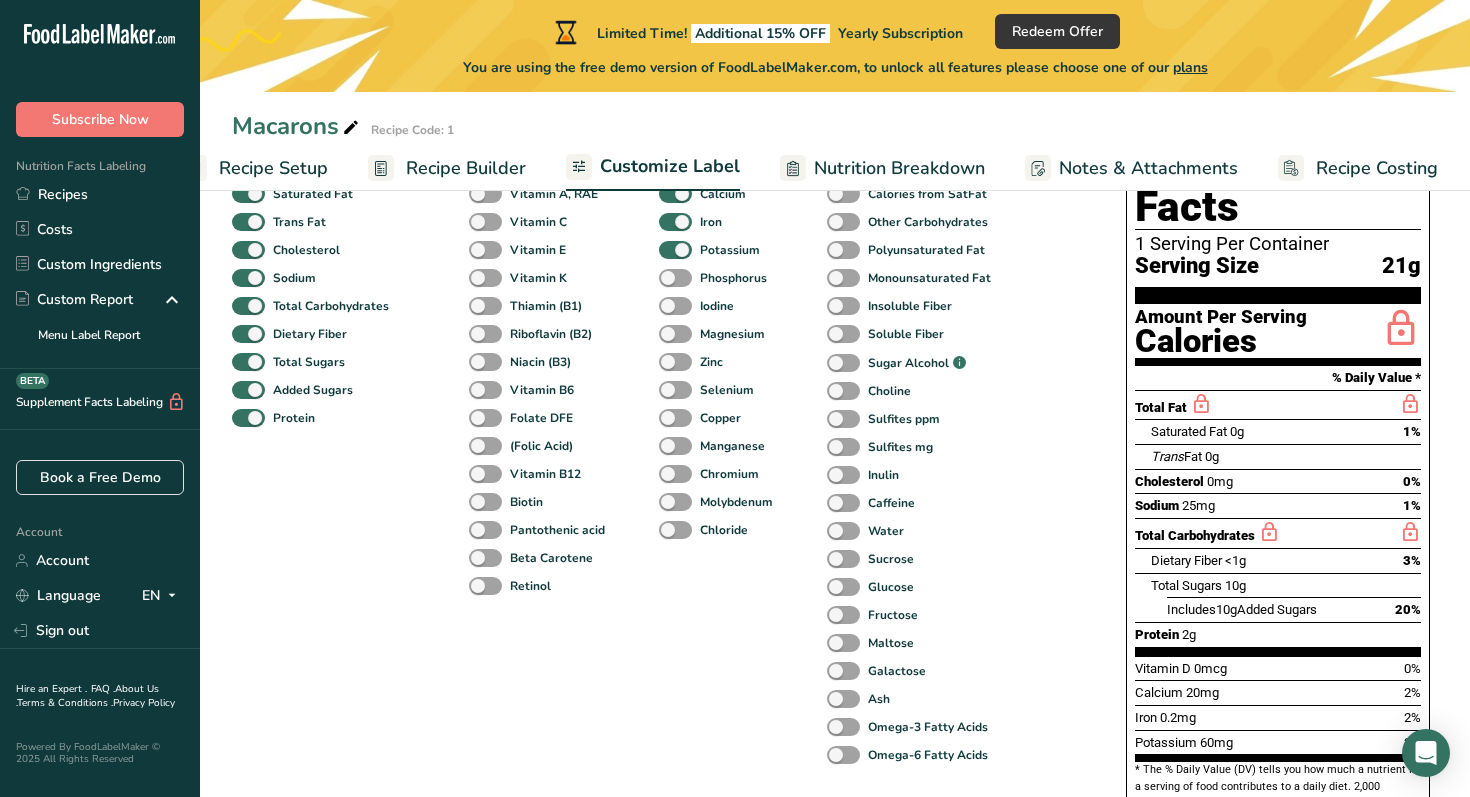 click on "Nutrition Breakdown" at bounding box center [899, 168] 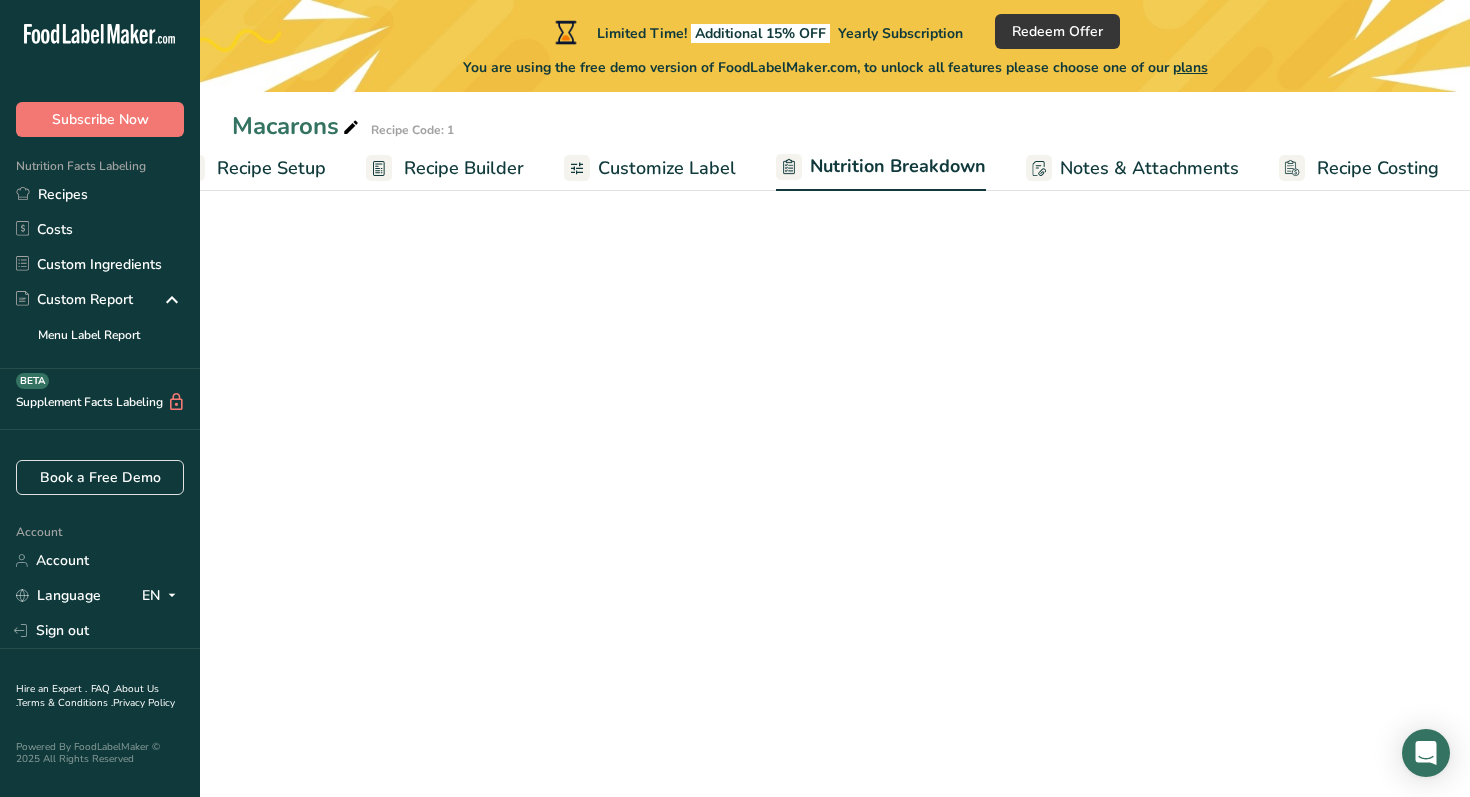 select on "Calories" 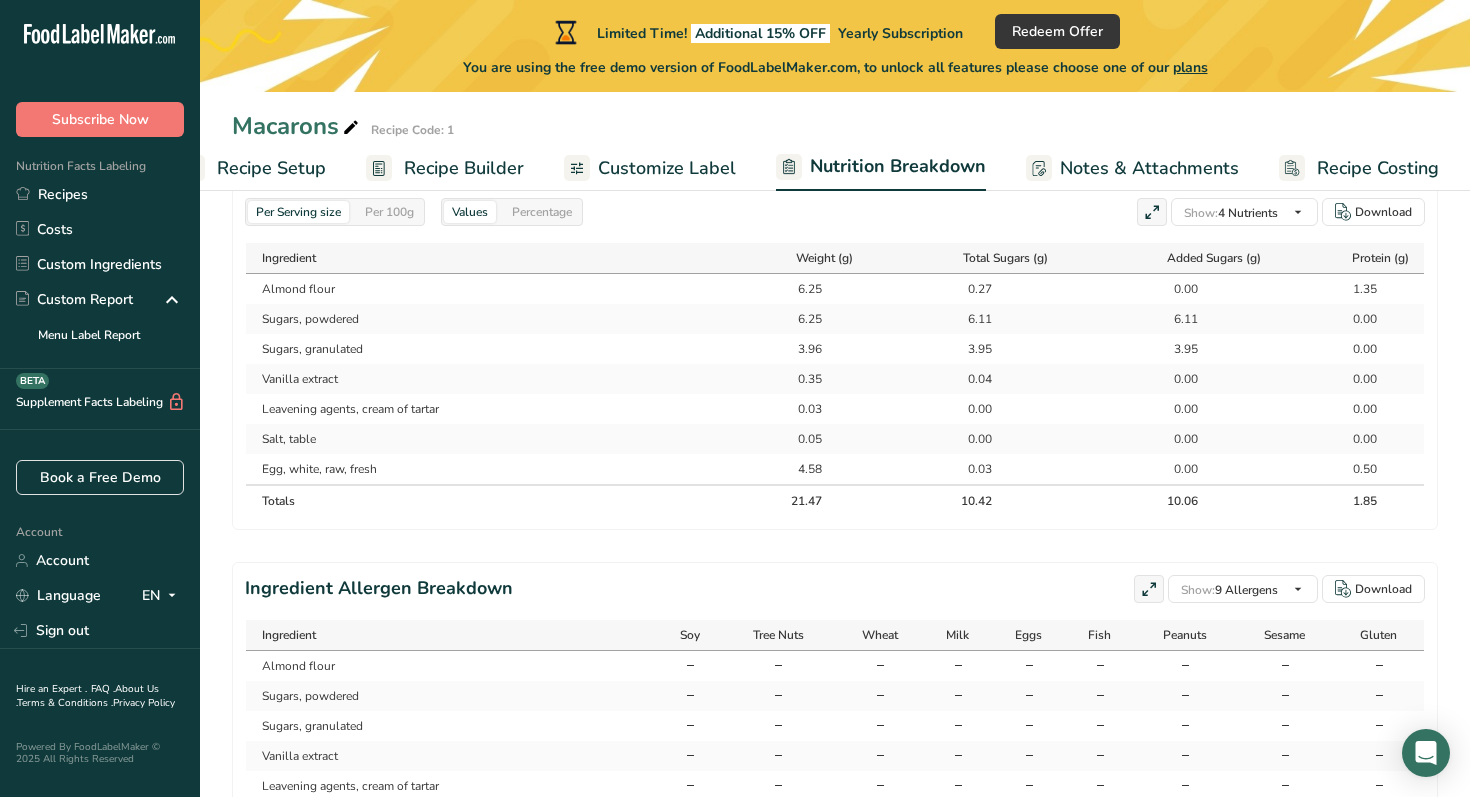 scroll, scrollTop: 441, scrollLeft: 0, axis: vertical 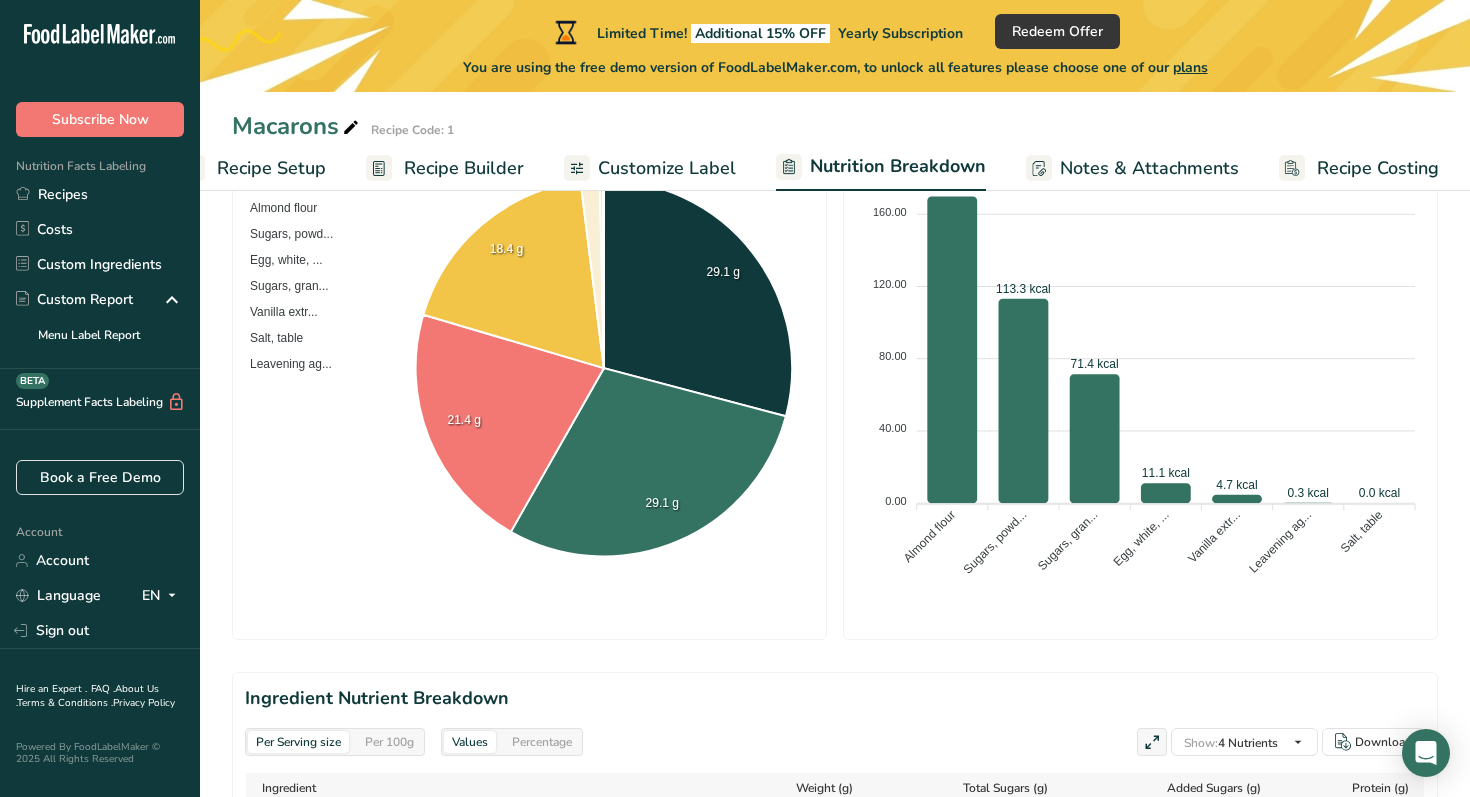 click on "Recipe Costing" at bounding box center [1378, 168] 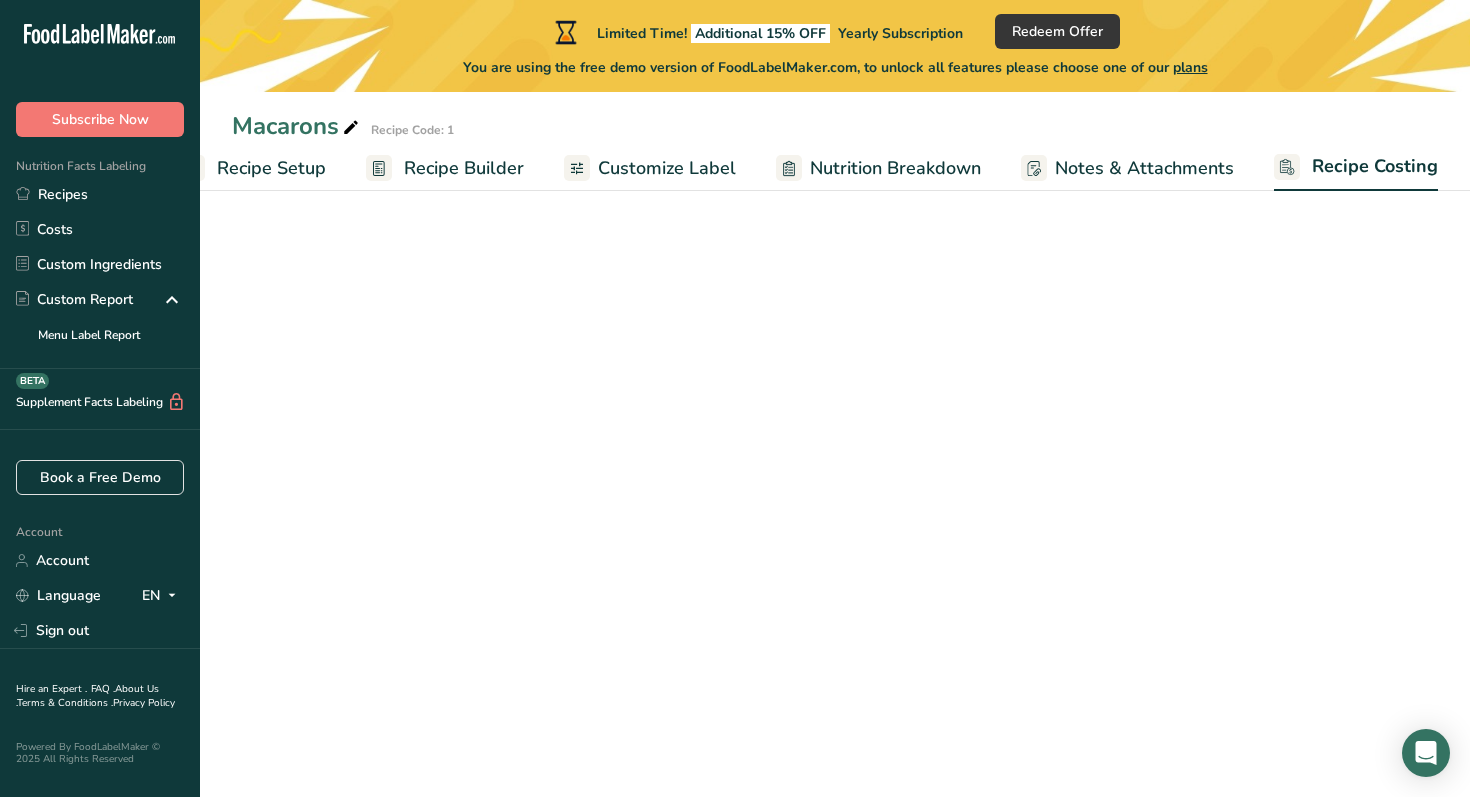 scroll, scrollTop: 0, scrollLeft: 51, axis: horizontal 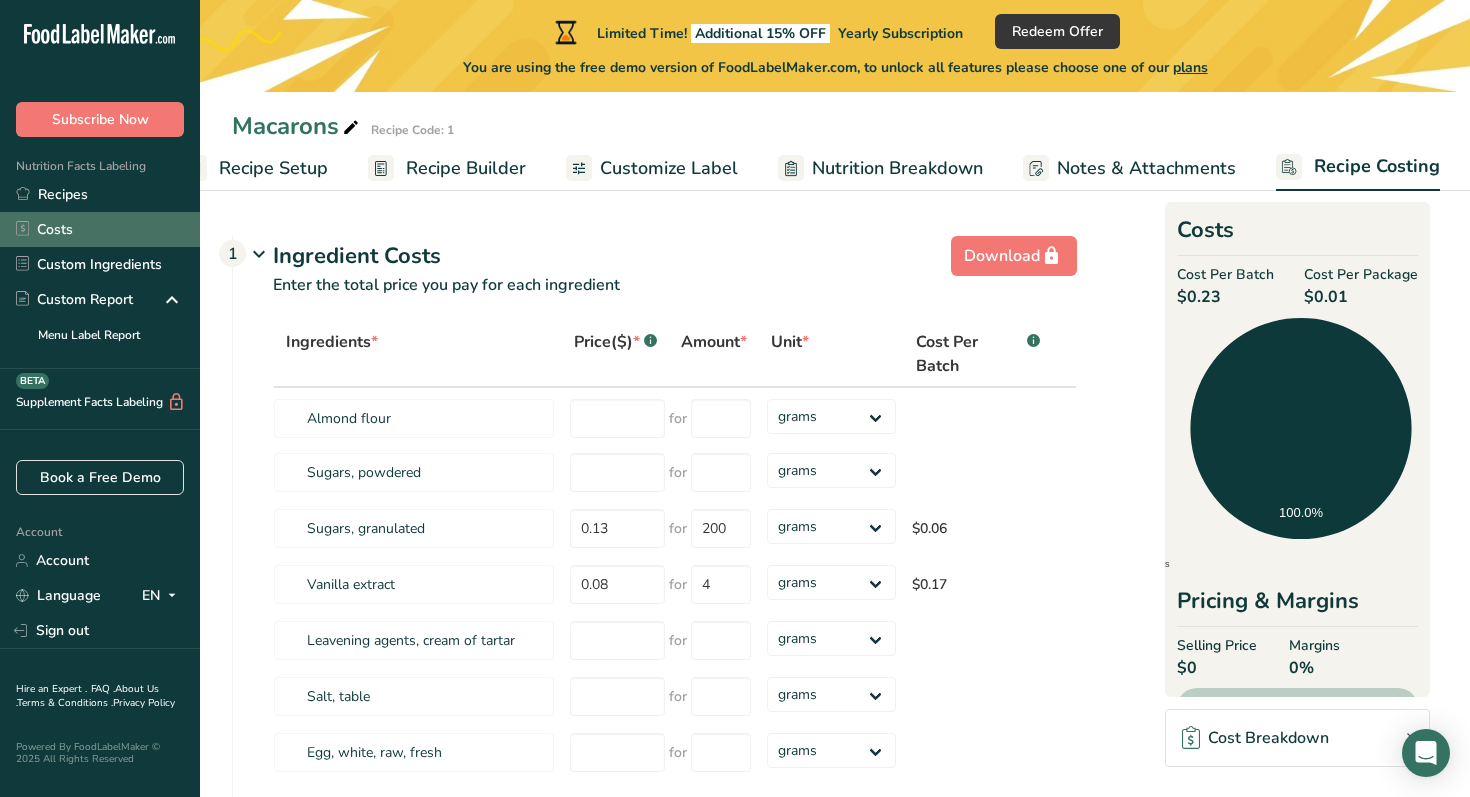 click on "Costs" at bounding box center (100, 229) 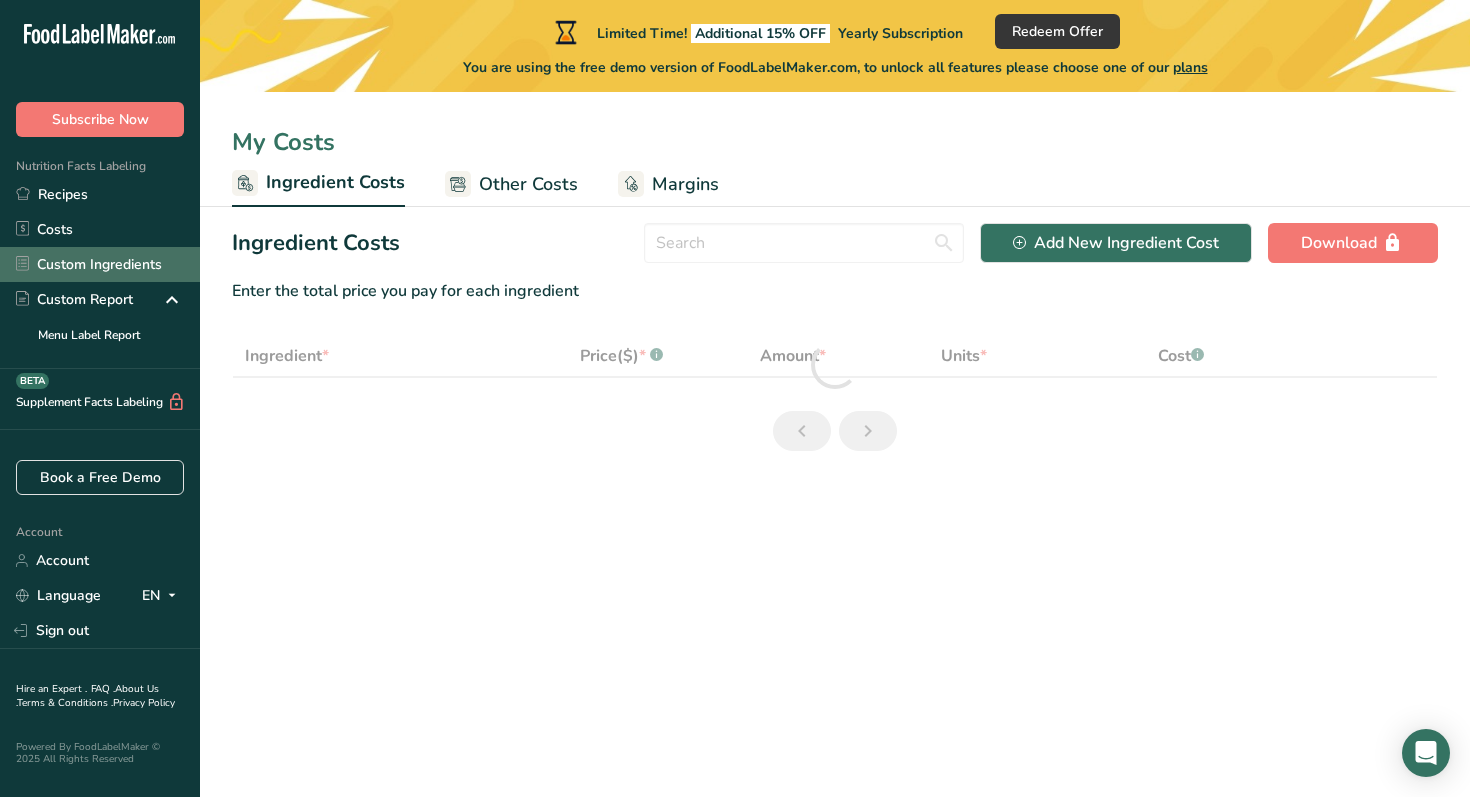 select on "1" 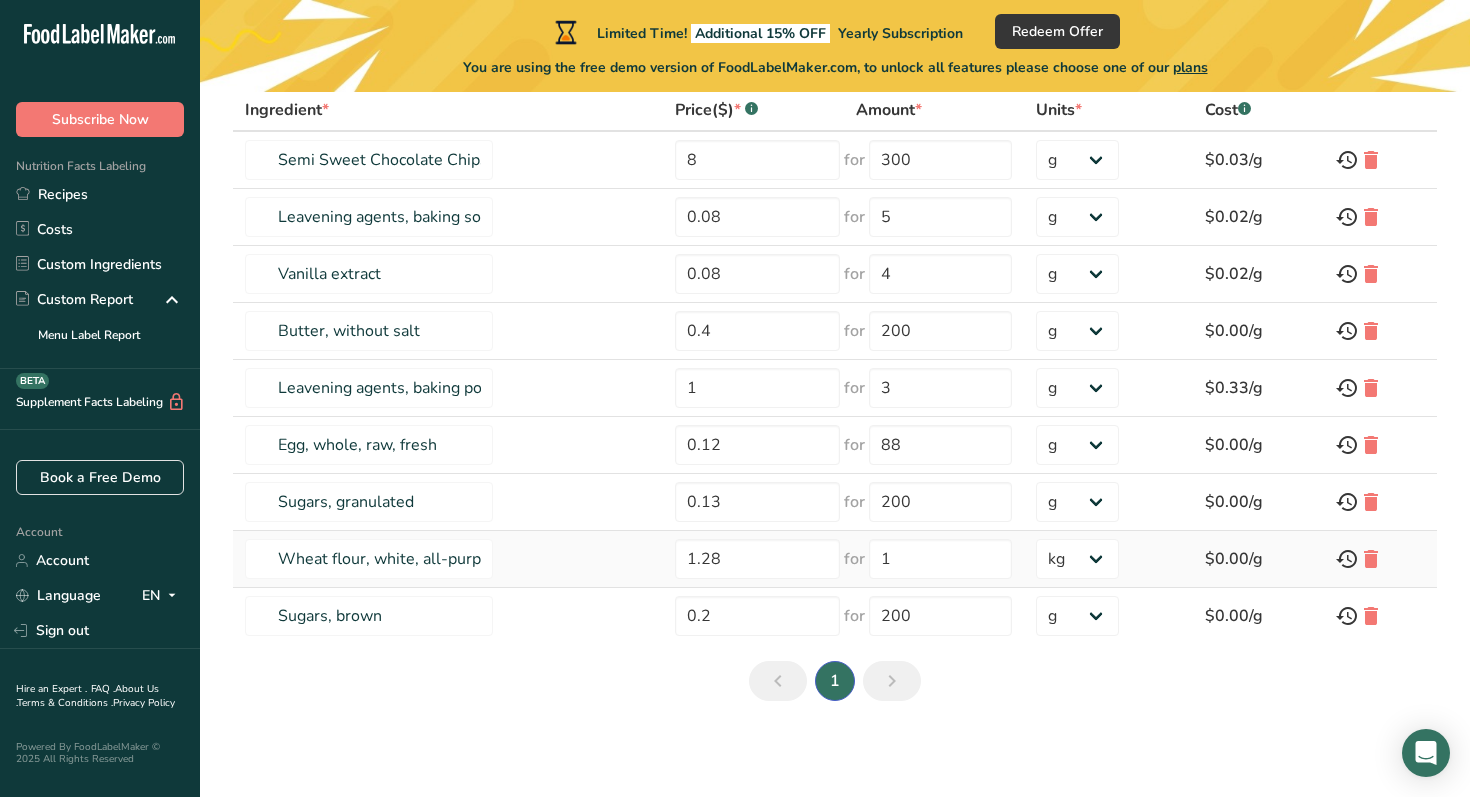 scroll, scrollTop: 0, scrollLeft: 0, axis: both 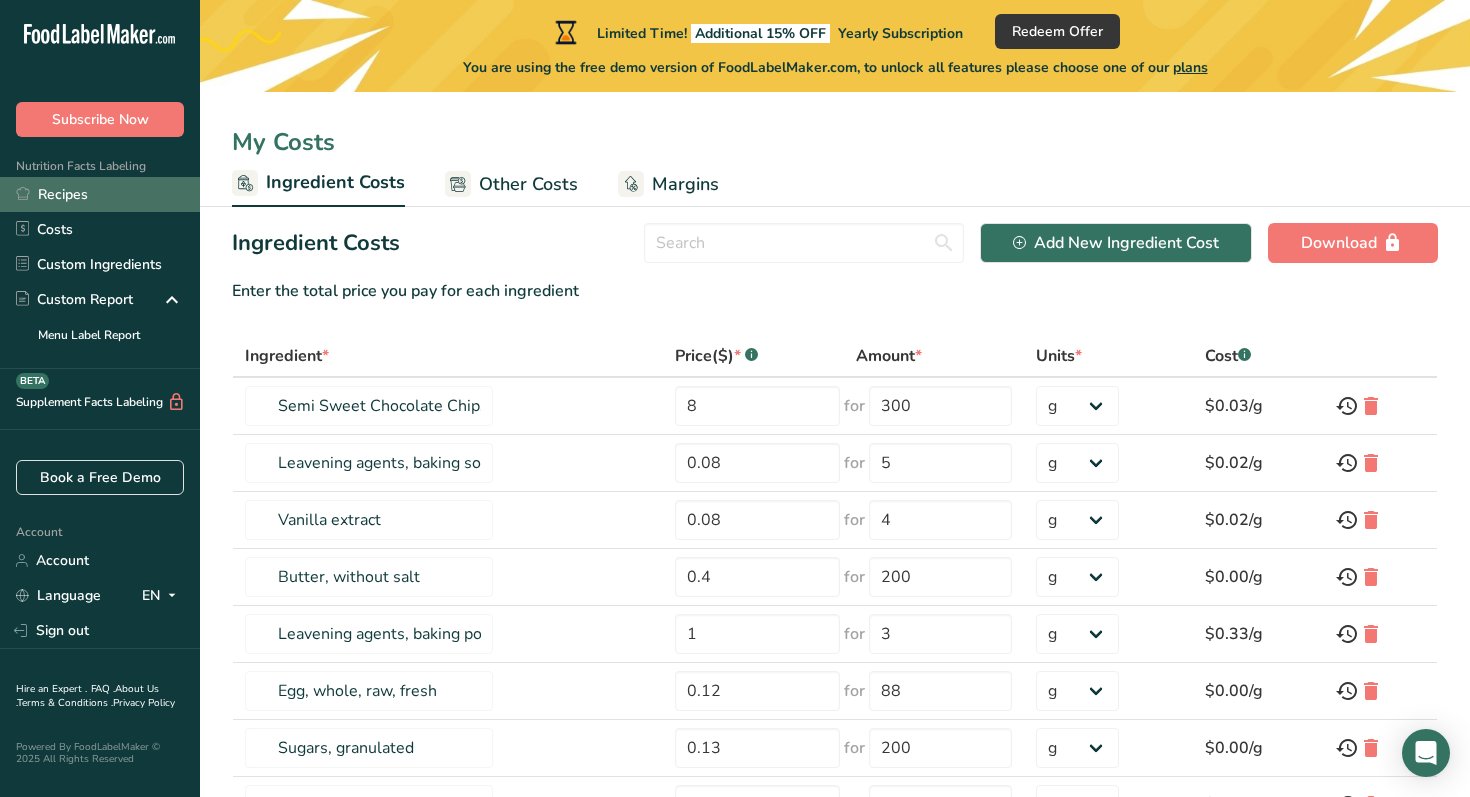 click on "Recipes" at bounding box center [100, 194] 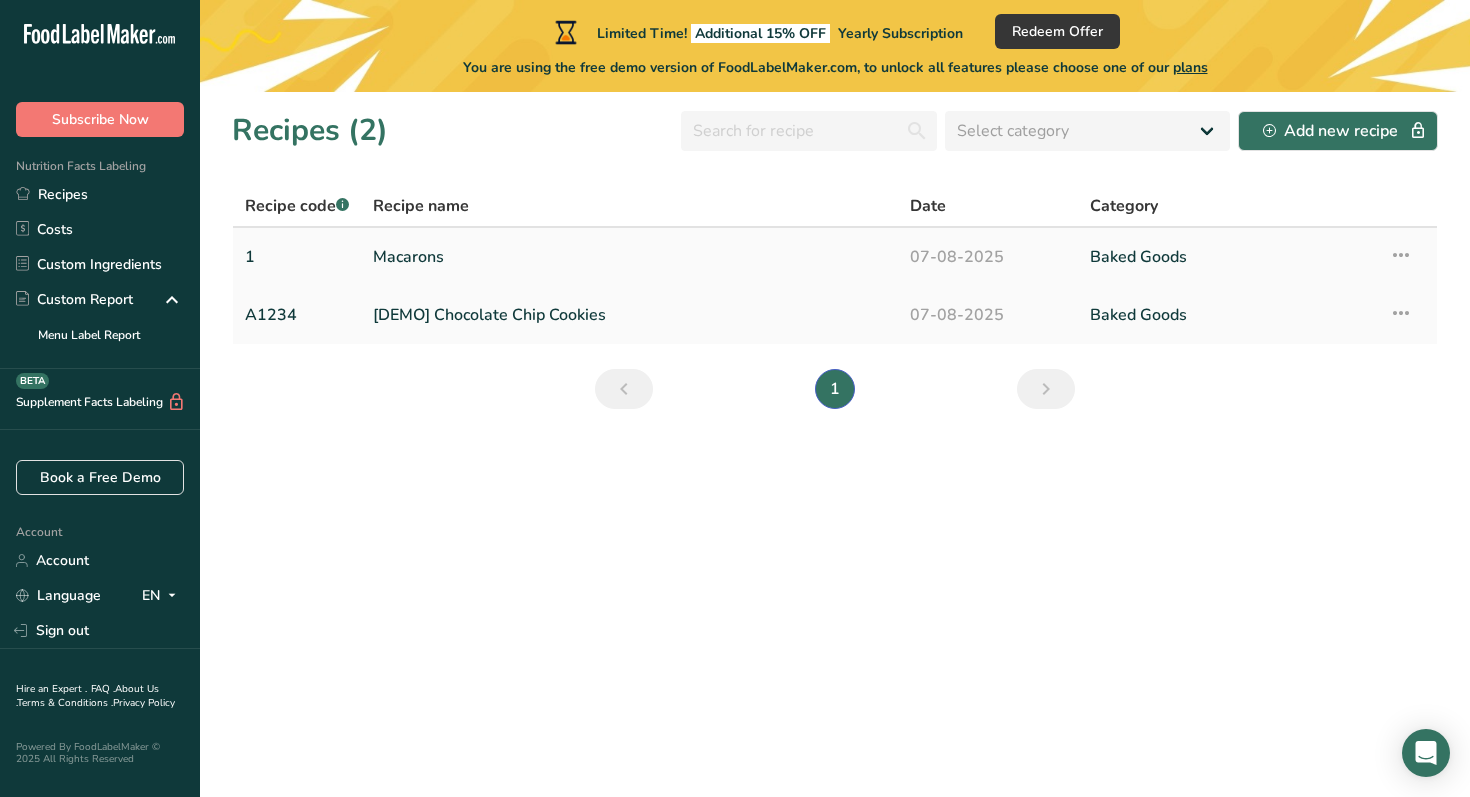 click on "Macarons" at bounding box center (629, 257) 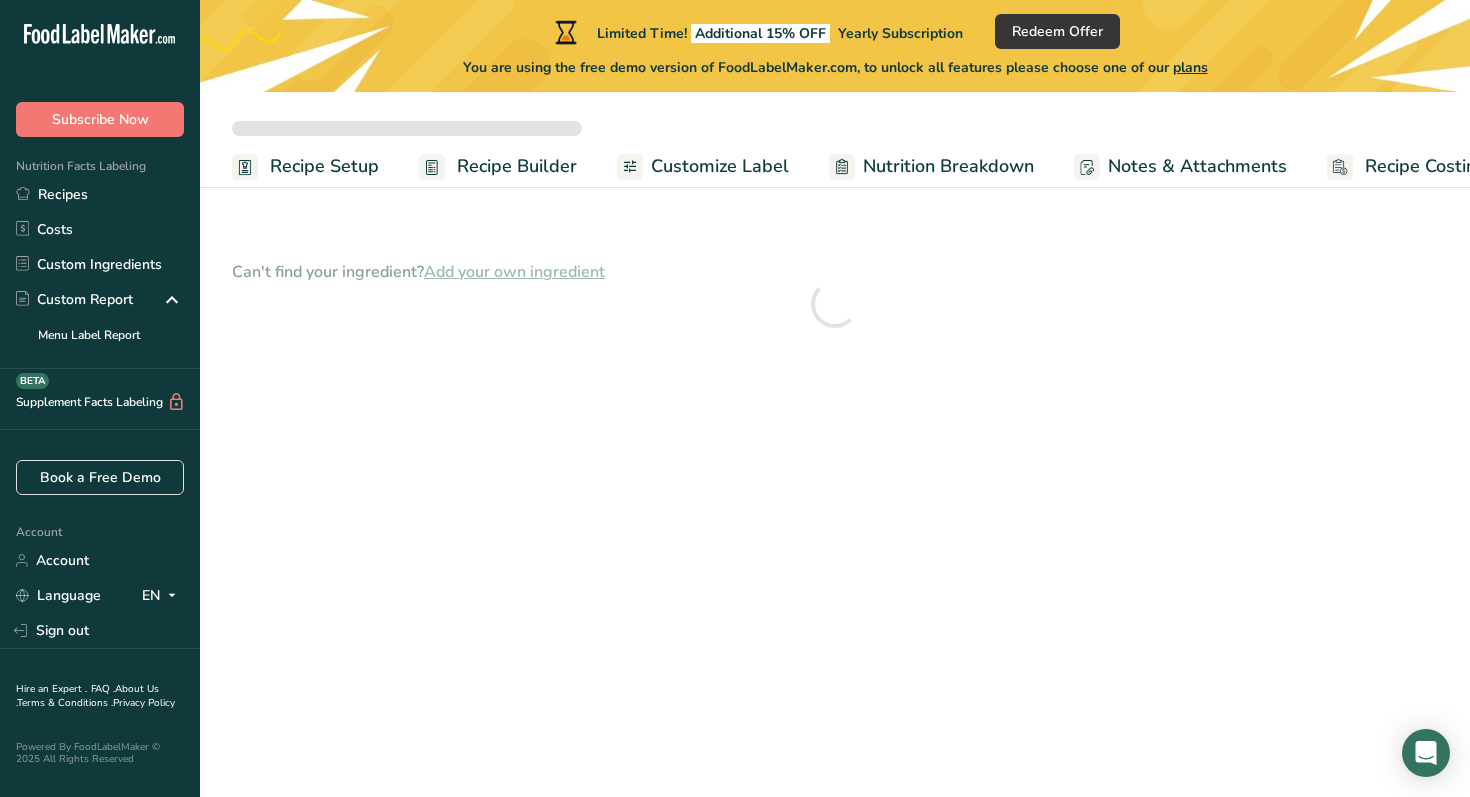 click on "Customize Label" at bounding box center (720, 166) 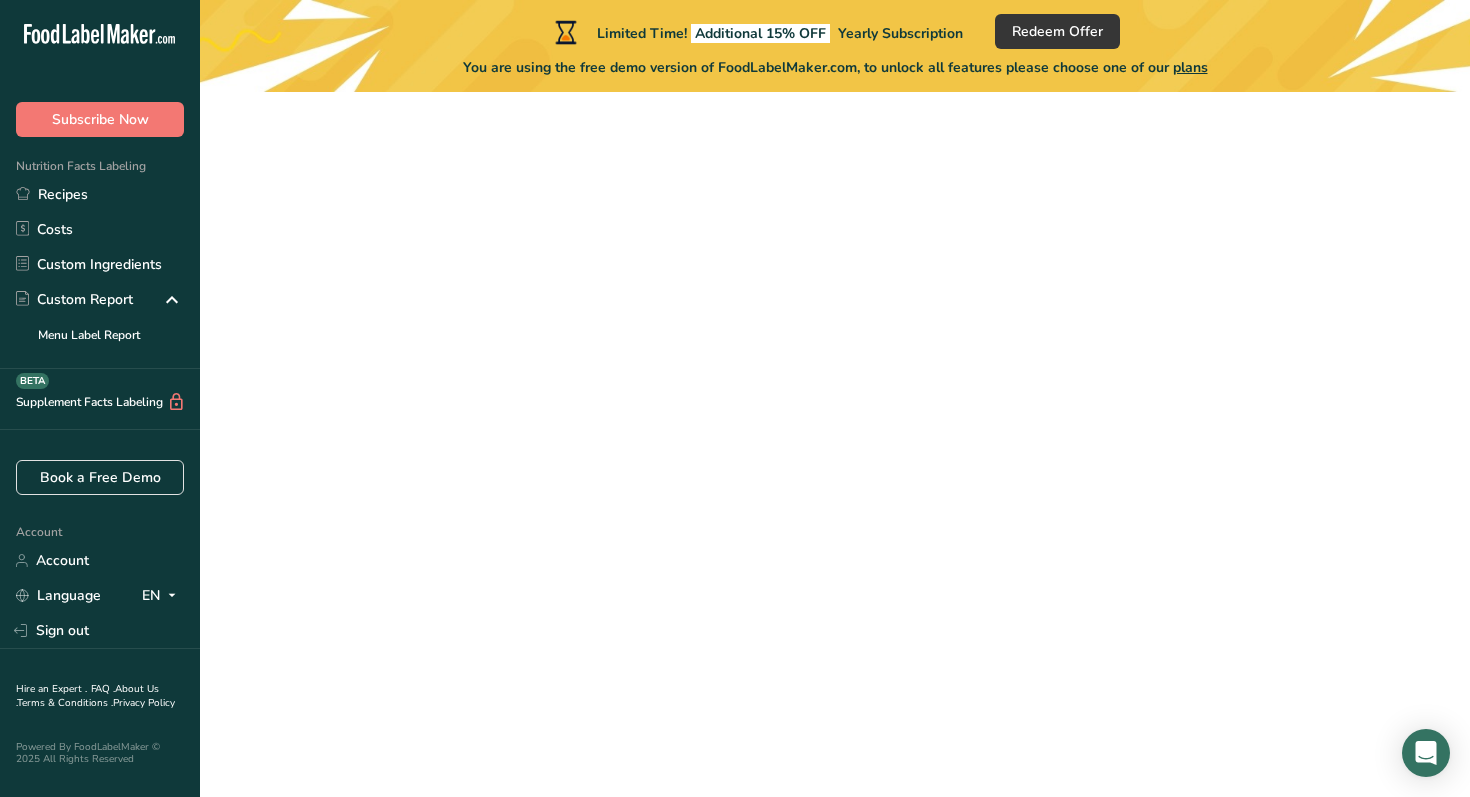 scroll, scrollTop: 0, scrollLeft: 0, axis: both 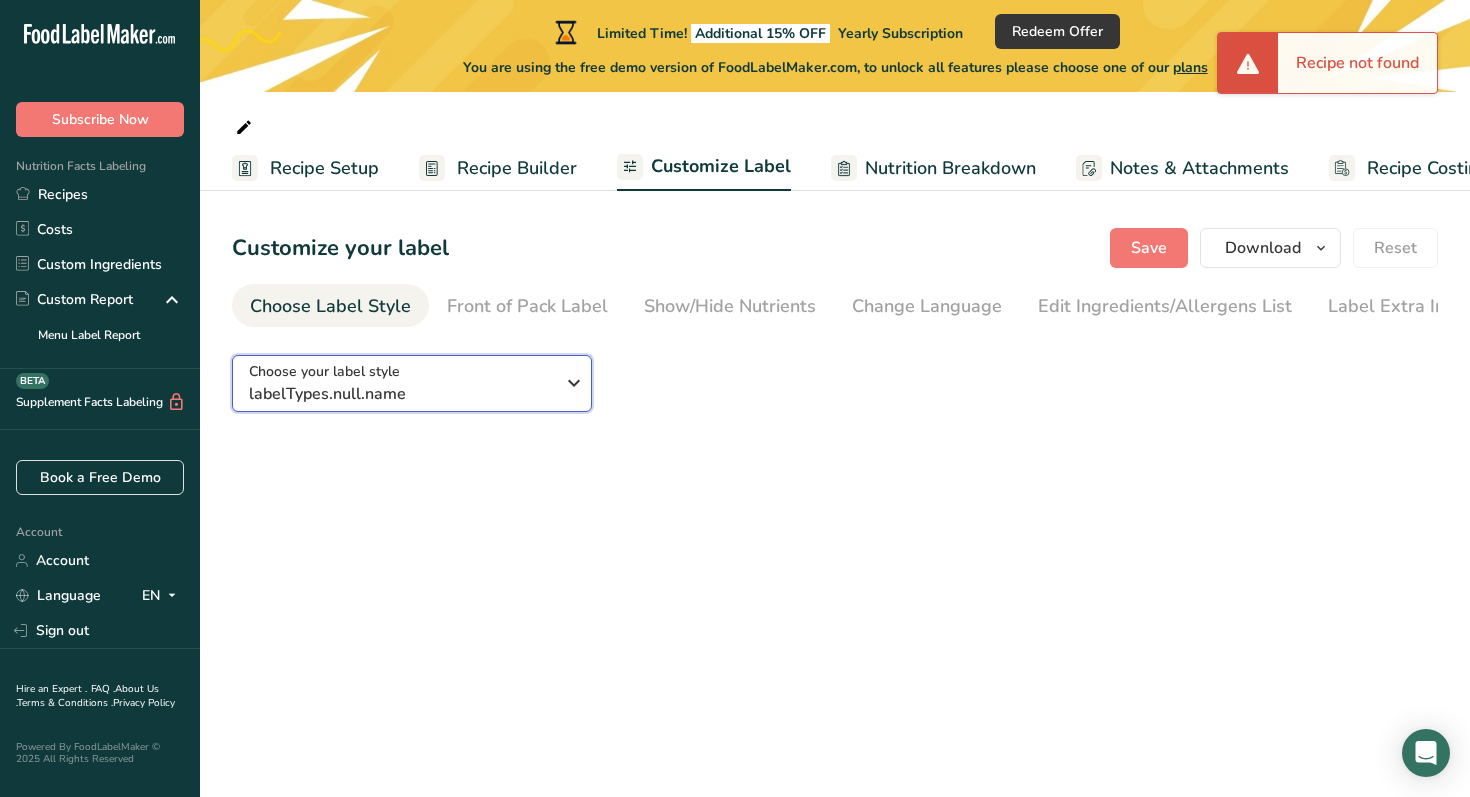 click on "Choose your label style
labelTypes.null.name" at bounding box center [409, 383] 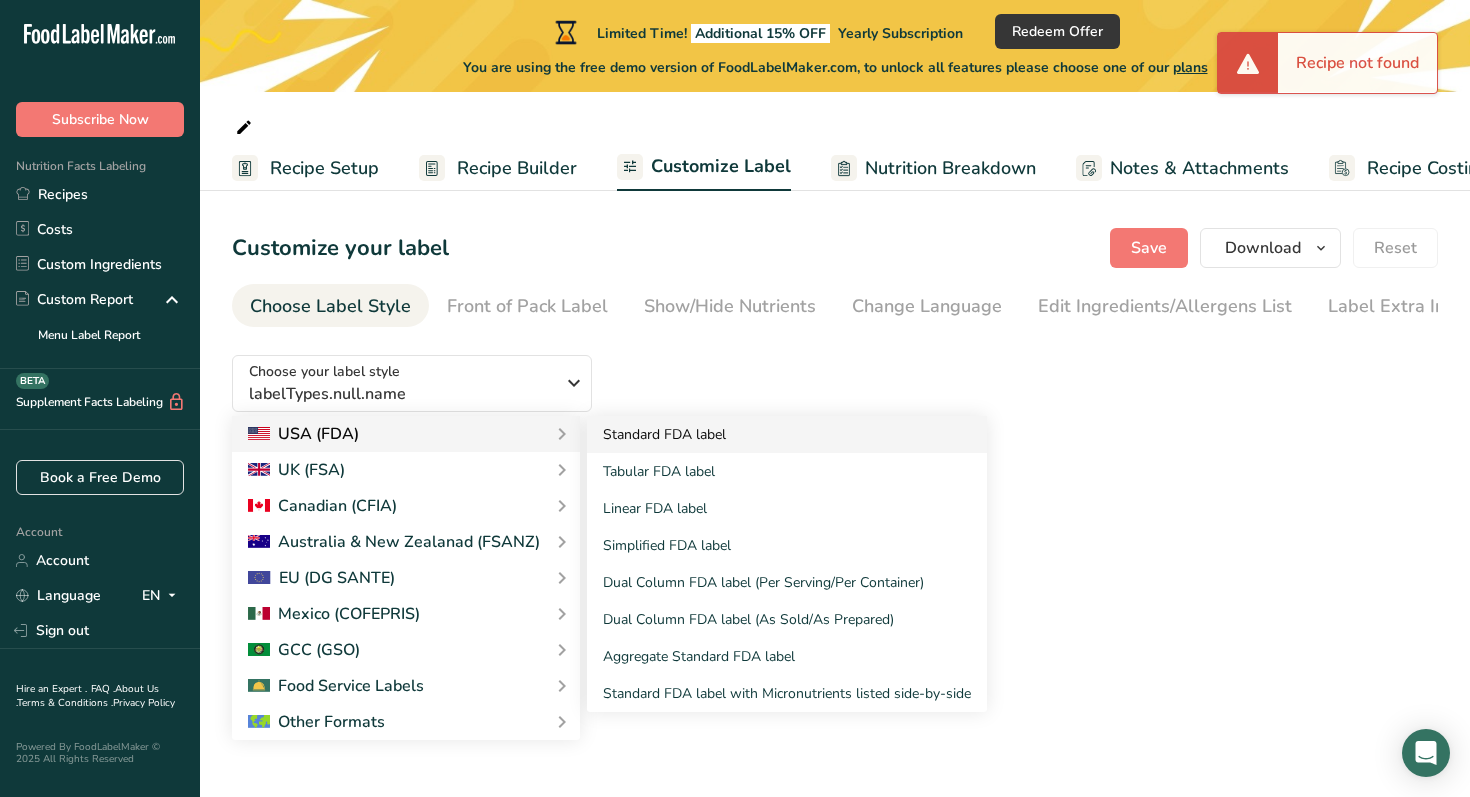 click on "Standard FDA label" at bounding box center [787, 434] 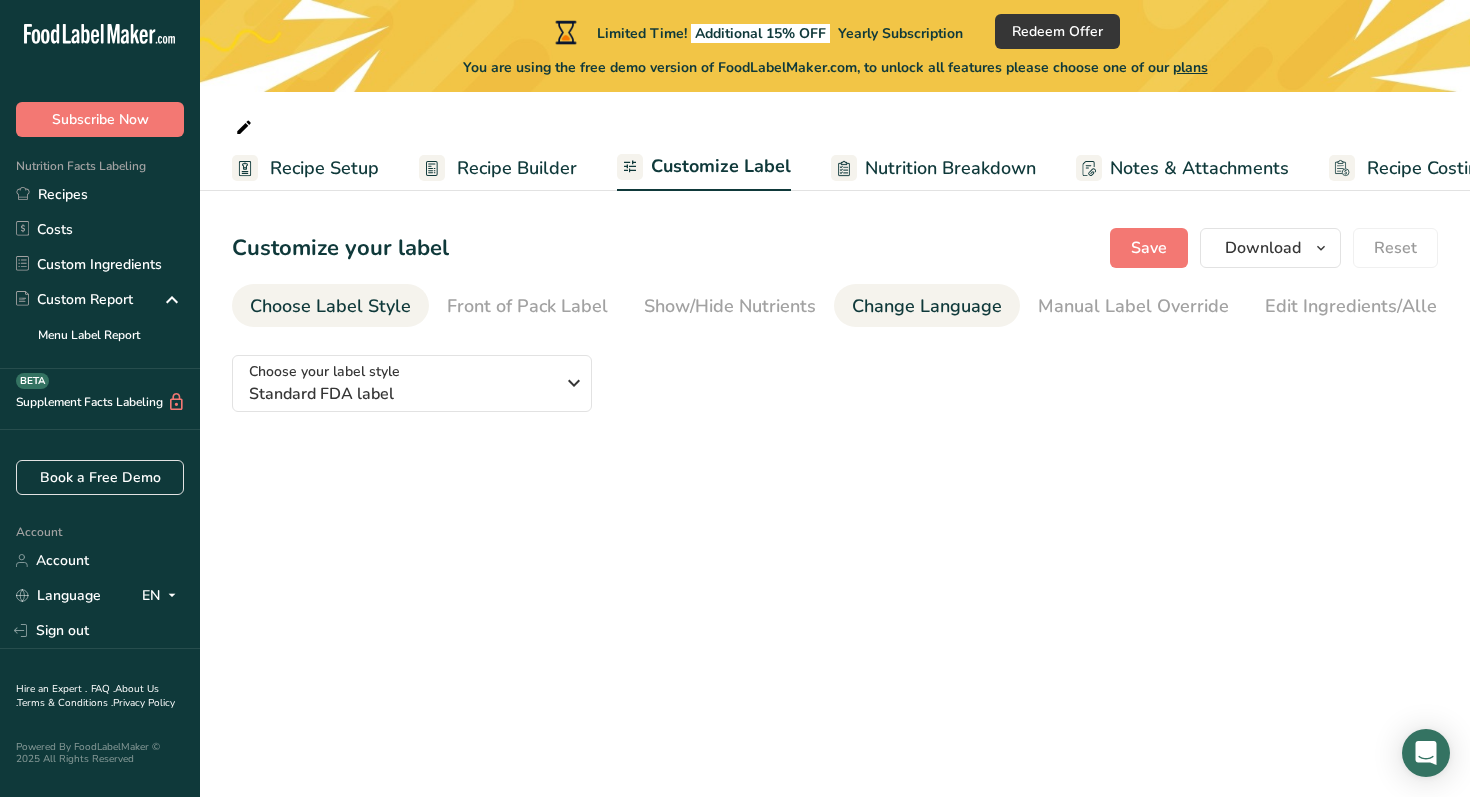 click on "Change Language" at bounding box center (927, 306) 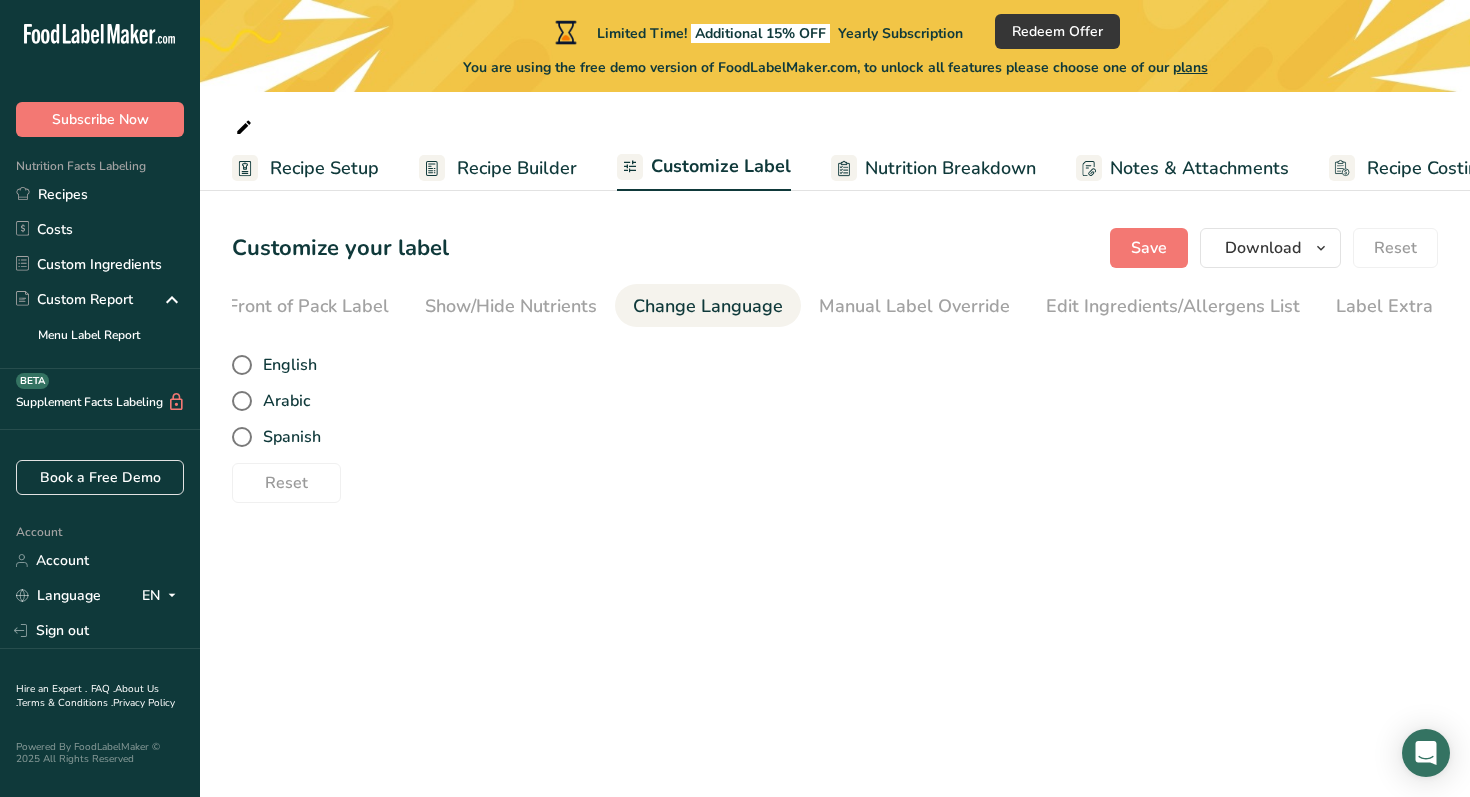 scroll, scrollTop: 0, scrollLeft: 247, axis: horizontal 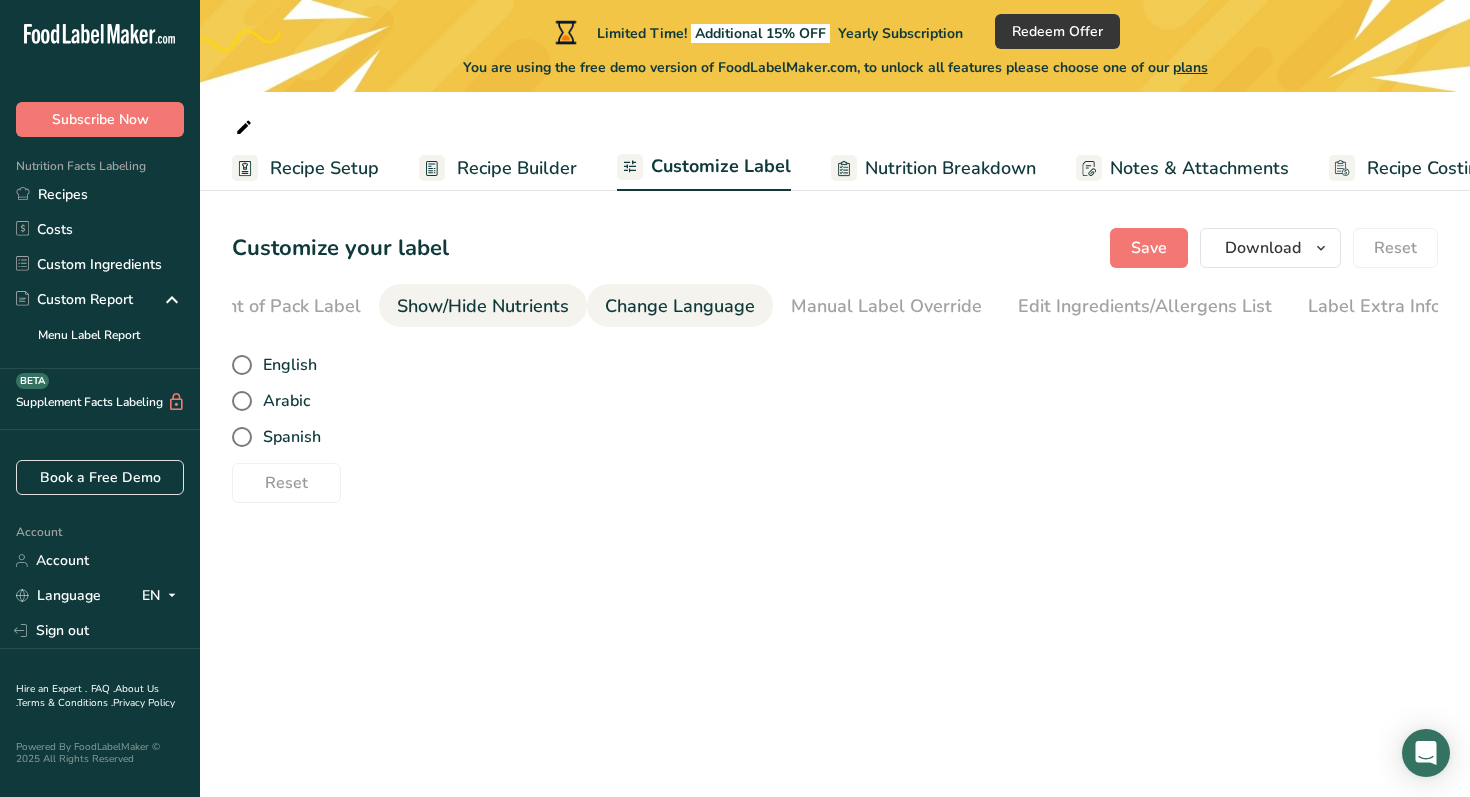 click on "Show/Hide Nutrients" at bounding box center [483, 306] 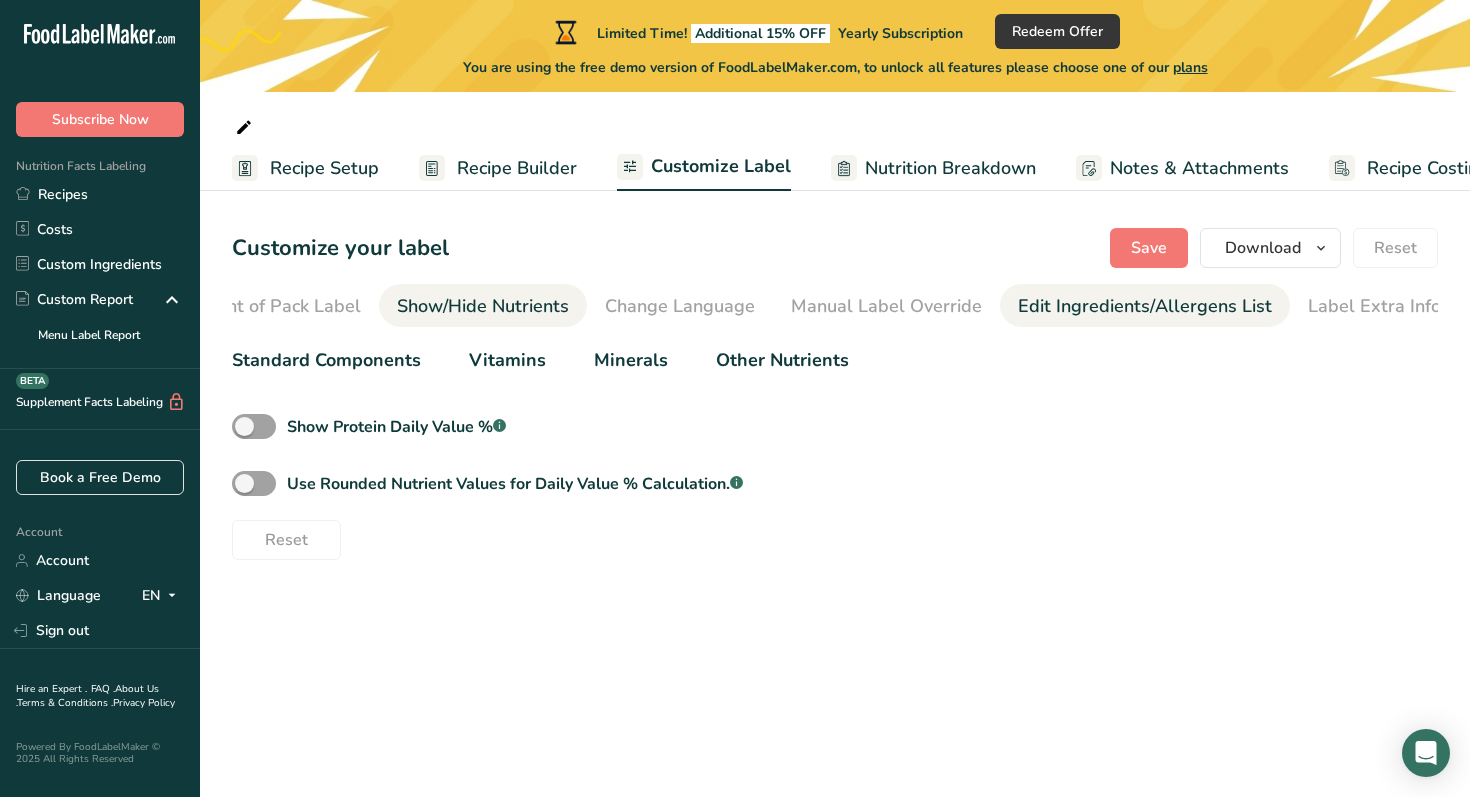 click on "Edit Ingredients/Allergens List" at bounding box center (1145, 306) 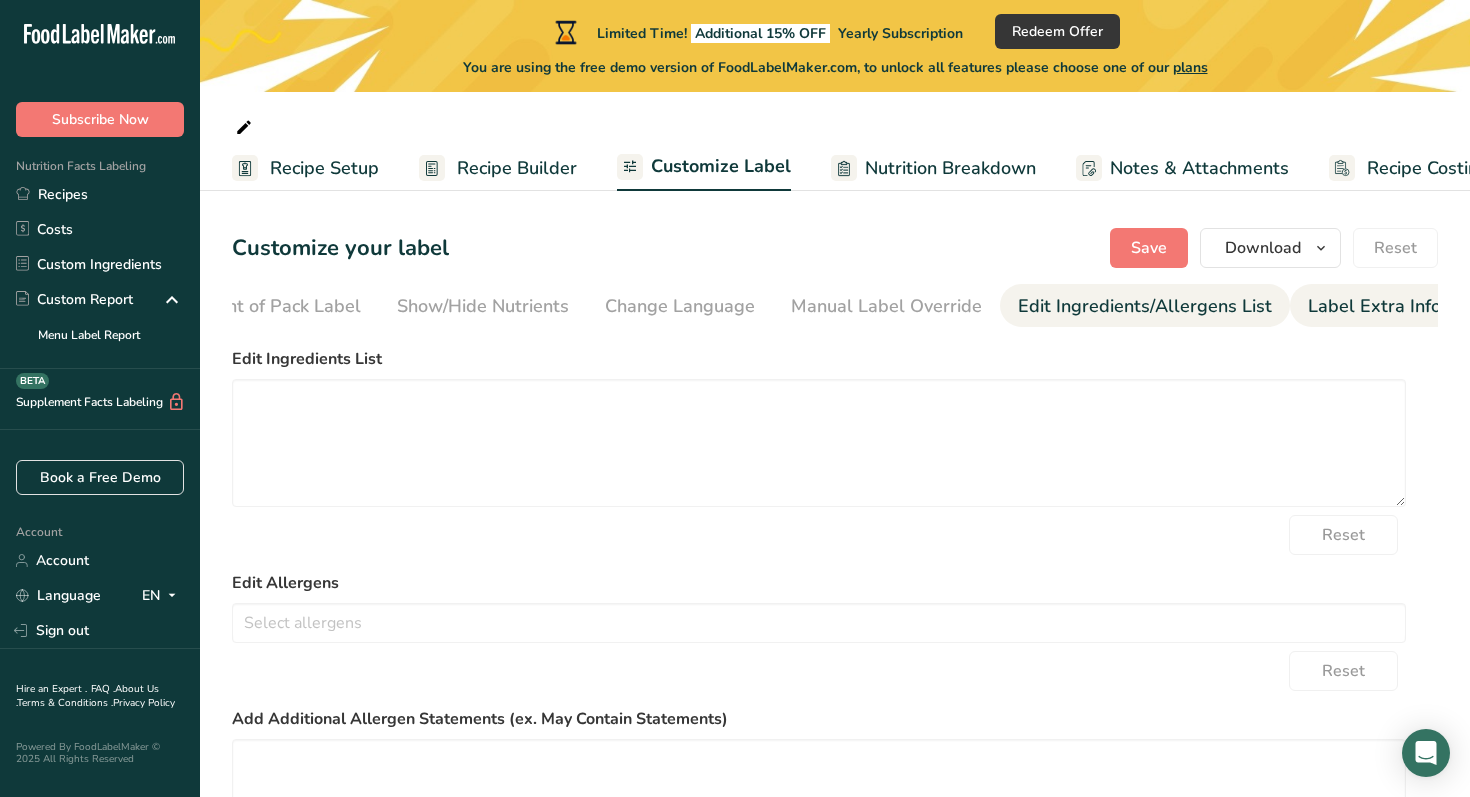 click on "Label Extra Info" at bounding box center [1374, 306] 